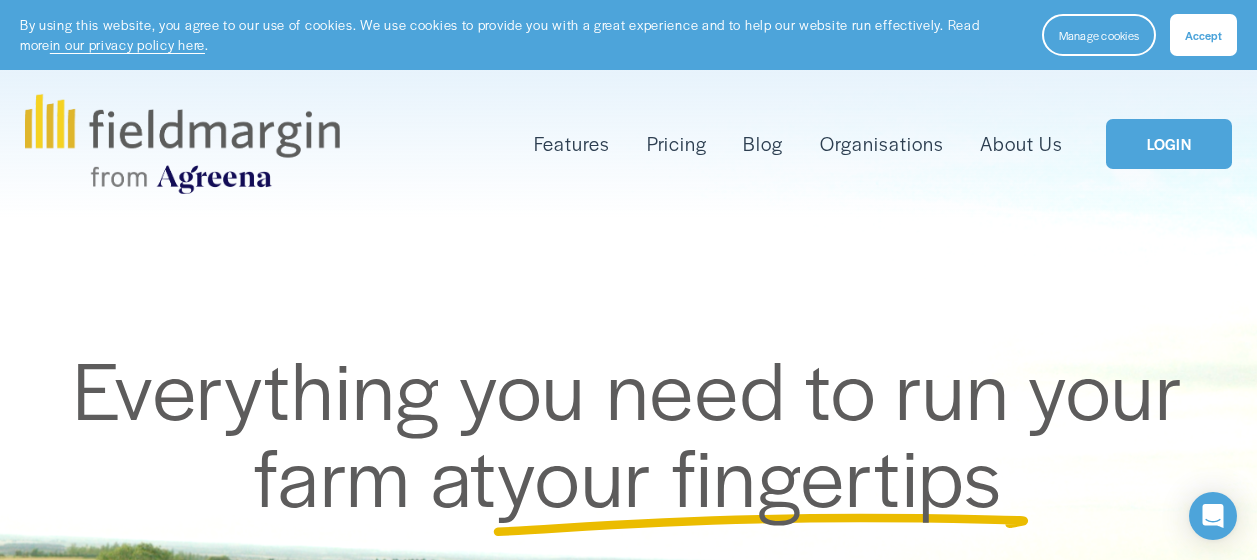 scroll, scrollTop: 0, scrollLeft: 0, axis: both 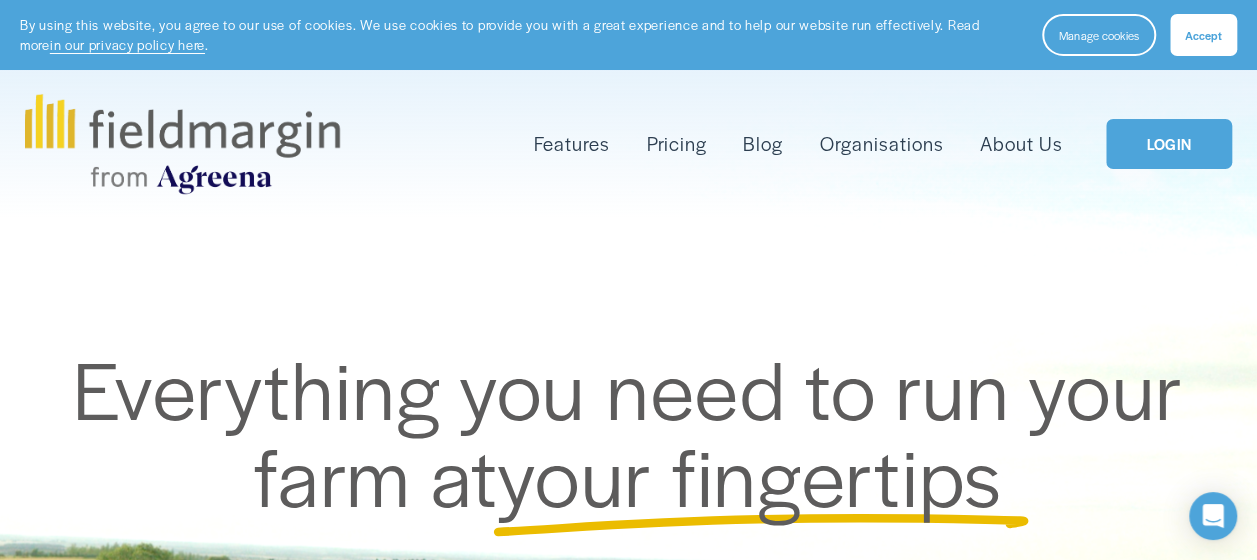 click on "LOGIN" at bounding box center (1169, 144) 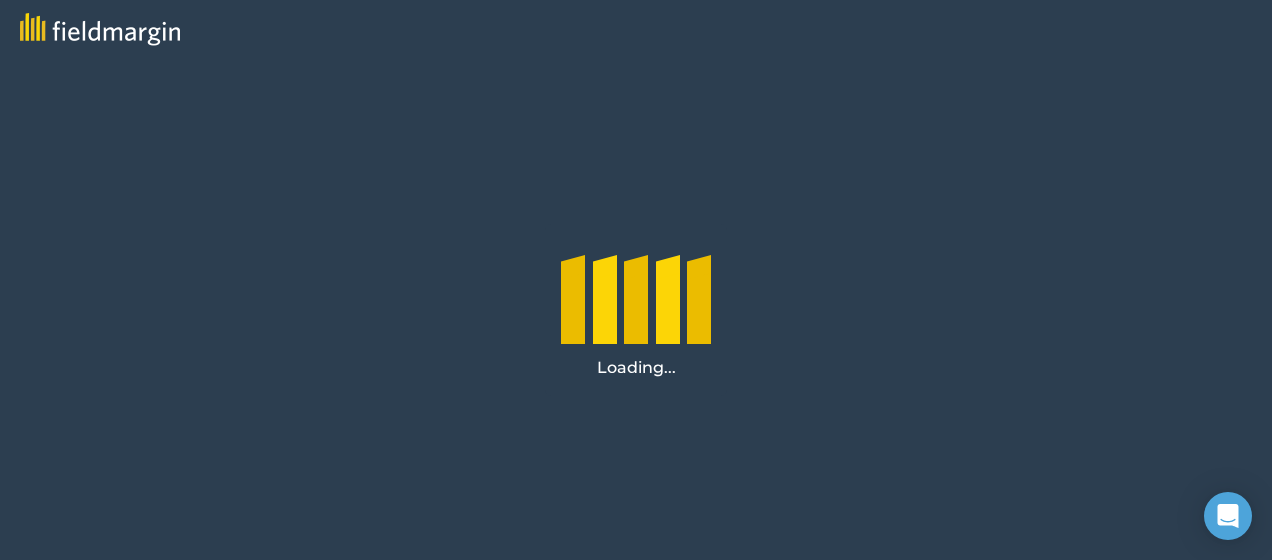 scroll, scrollTop: 0, scrollLeft: 0, axis: both 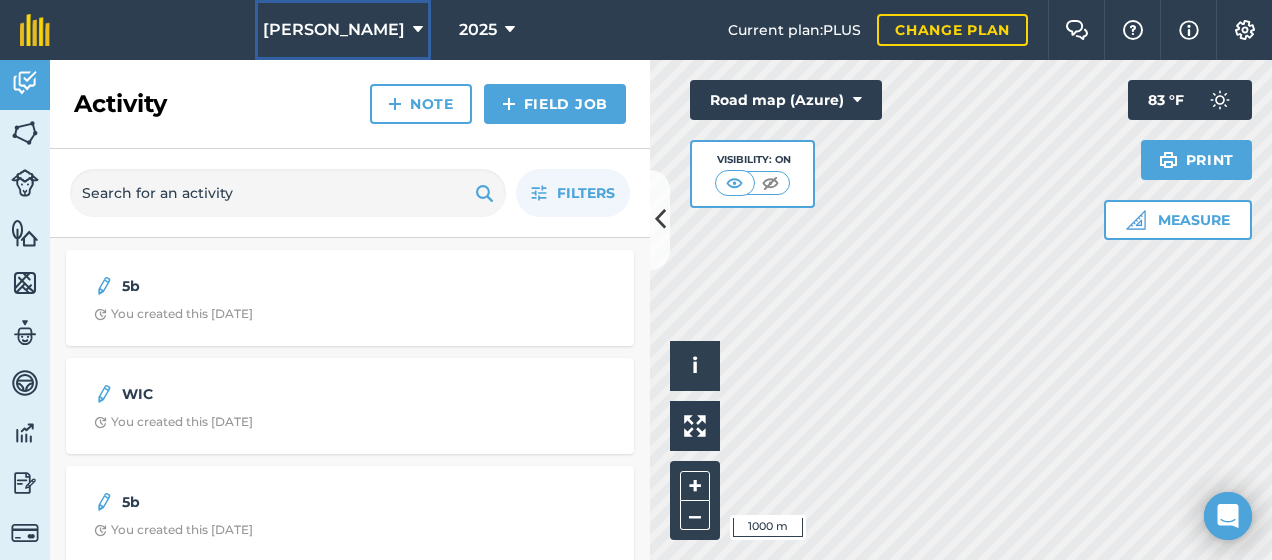 click at bounding box center [418, 30] 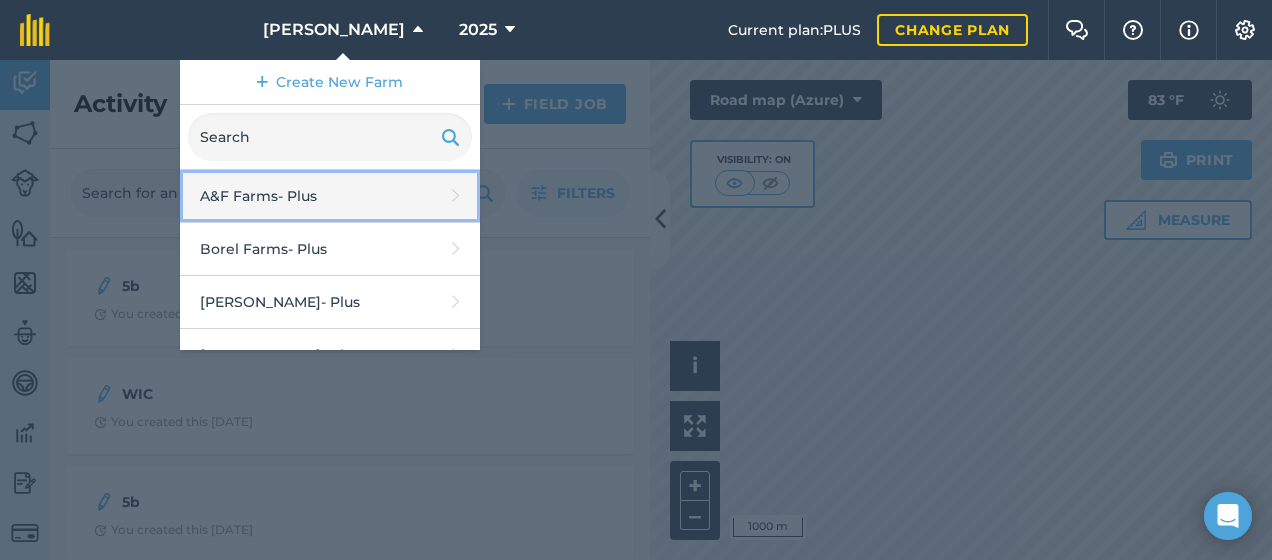 click on "A&F Farms  - Plus" at bounding box center [330, 196] 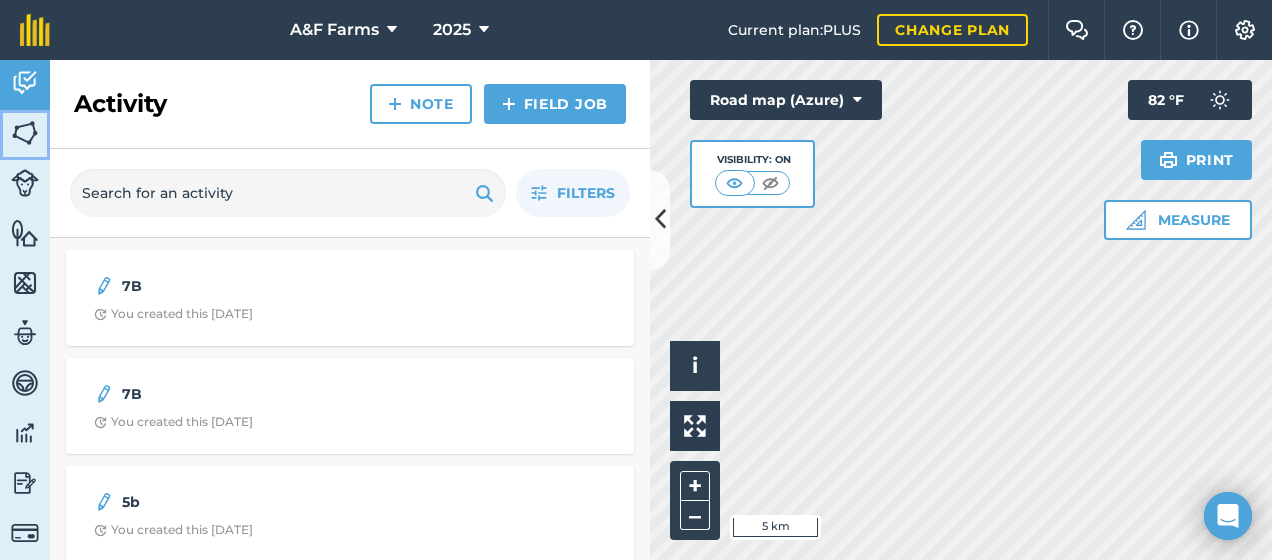 click at bounding box center [25, 133] 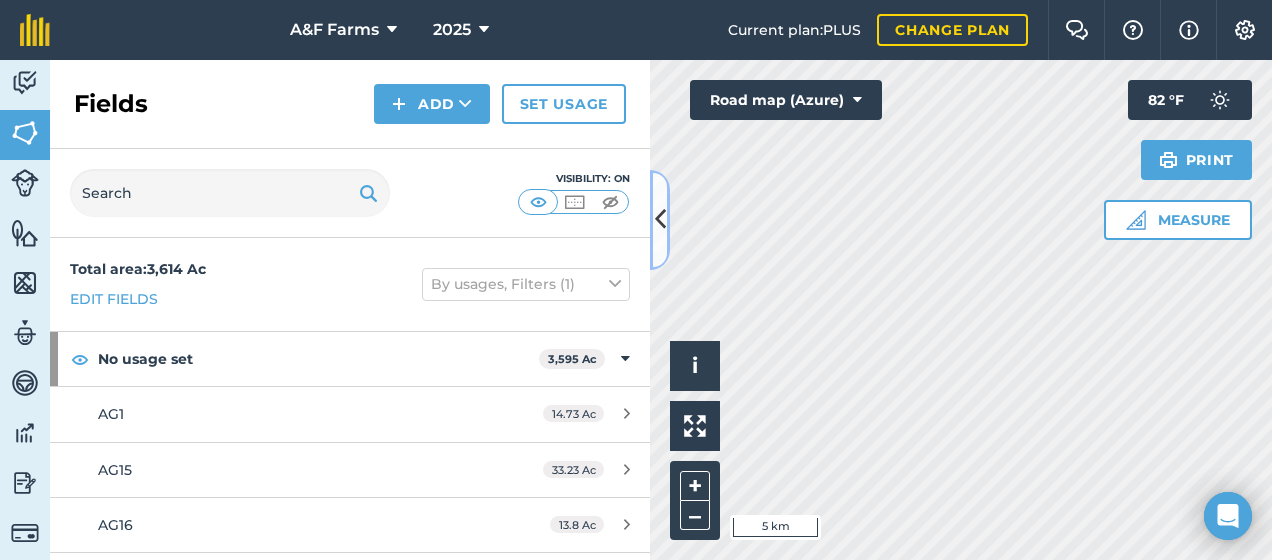 click at bounding box center (660, 219) 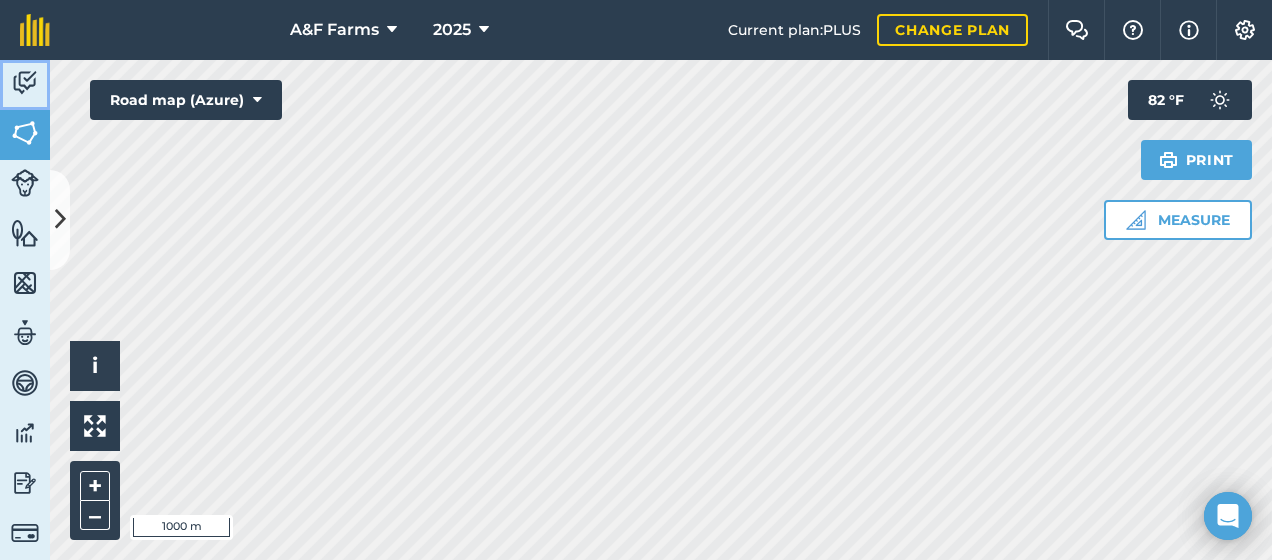 click at bounding box center [25, 83] 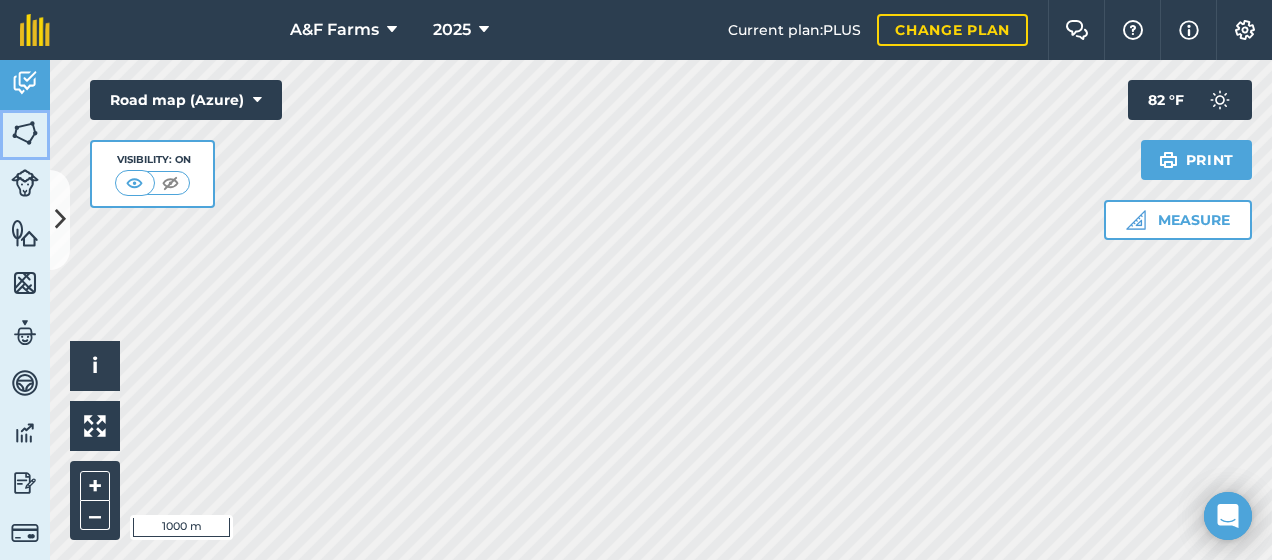 click at bounding box center (25, 133) 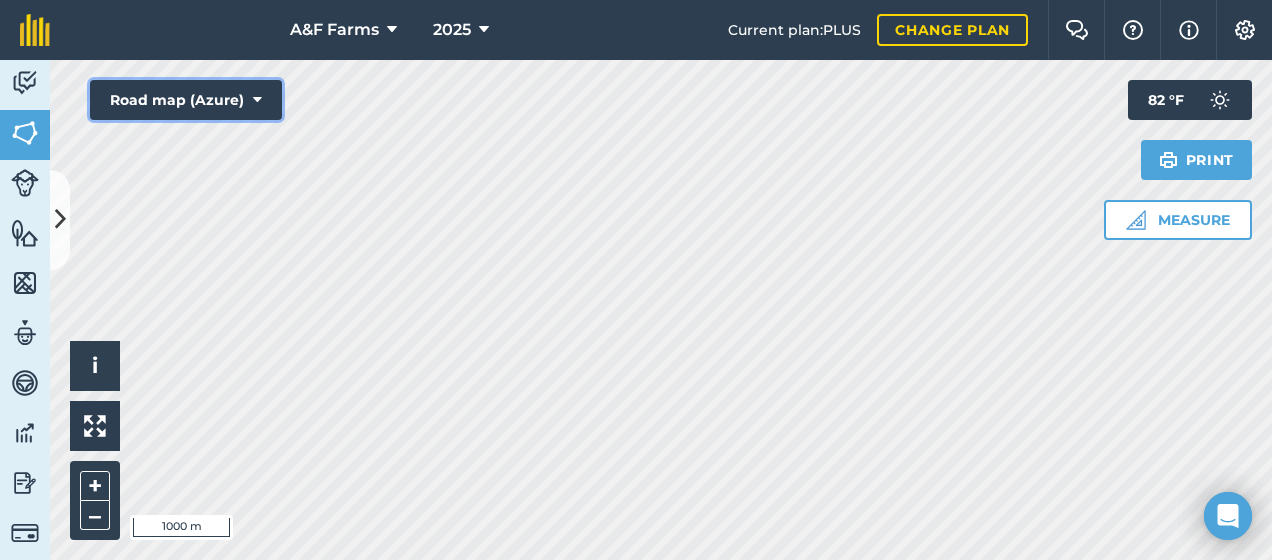 click at bounding box center (257, 100) 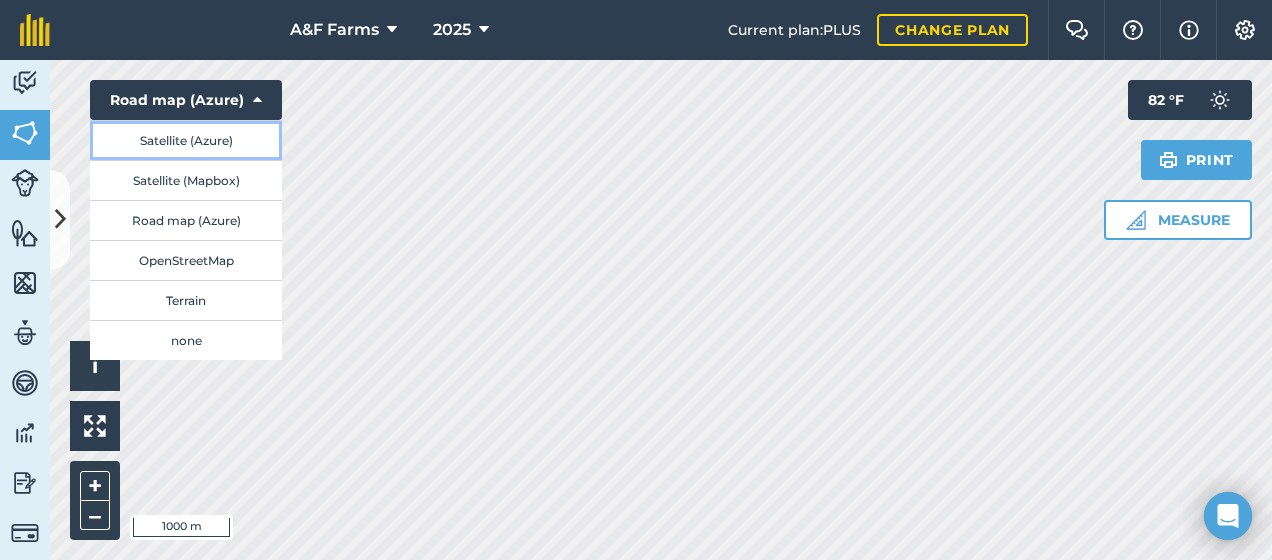 click on "Satellite (Azure)" at bounding box center [186, 140] 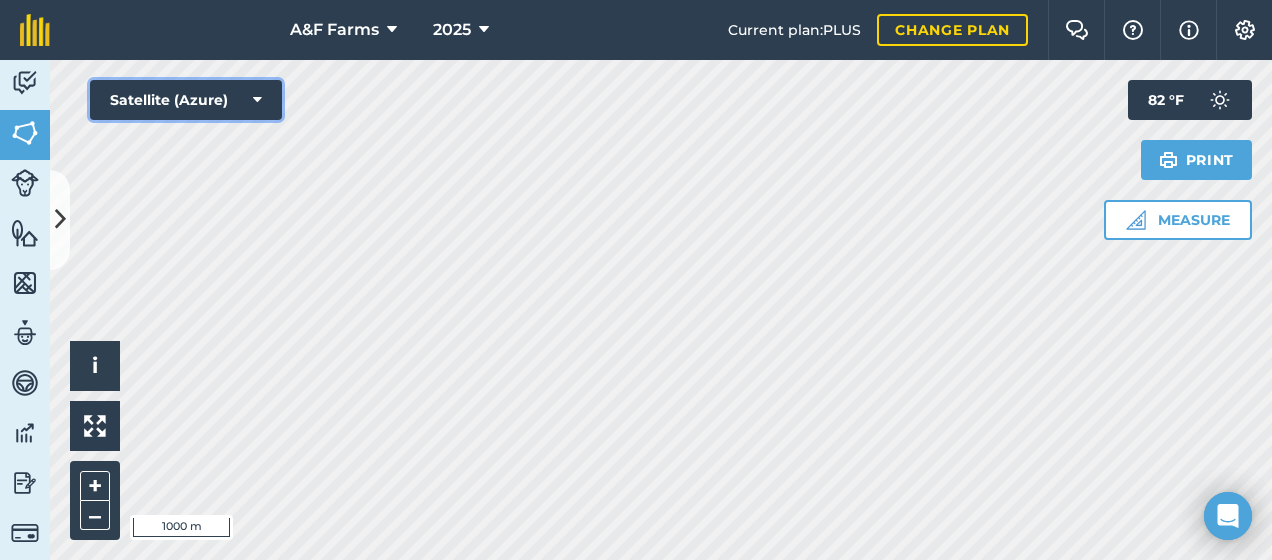 click on "Satellite (Azure)" at bounding box center [186, 100] 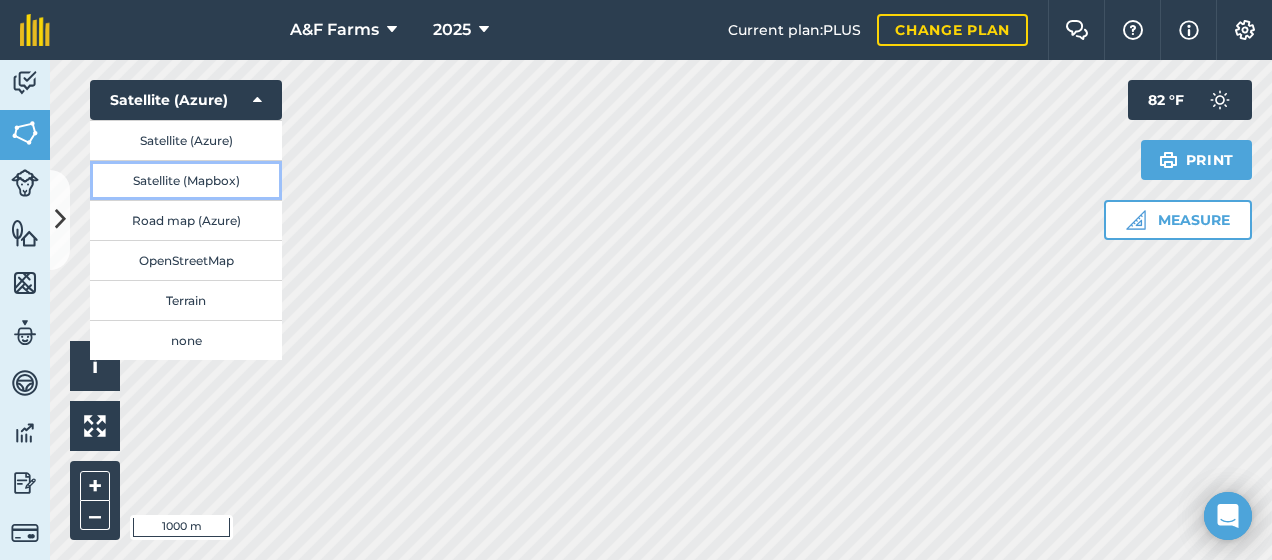 click on "Satellite (Mapbox)" at bounding box center [186, 180] 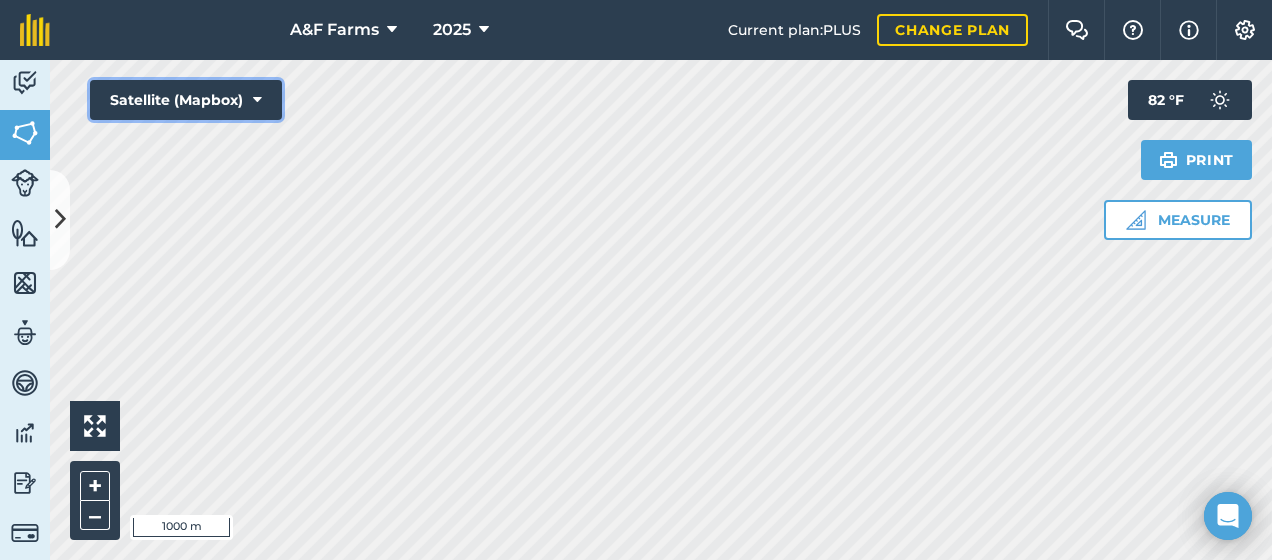 click on "Satellite (Mapbox)" at bounding box center [186, 100] 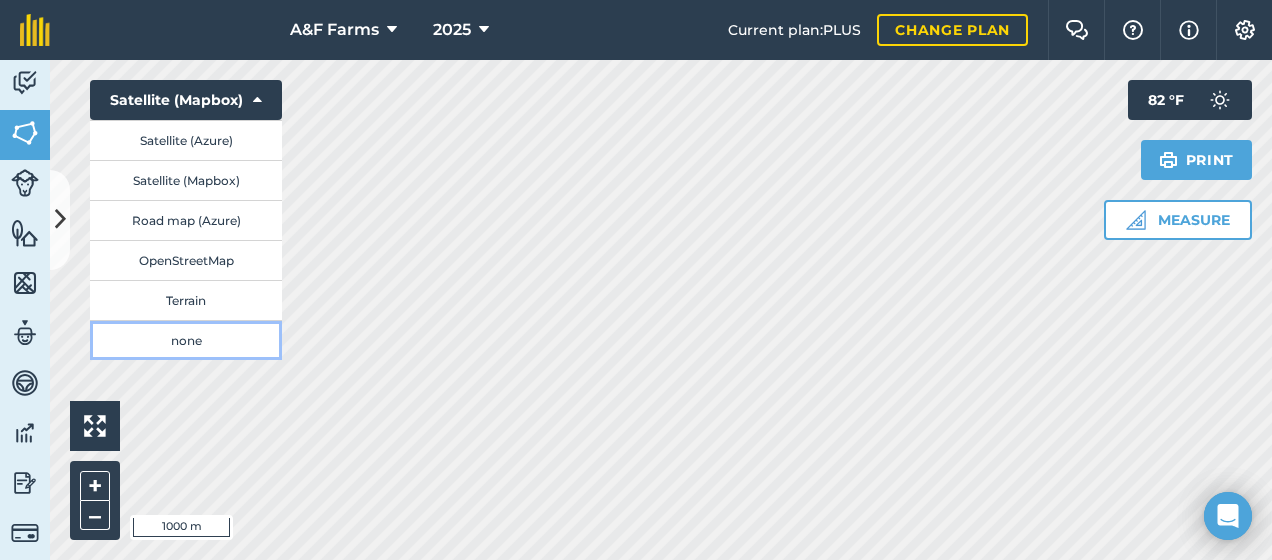 click on "none" at bounding box center (186, 340) 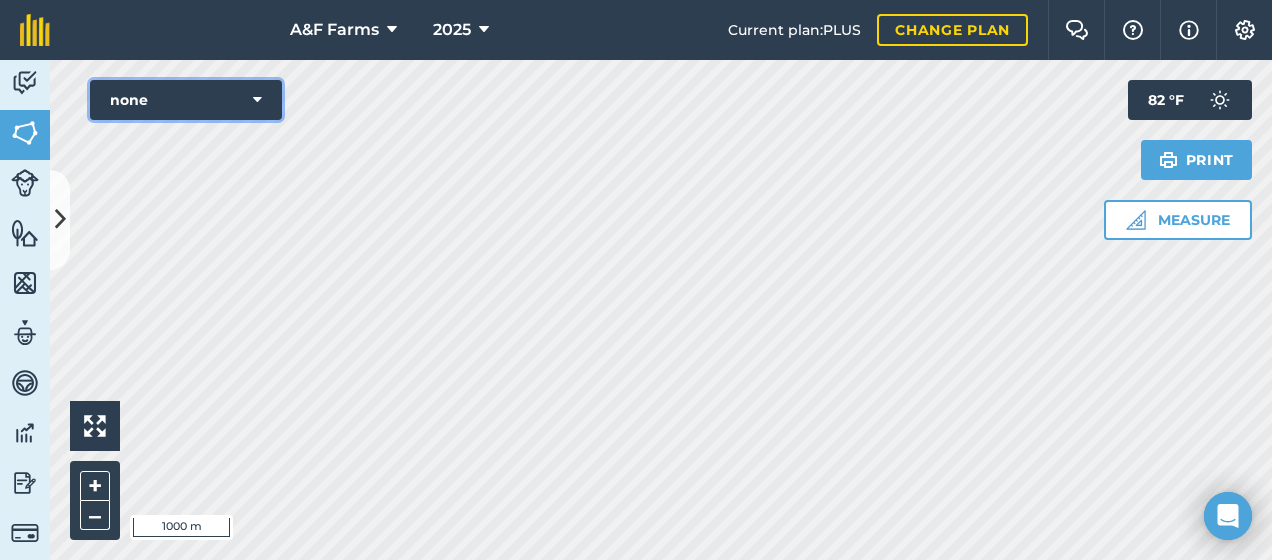 click on "none" at bounding box center (186, 100) 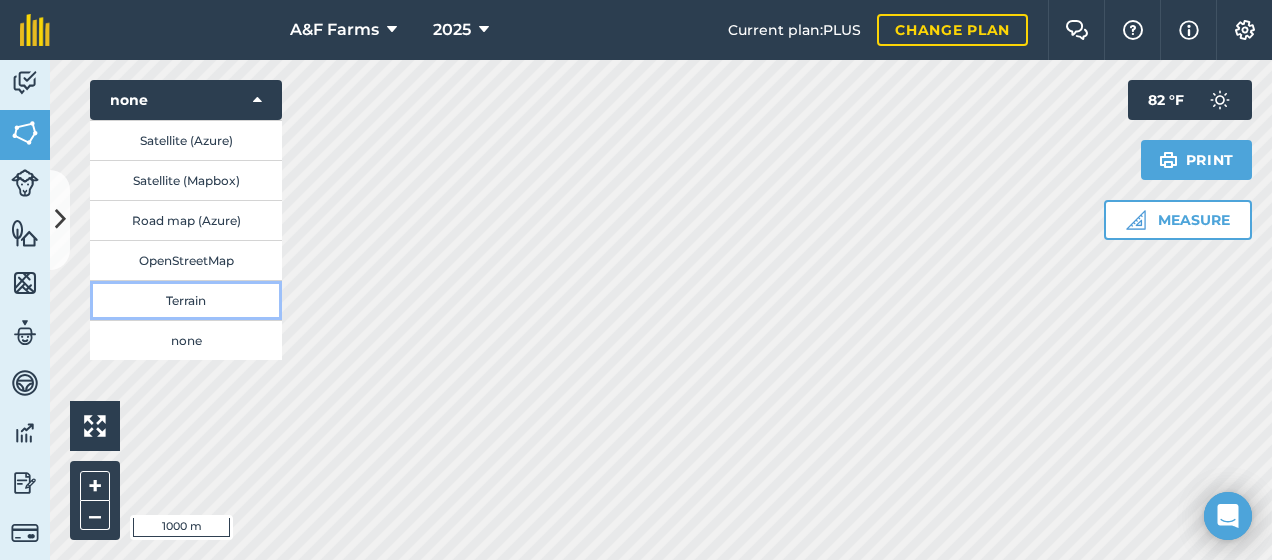 click on "Terrain" at bounding box center [186, 300] 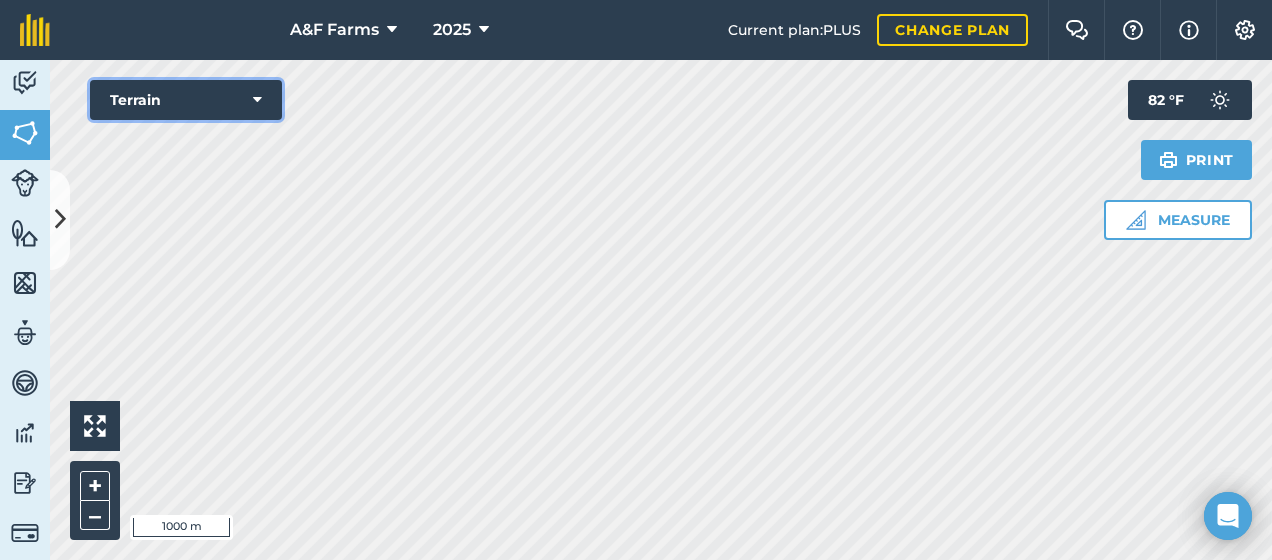 click on "Terrain" at bounding box center (186, 100) 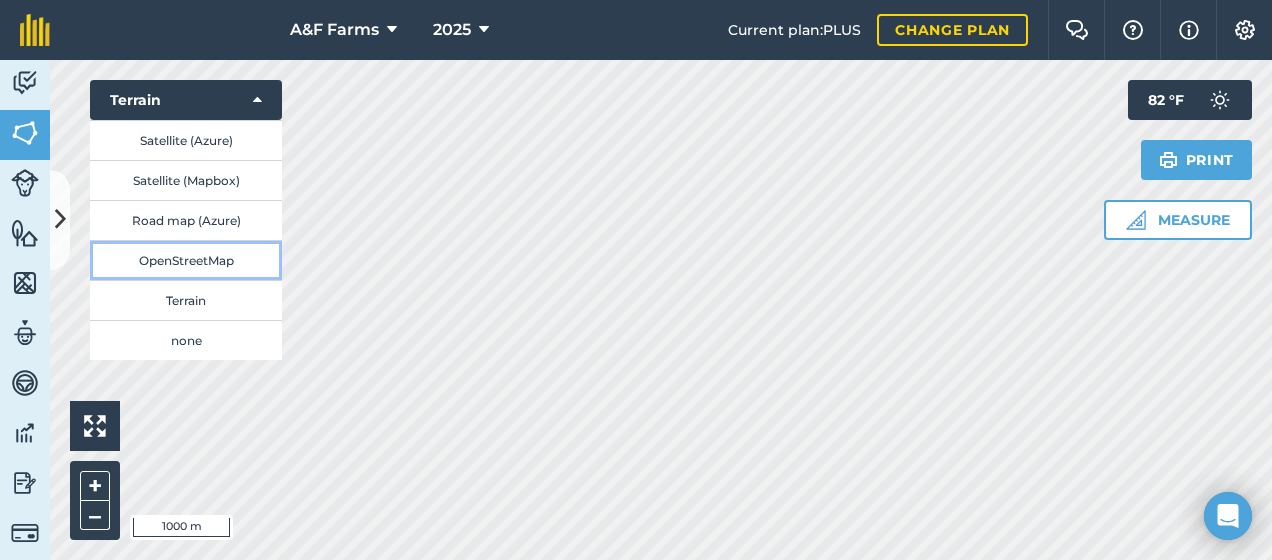 click on "OpenStreetMap" at bounding box center (186, 260) 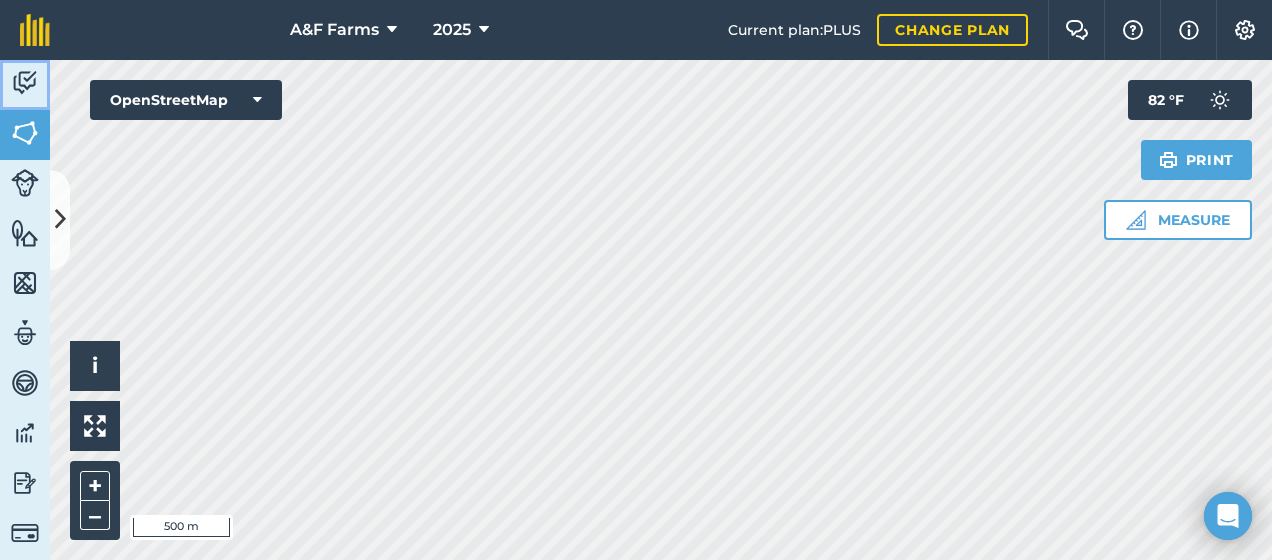 click at bounding box center [25, 83] 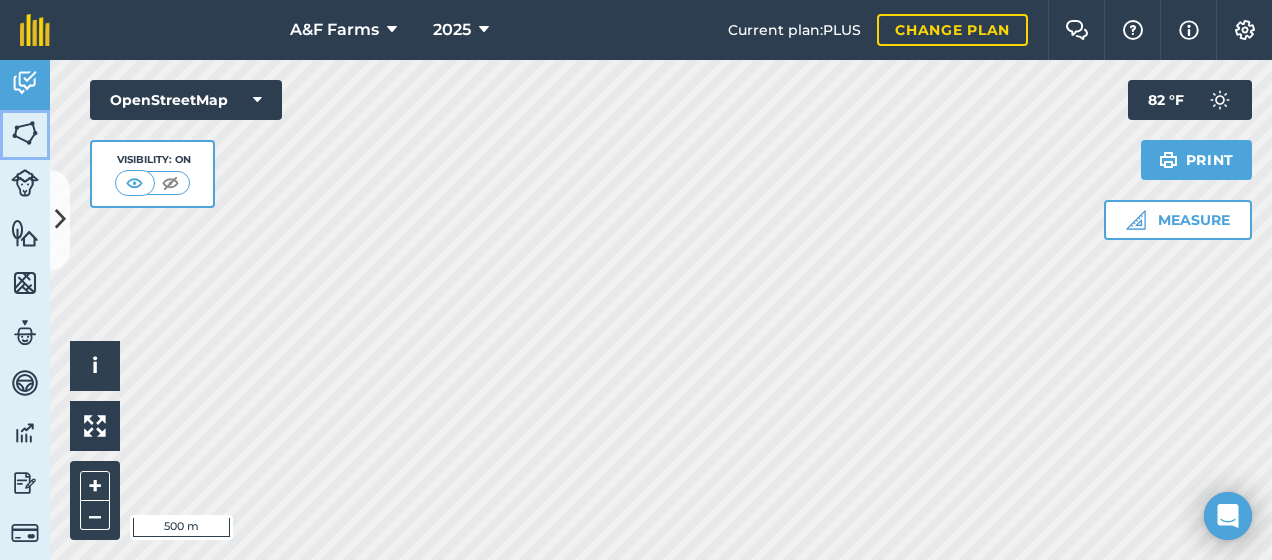 click at bounding box center (25, 133) 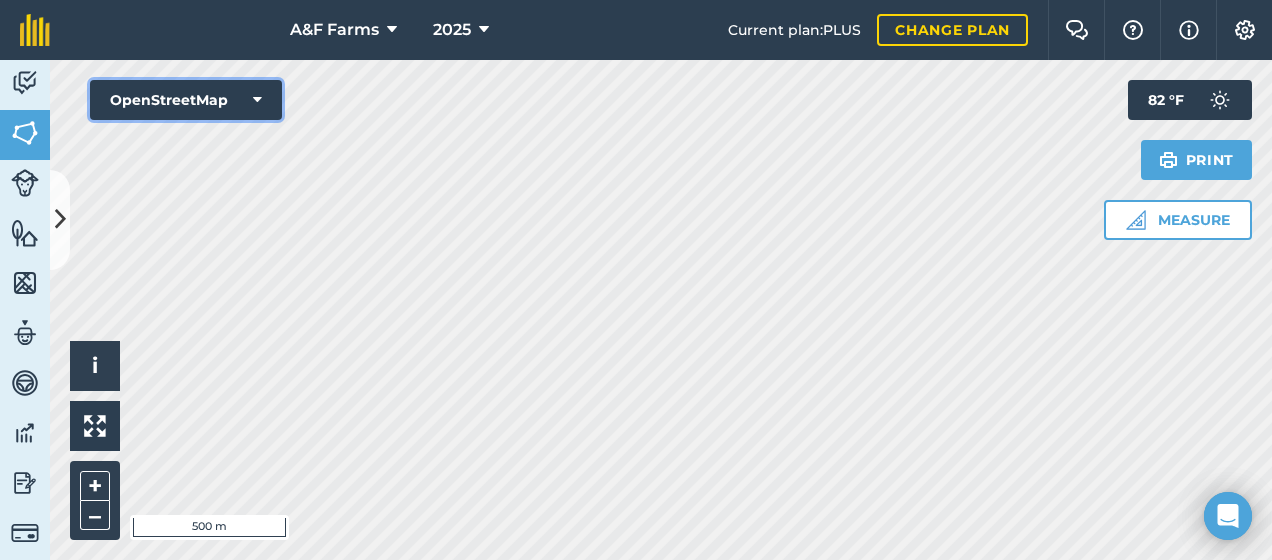 click on "OpenStreetMap" at bounding box center [186, 100] 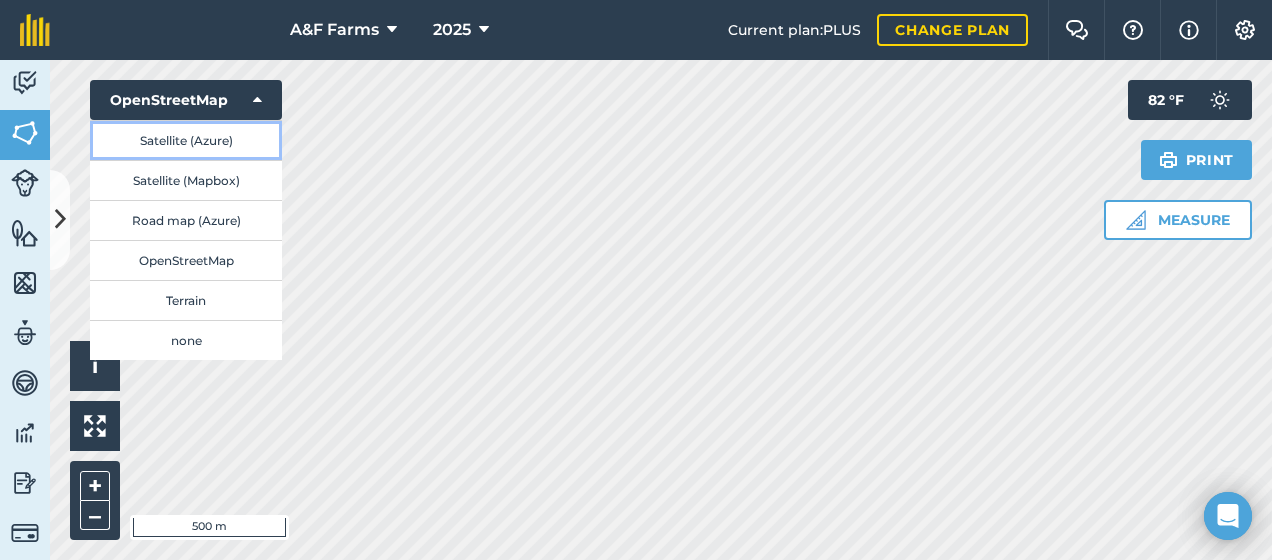 click on "Satellite (Azure)" at bounding box center (186, 140) 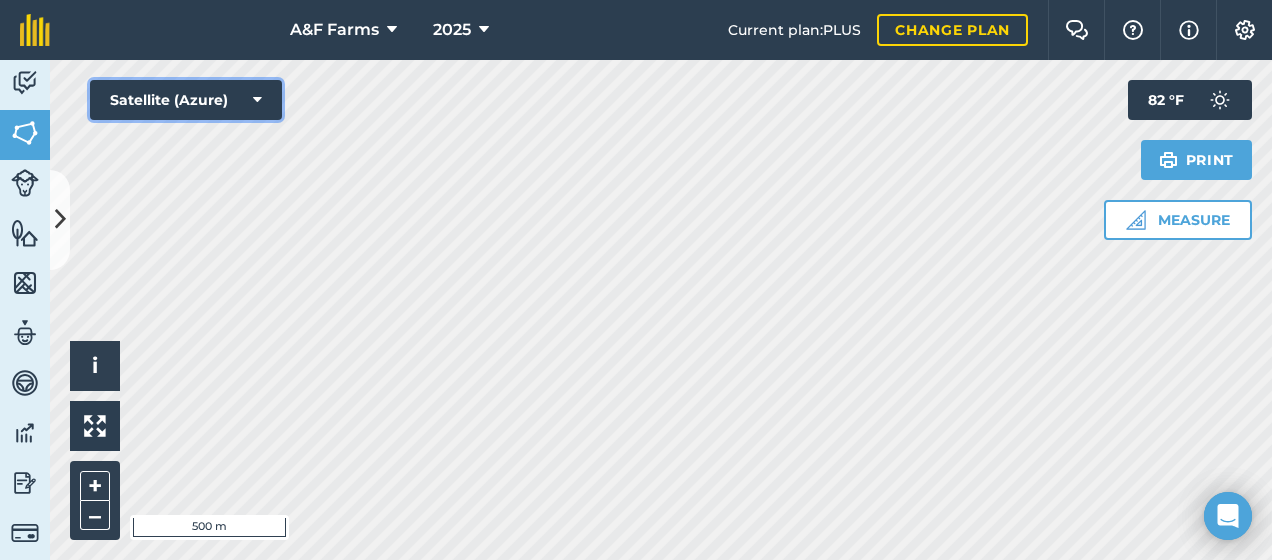 click at bounding box center [257, 100] 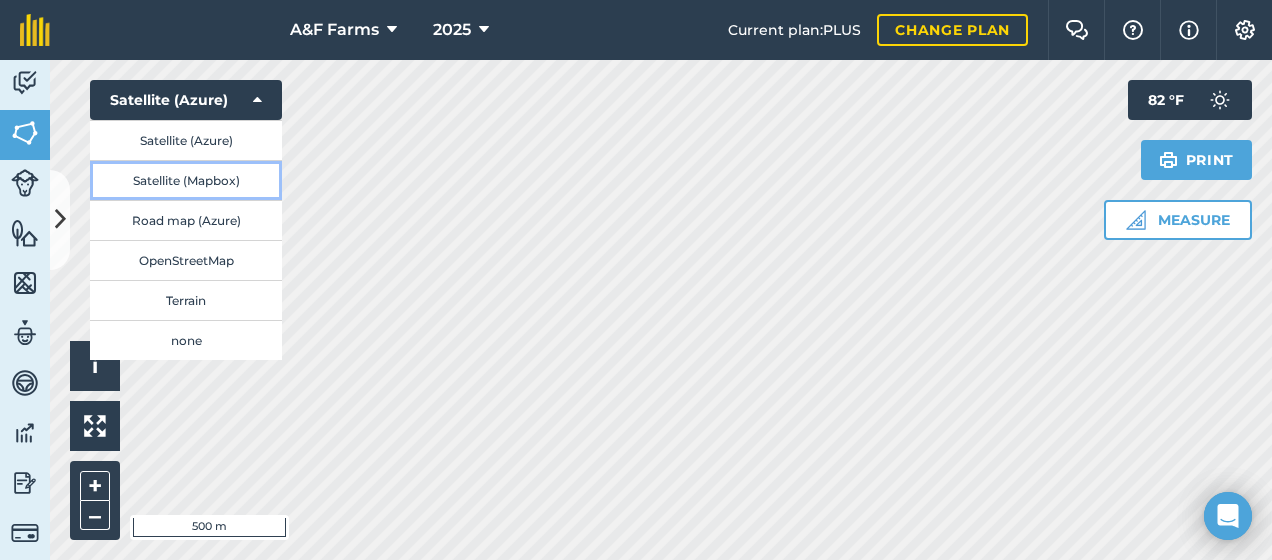 click on "Satellite (Mapbox)" at bounding box center [186, 180] 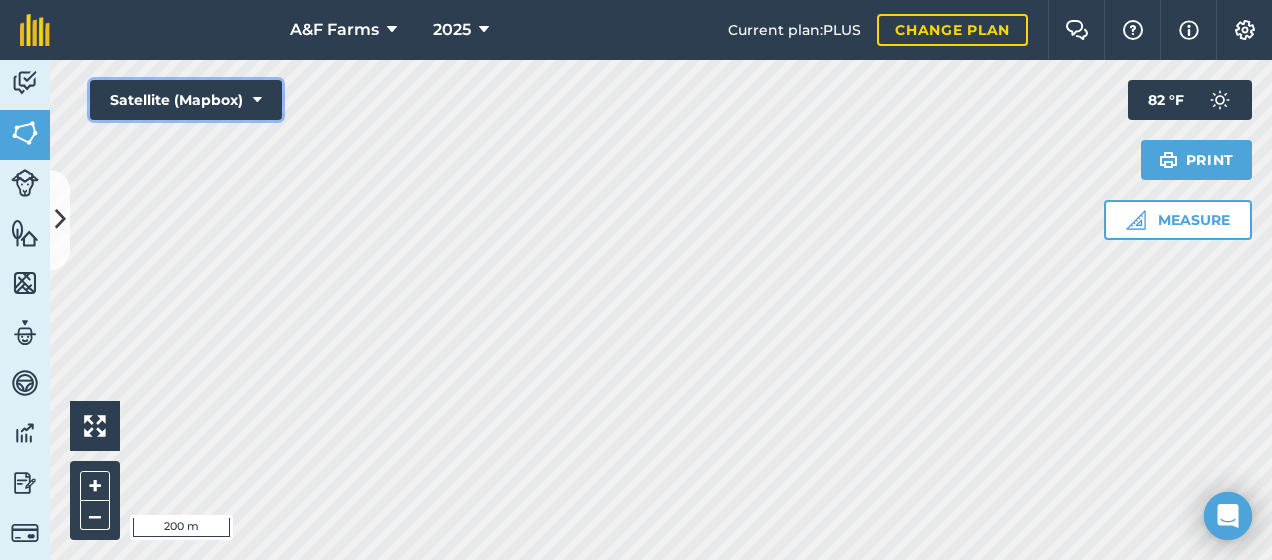 click on "Satellite (Mapbox)" at bounding box center [186, 100] 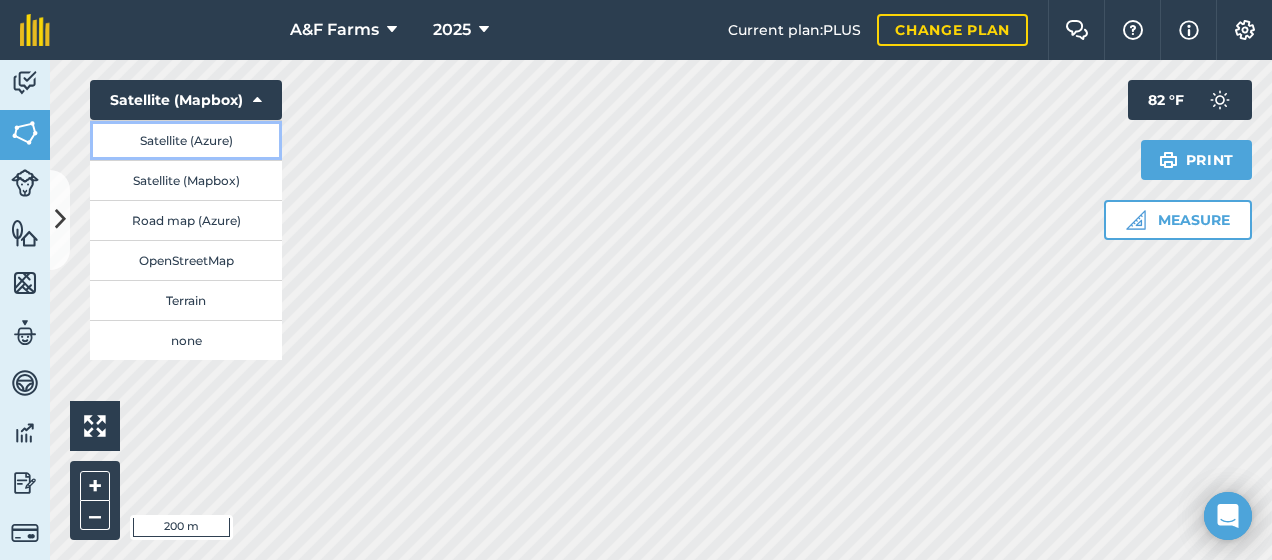 click on "Satellite (Azure)" at bounding box center (186, 140) 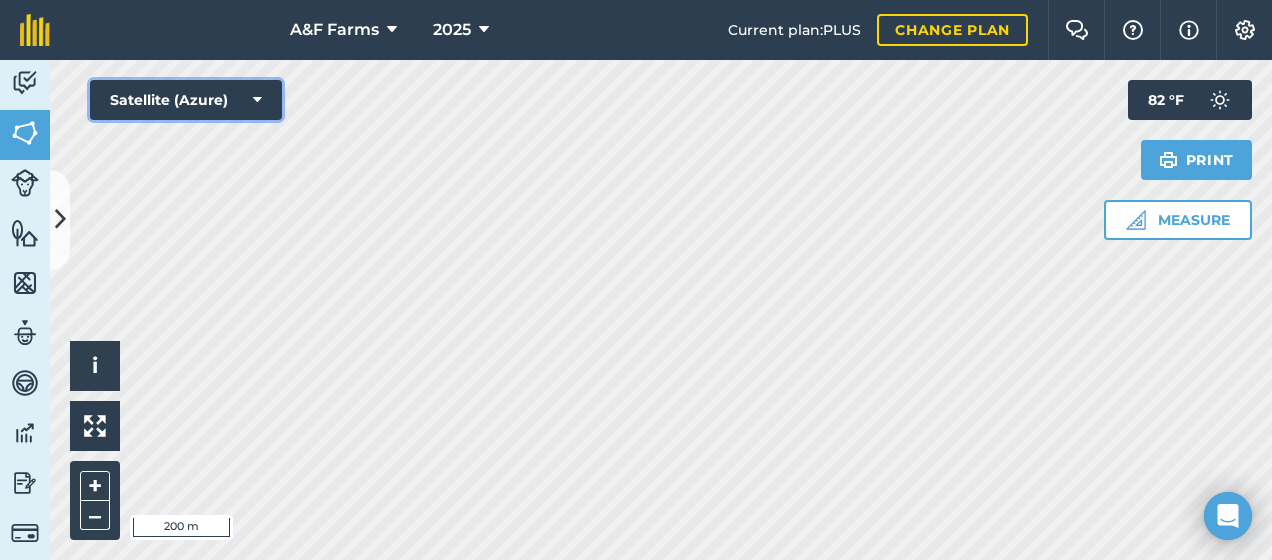click on "Satellite (Azure)" at bounding box center (186, 100) 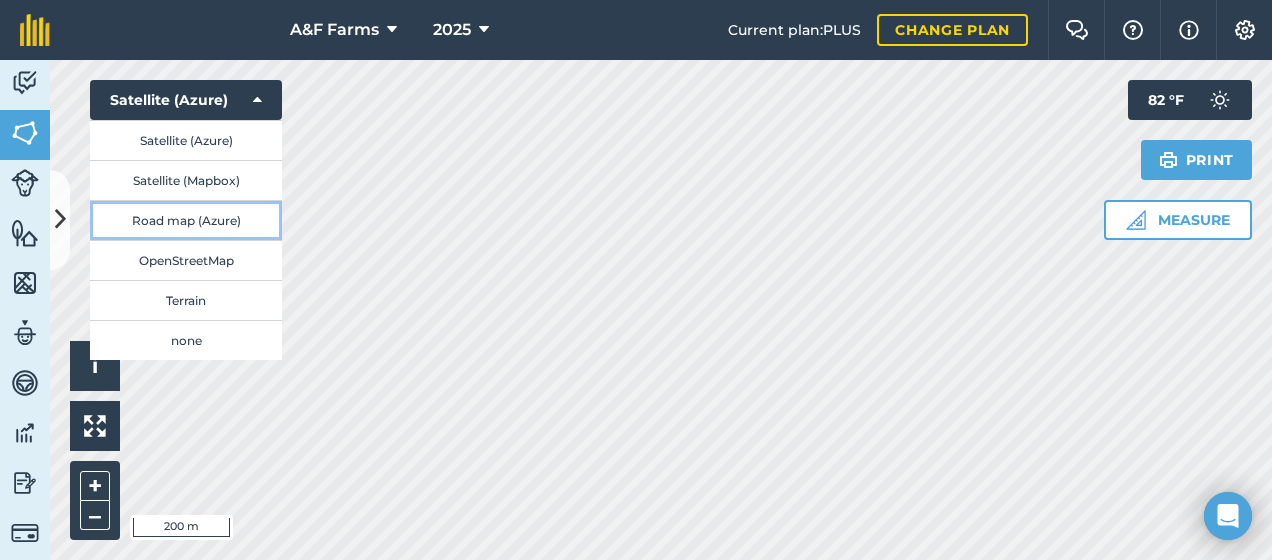click on "Road map (Azure)" at bounding box center [186, 220] 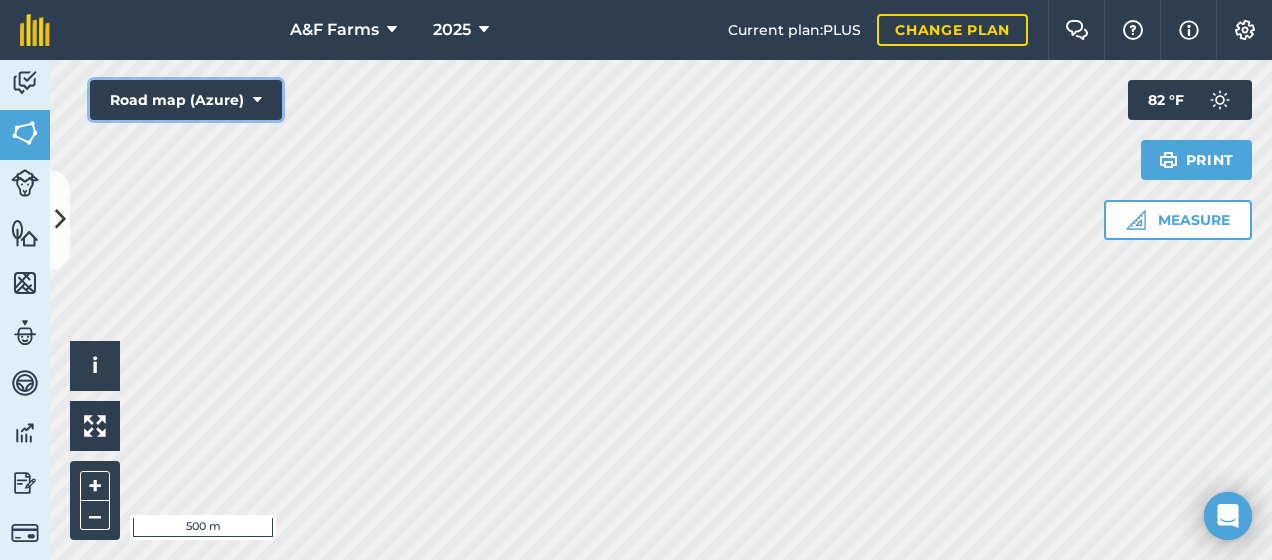 click on "Road map (Azure)" at bounding box center [186, 100] 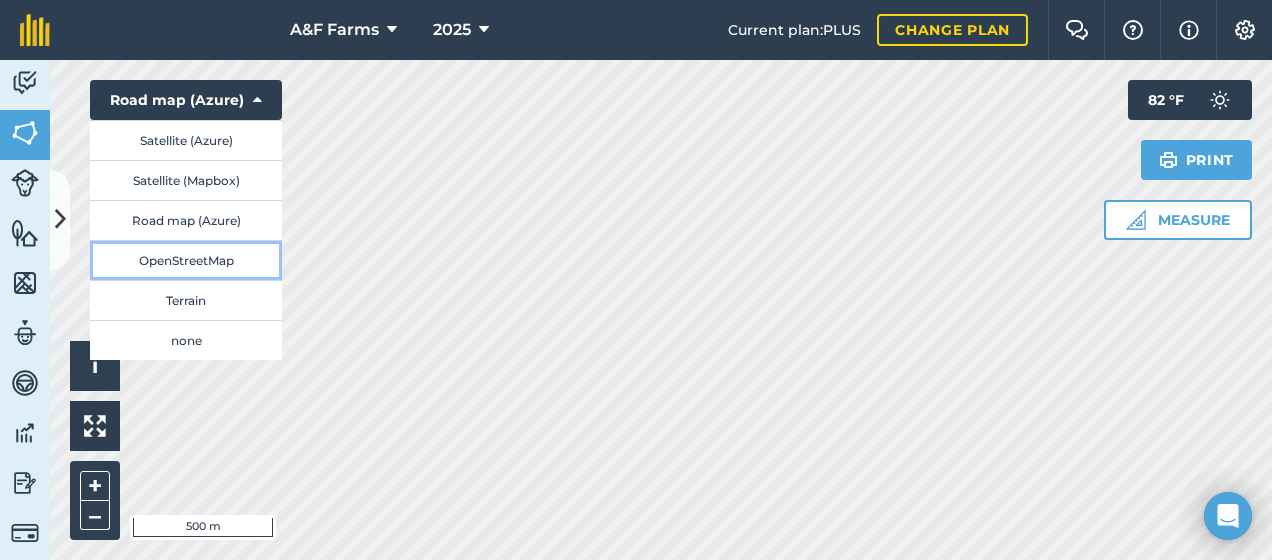 click on "OpenStreetMap" at bounding box center [186, 260] 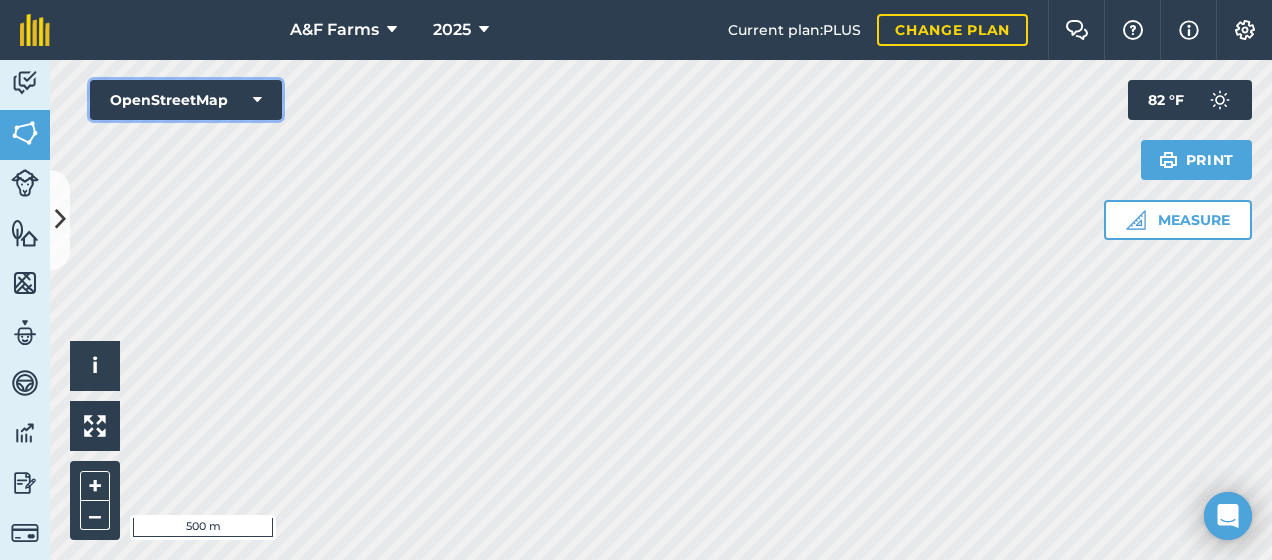 click on "OpenStreetMap" at bounding box center (186, 100) 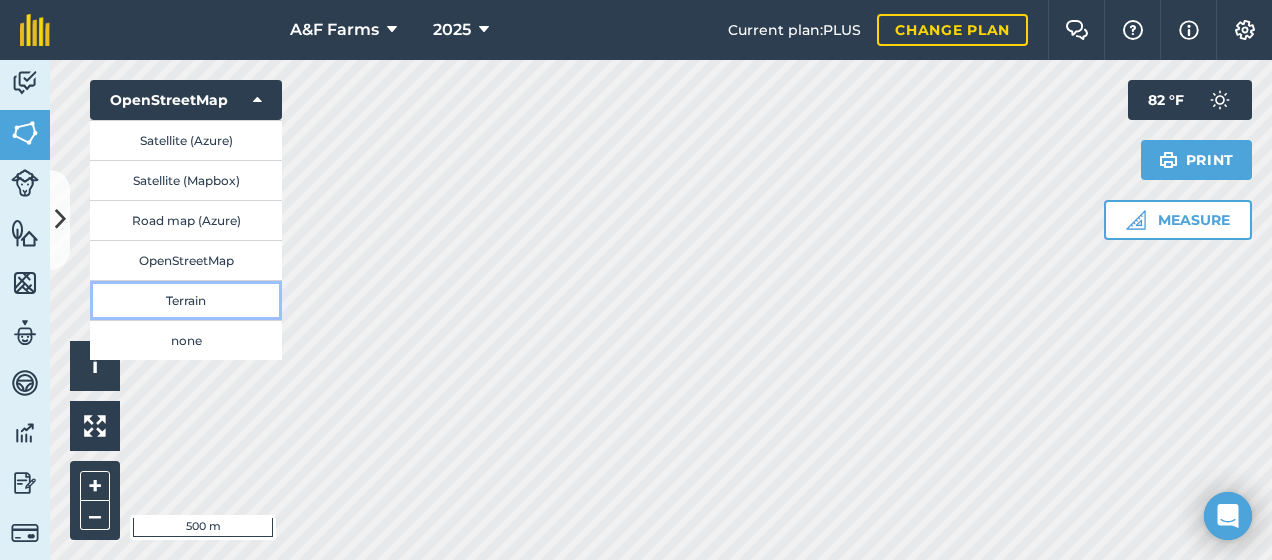 click on "Terrain" at bounding box center (186, 300) 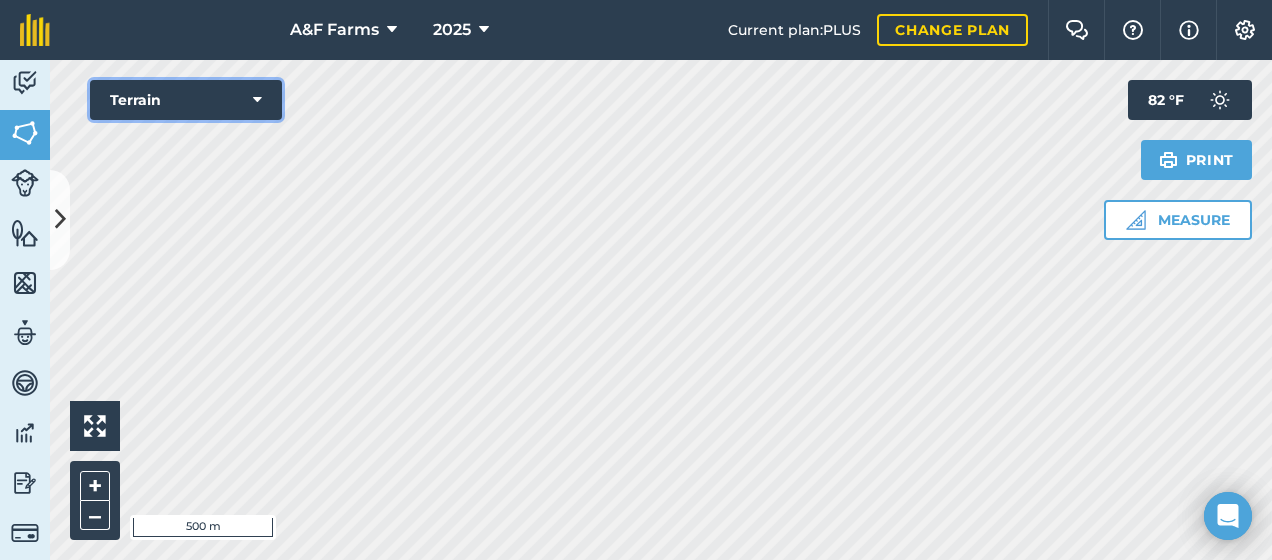 click at bounding box center (257, 100) 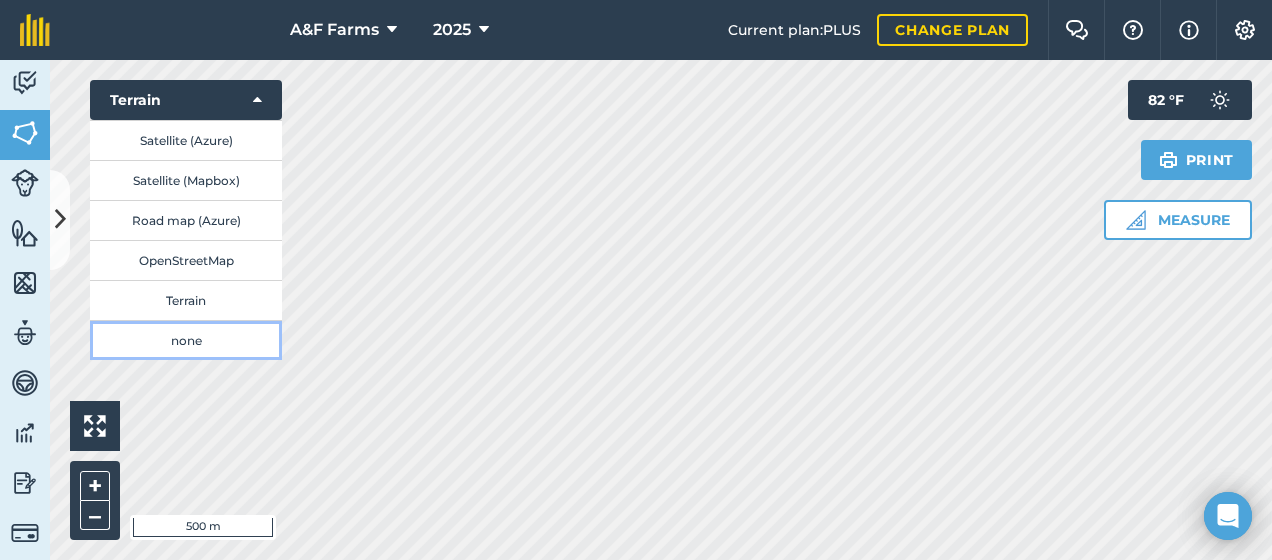 click on "none" at bounding box center (186, 340) 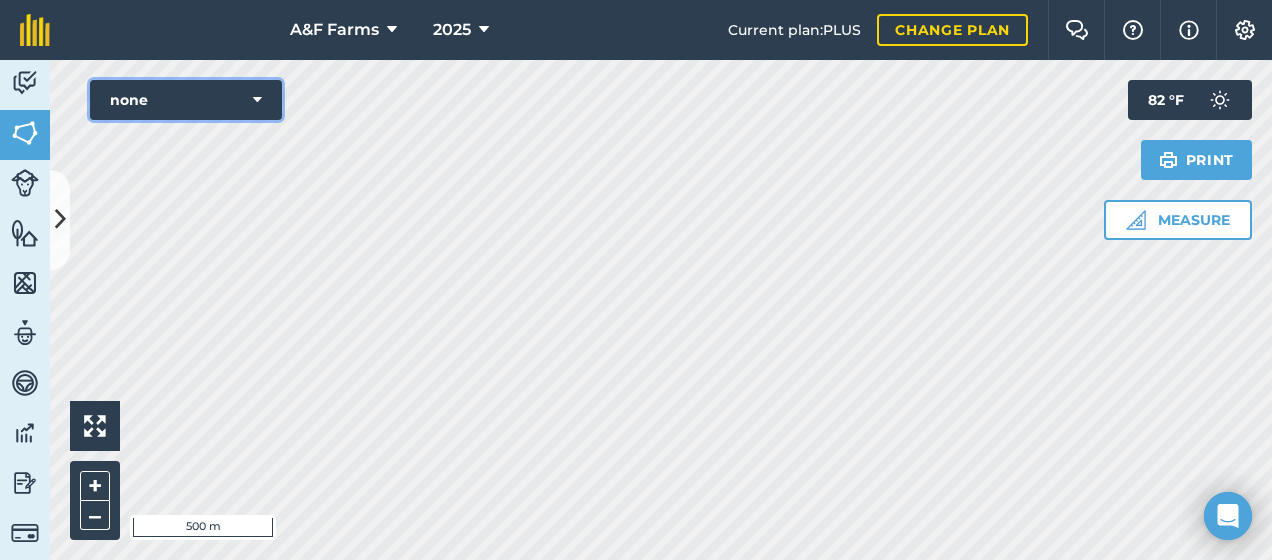 click at bounding box center [257, 100] 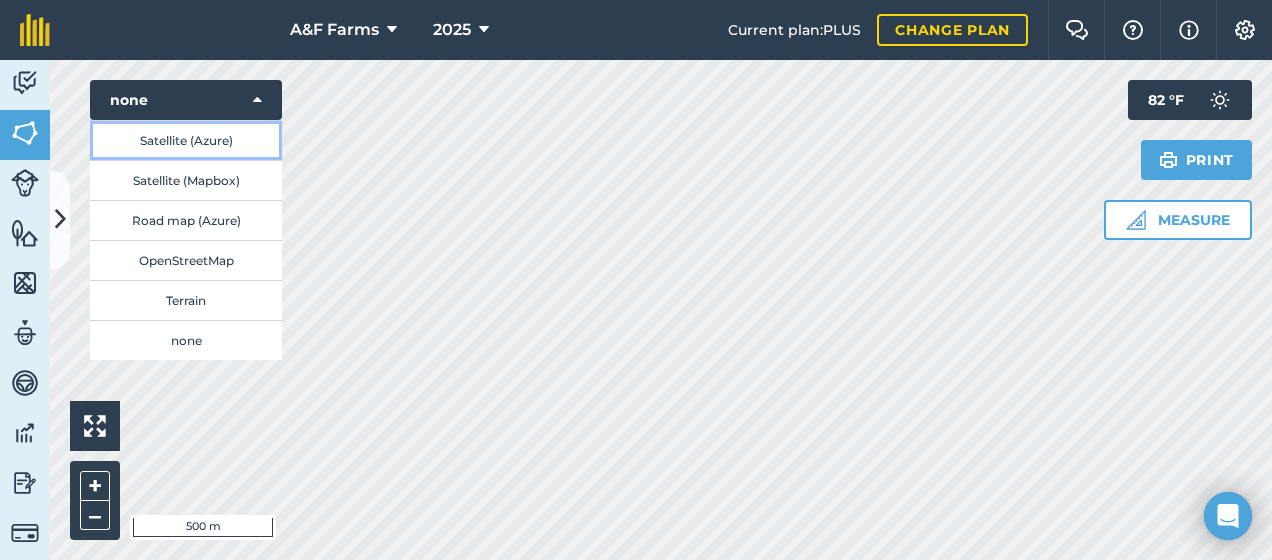 click on "Satellite (Azure)" at bounding box center (186, 140) 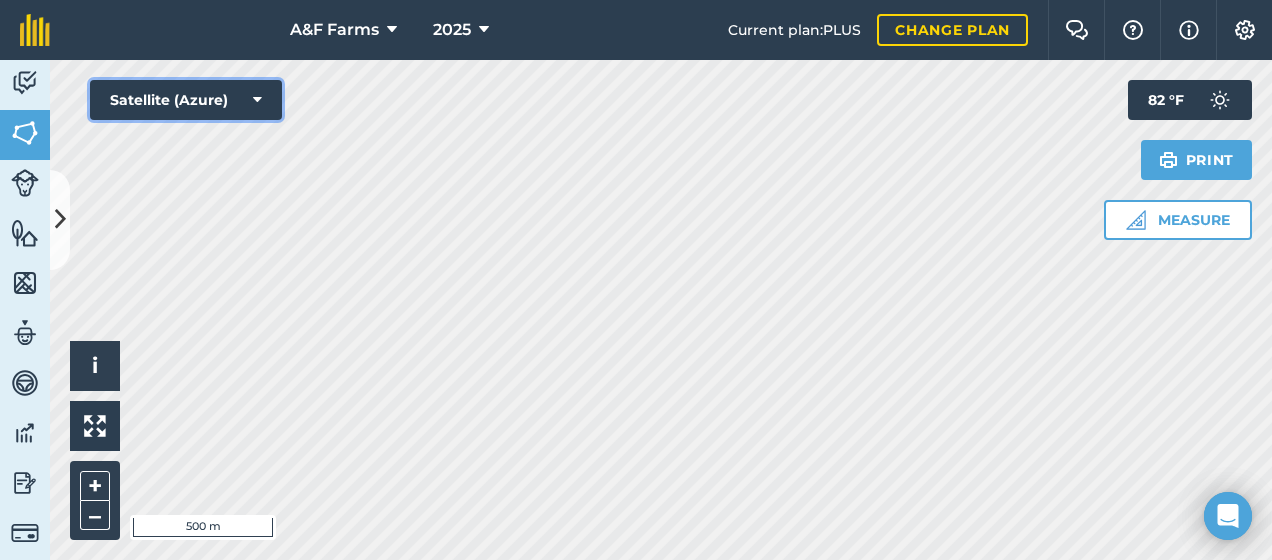 click at bounding box center (257, 100) 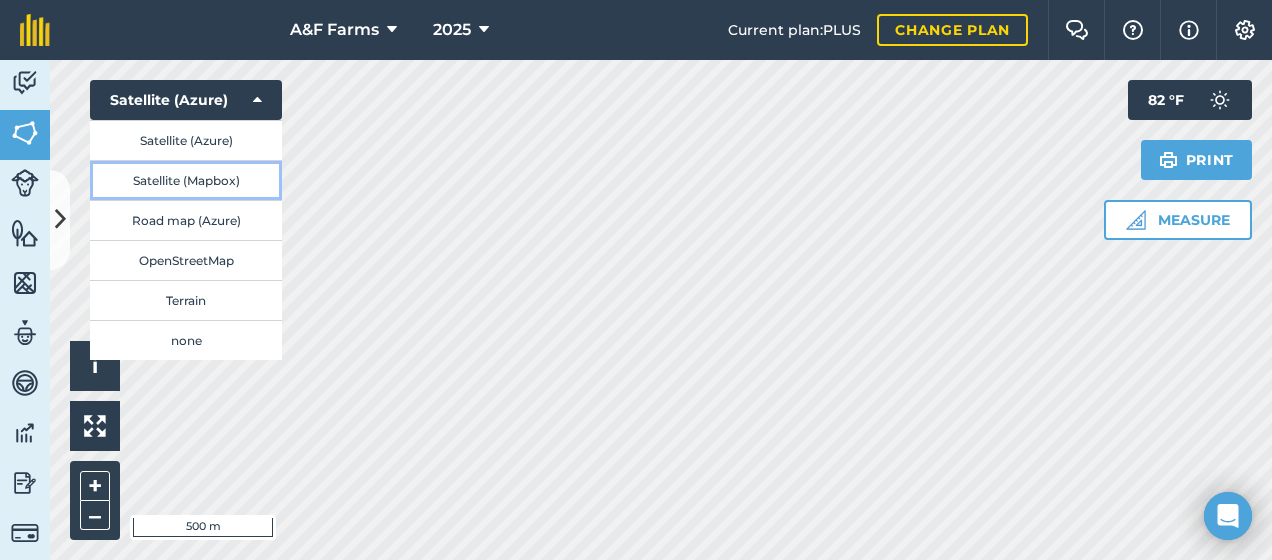 click on "Satellite (Mapbox)" at bounding box center [186, 180] 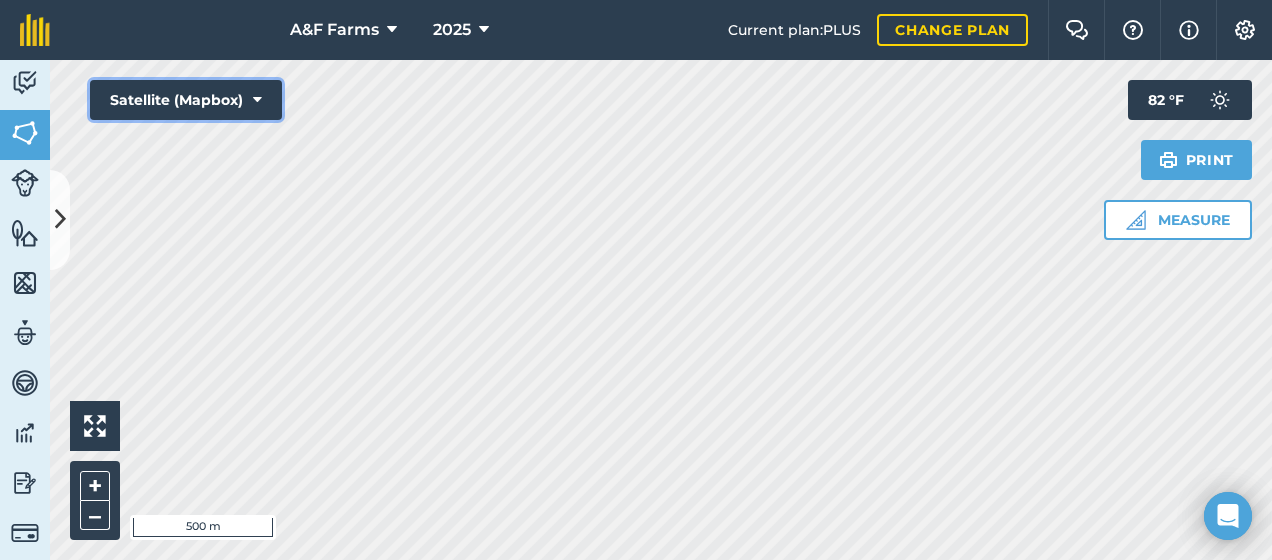 click on "Satellite (Mapbox)" at bounding box center (186, 100) 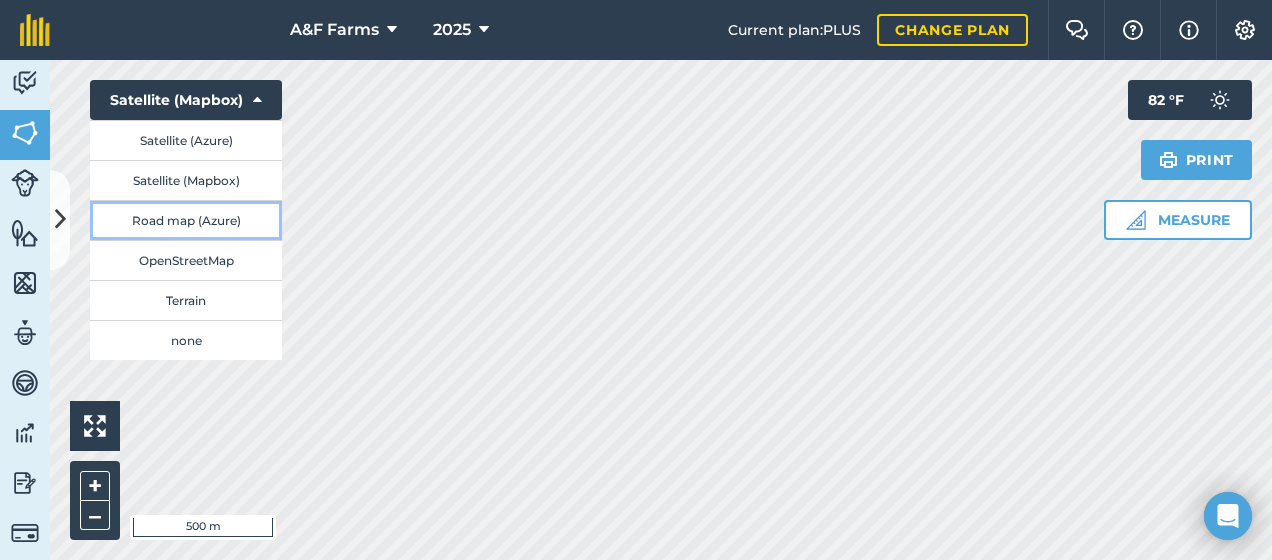 click on "Road map (Azure)" at bounding box center [186, 220] 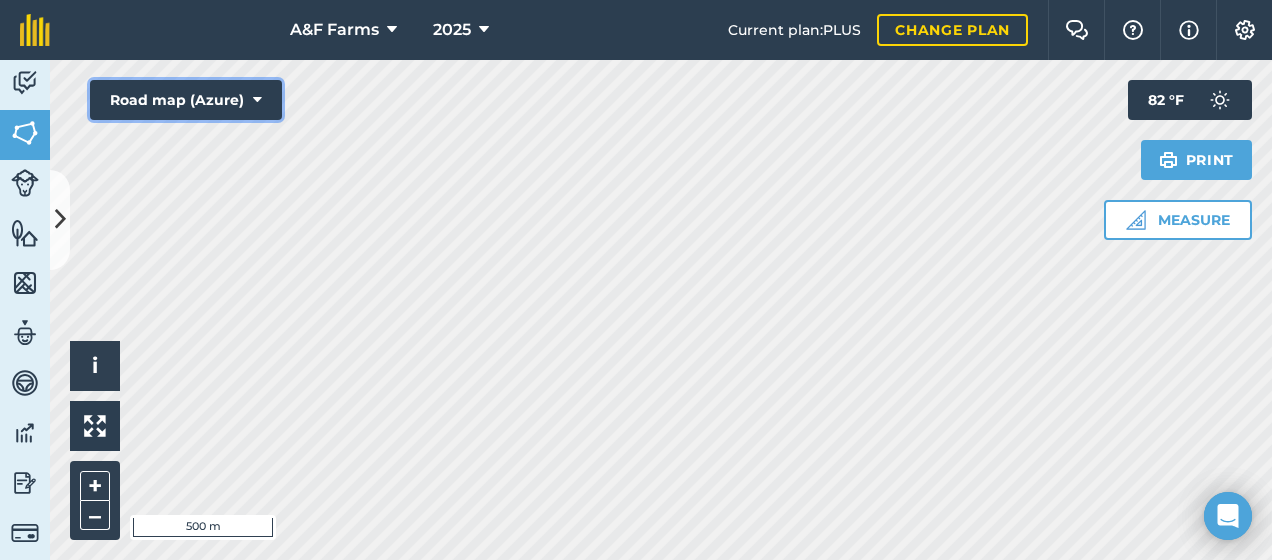 click at bounding box center (257, 100) 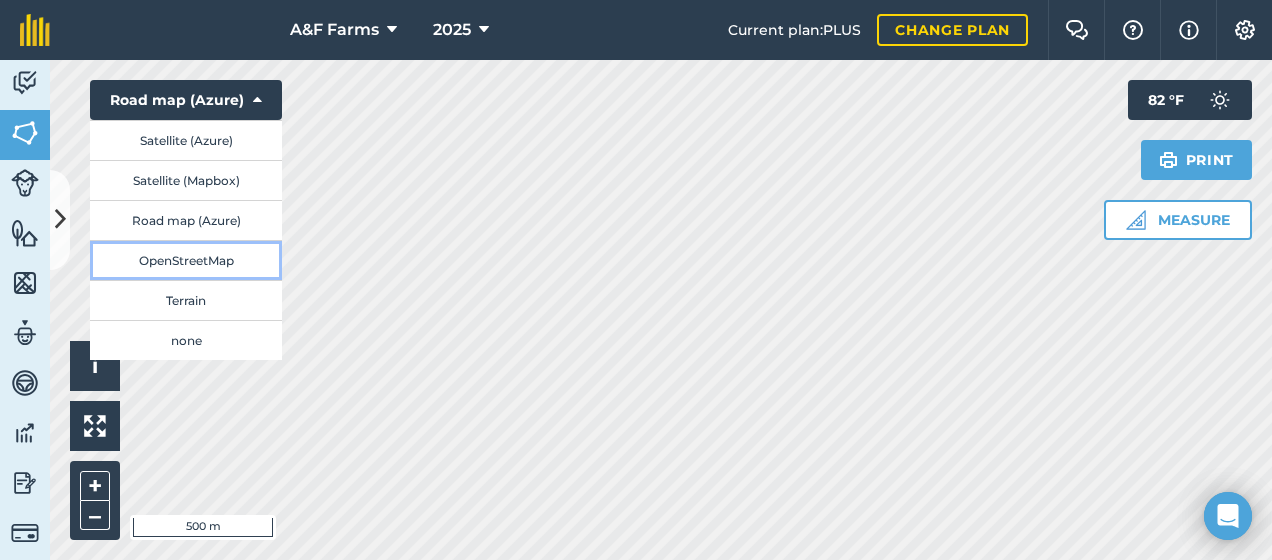 click on "OpenStreetMap" at bounding box center (186, 260) 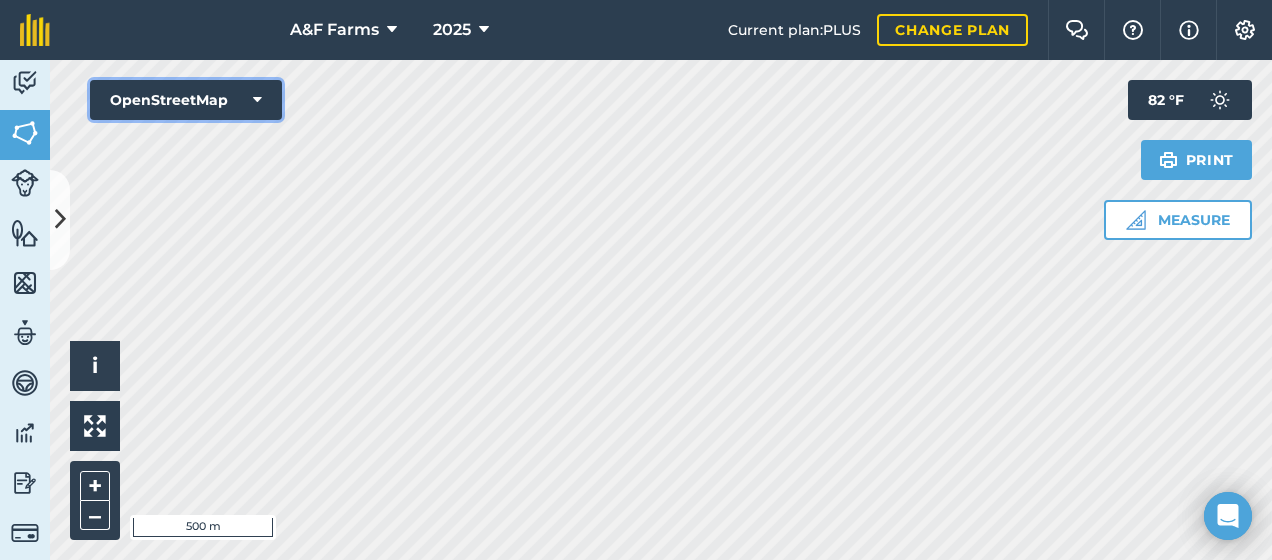 click at bounding box center (257, 100) 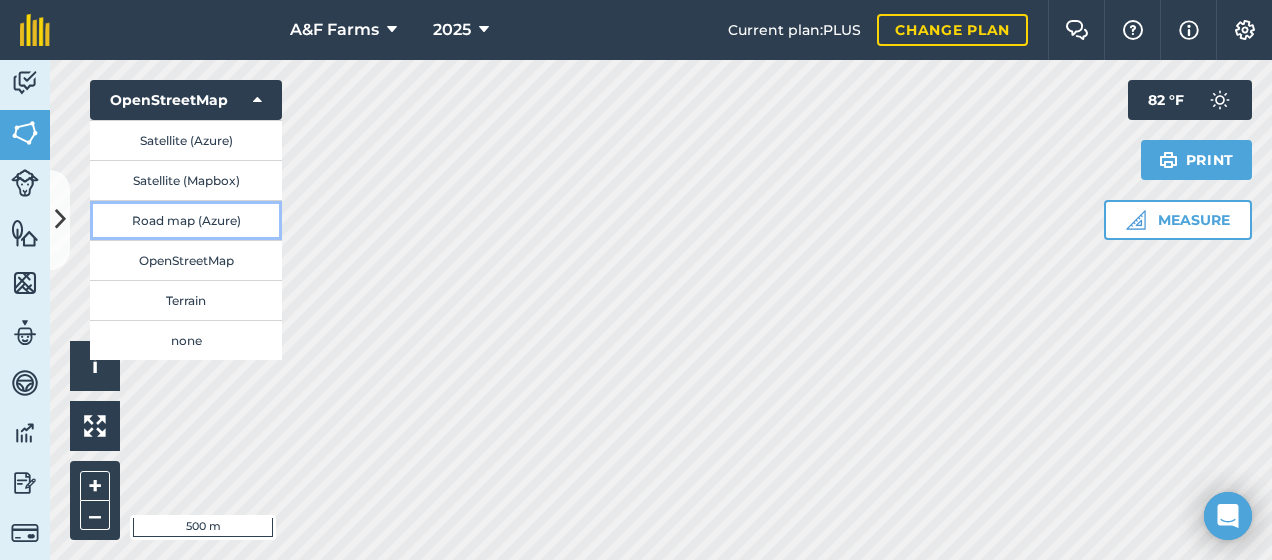 click on "Road map (Azure)" at bounding box center (186, 220) 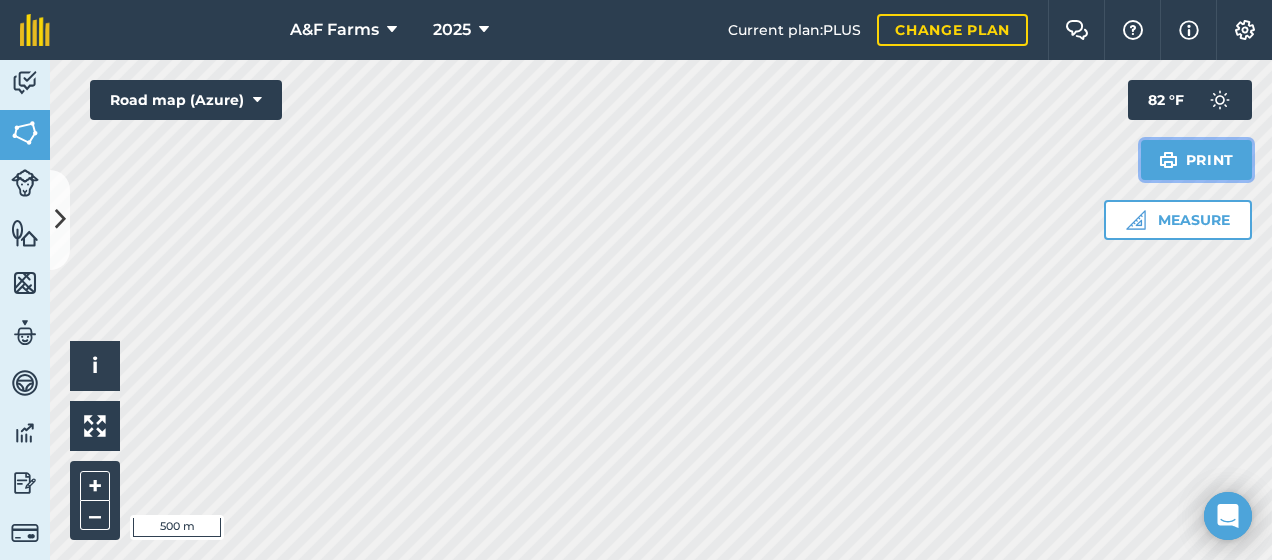 click at bounding box center [1168, 160] 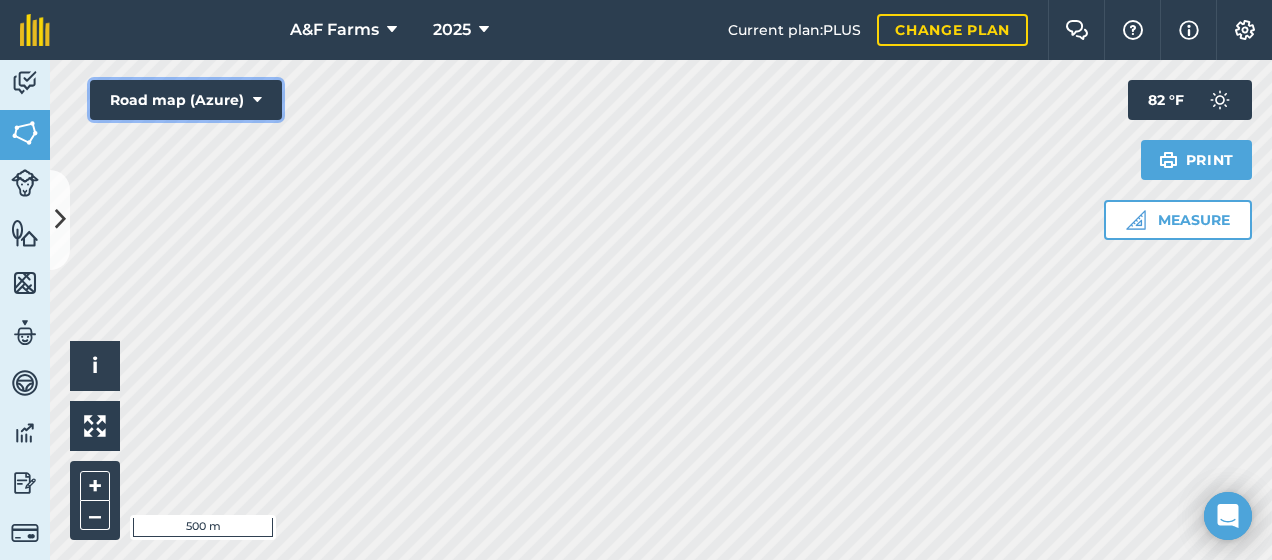 click on "Road map (Azure)" at bounding box center (186, 100) 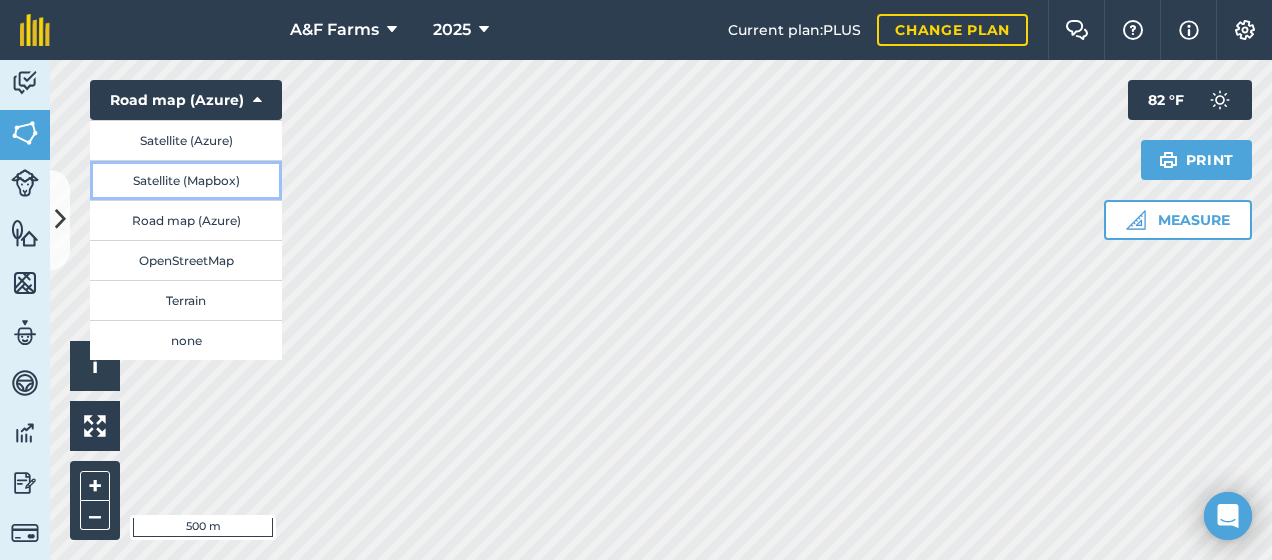 click on "Satellite (Mapbox)" at bounding box center (186, 180) 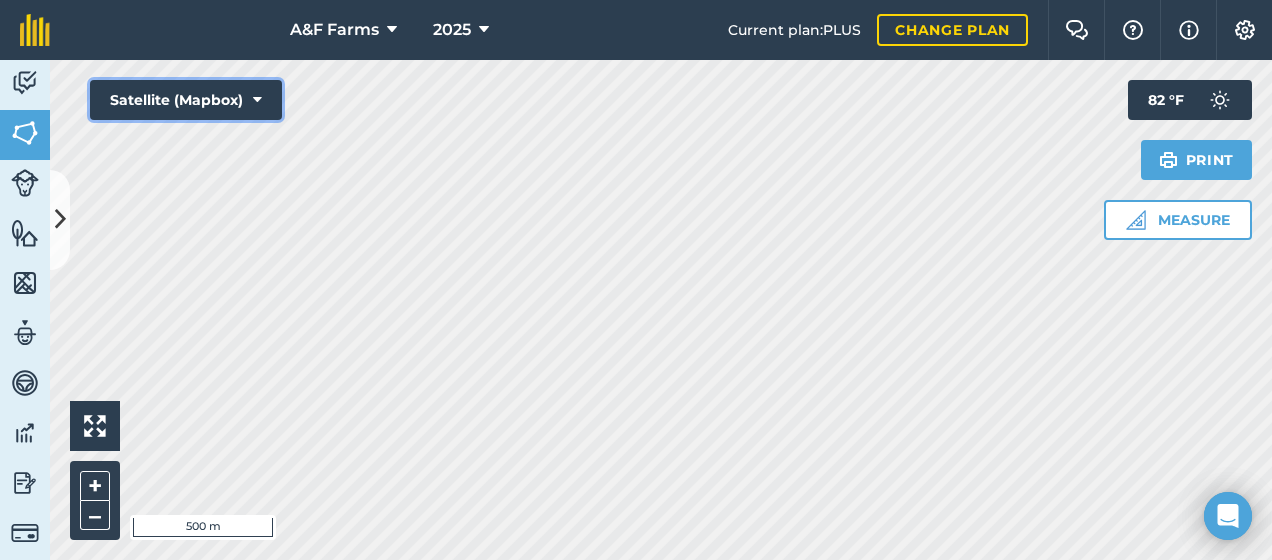 click at bounding box center (257, 100) 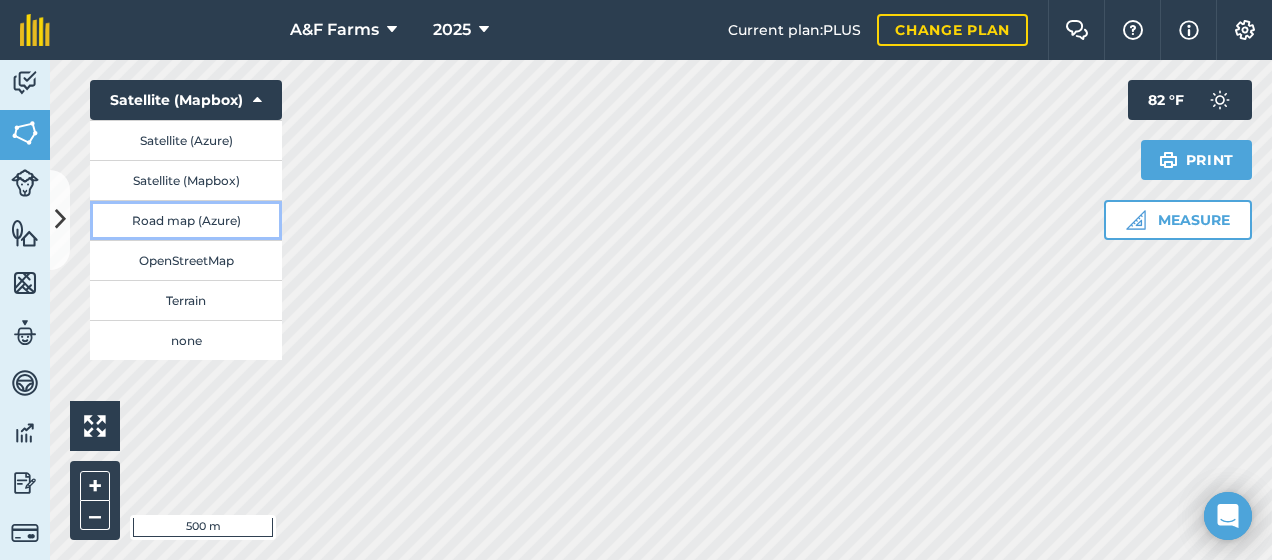 click on "Road map (Azure)" at bounding box center (186, 220) 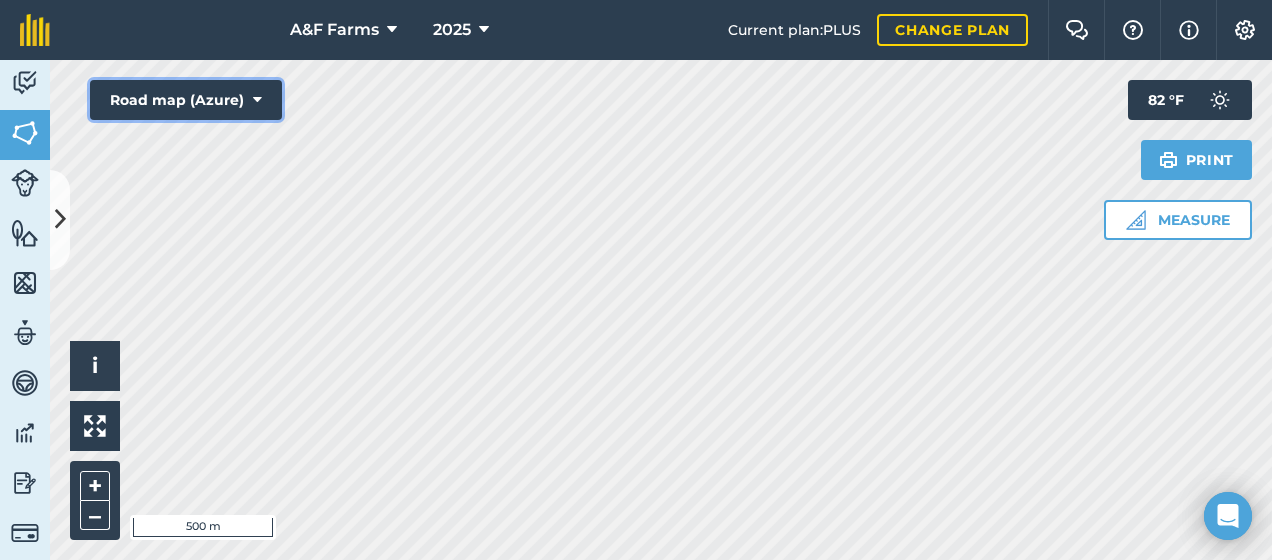 click on "Road map (Azure)" at bounding box center [186, 100] 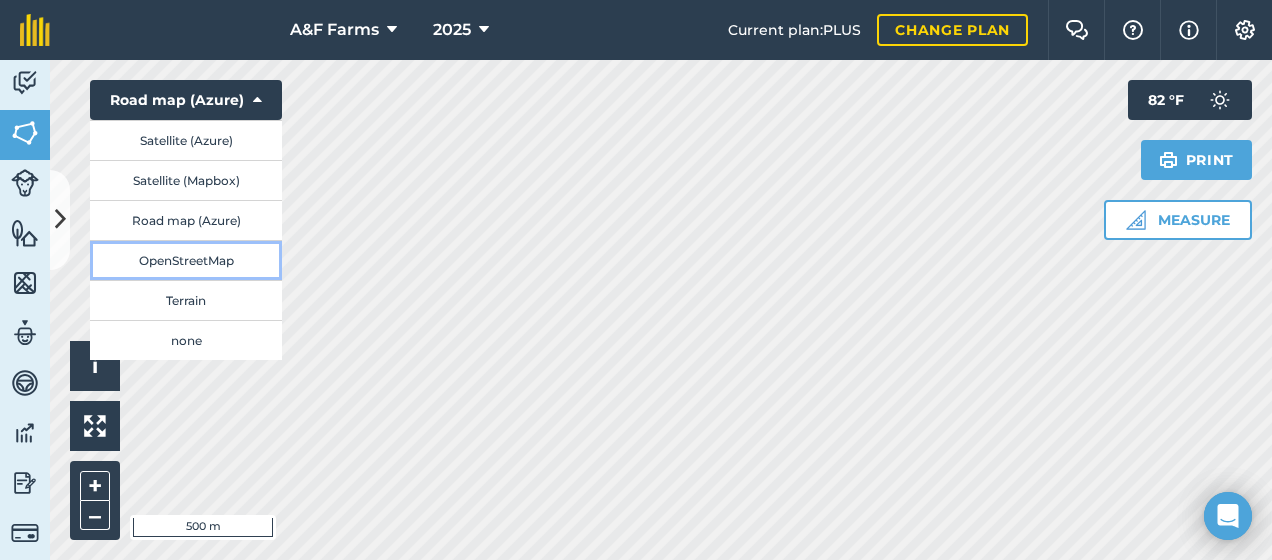 click on "OpenStreetMap" at bounding box center [186, 260] 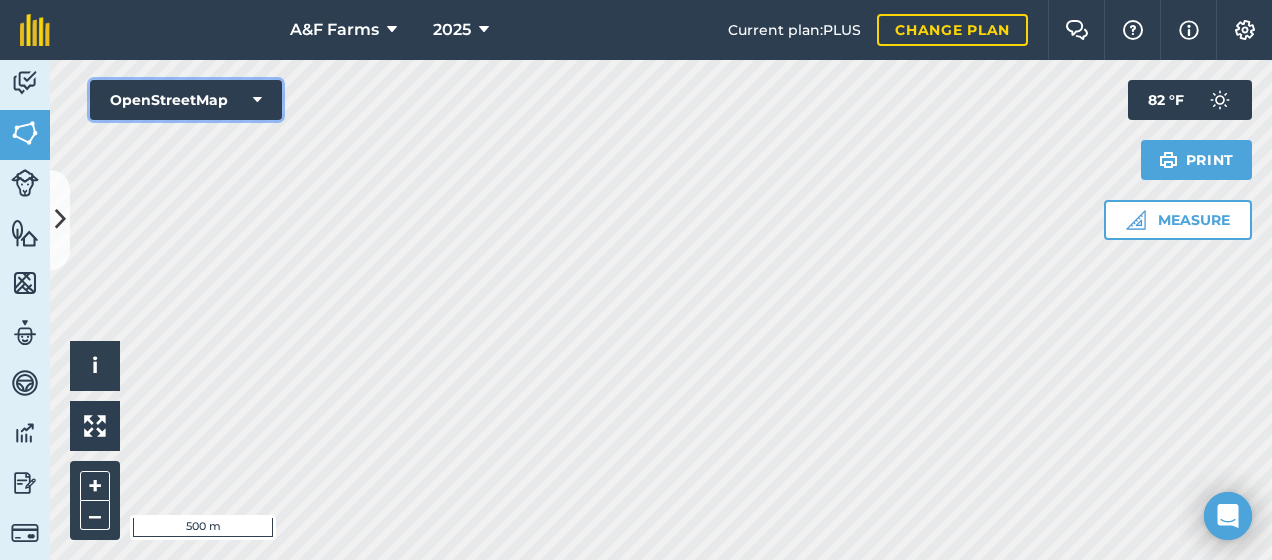 click on "OpenStreetMap" at bounding box center (186, 100) 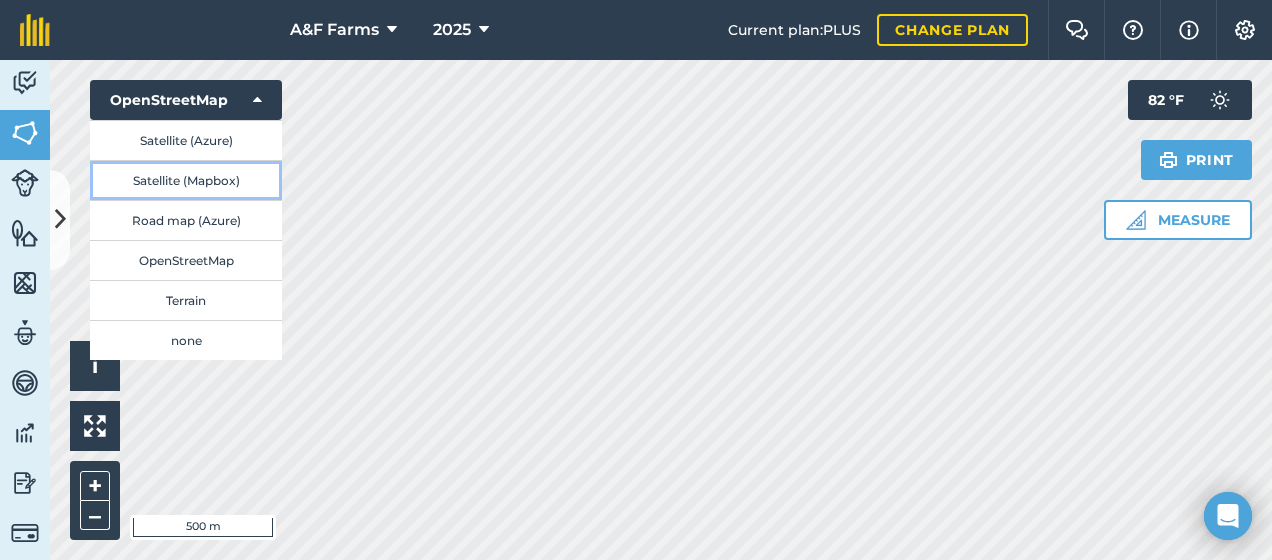 click on "Satellite (Mapbox)" at bounding box center [186, 180] 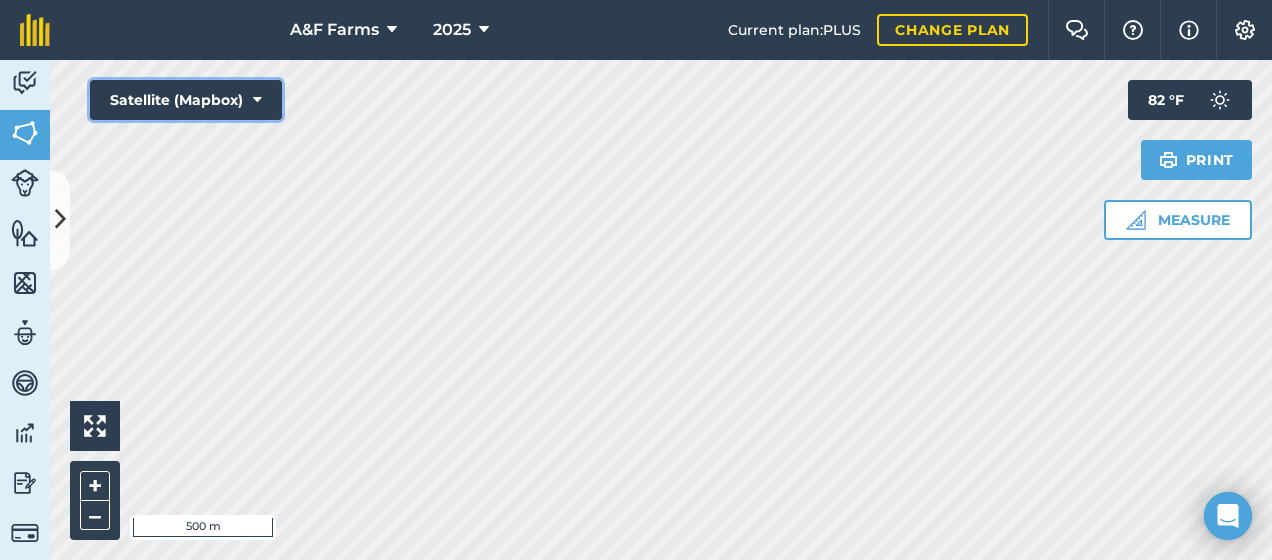 click on "Satellite (Mapbox)" at bounding box center (186, 100) 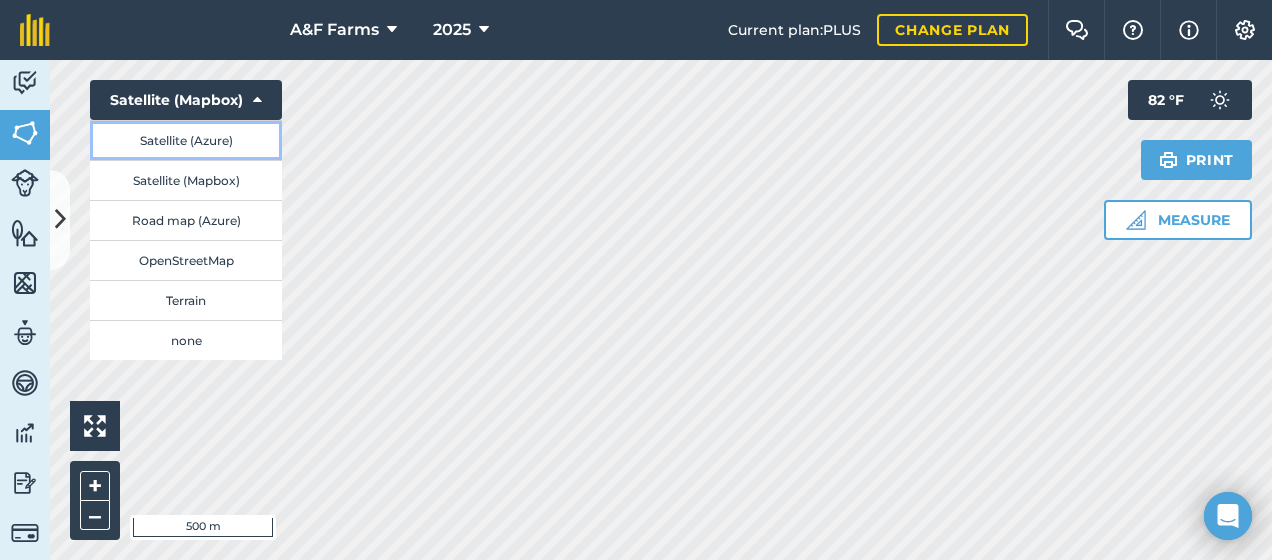 click on "Satellite (Azure)" at bounding box center [186, 140] 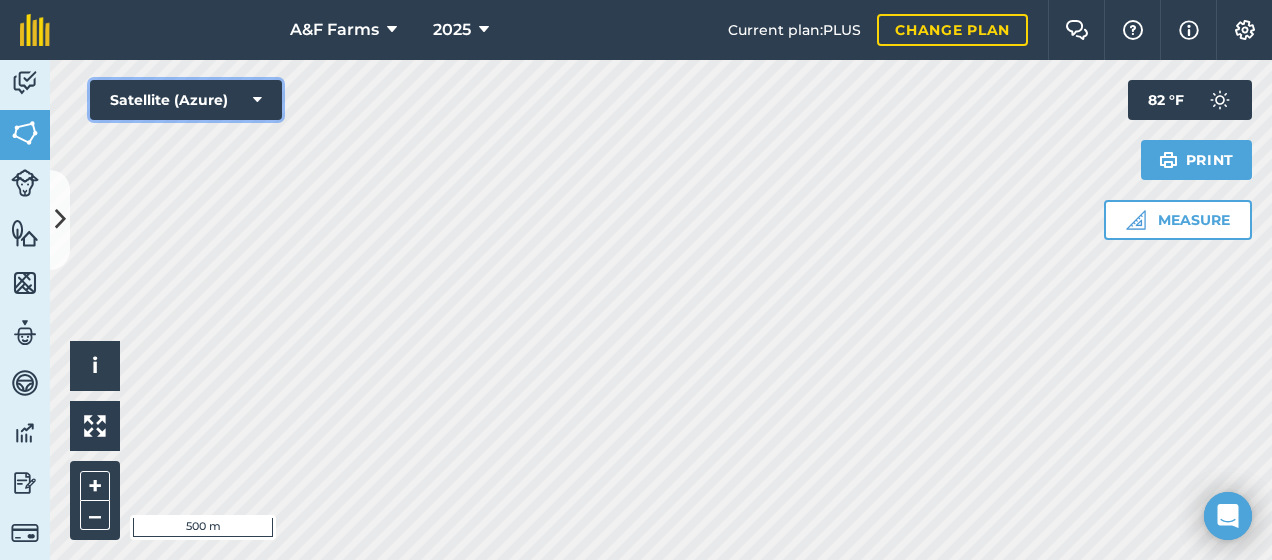click at bounding box center (257, 100) 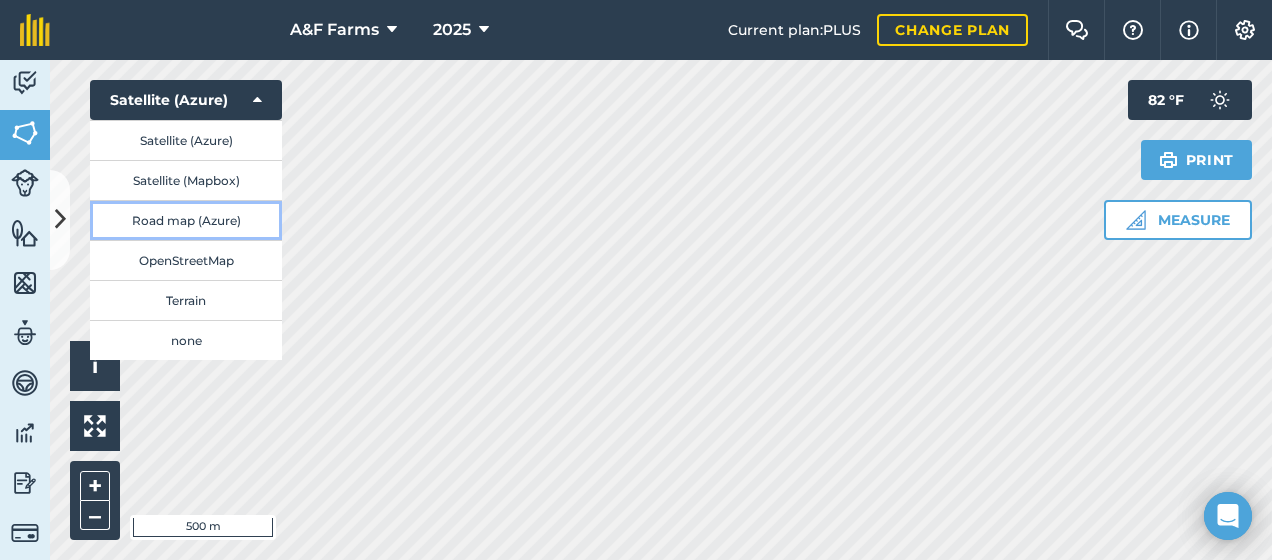 click on "Road map (Azure)" at bounding box center (186, 220) 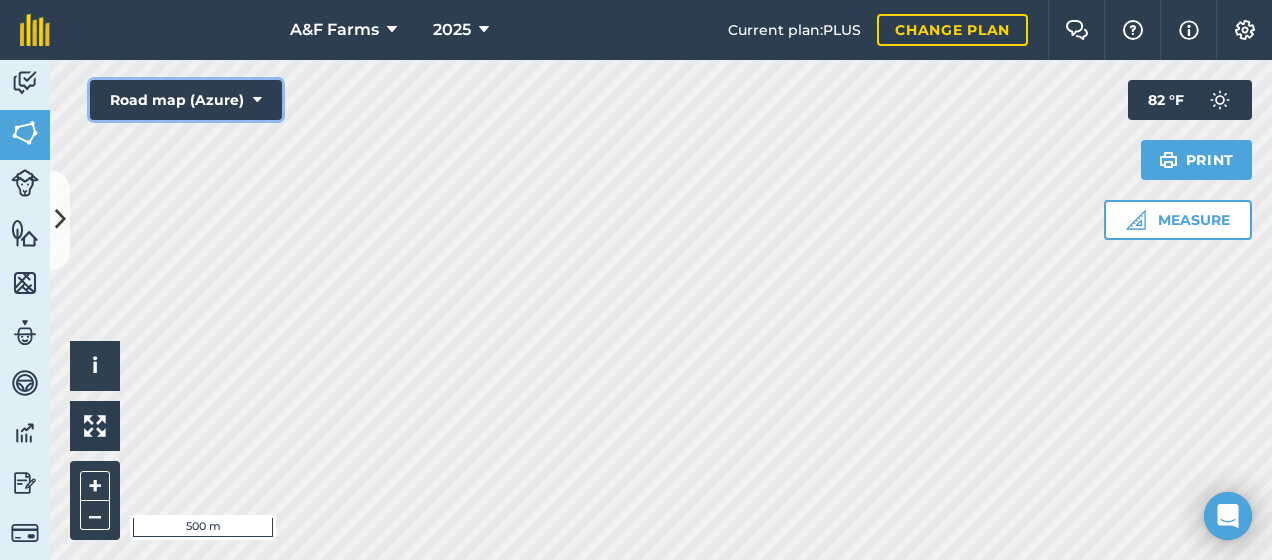 click on "Road map (Azure)" at bounding box center [186, 100] 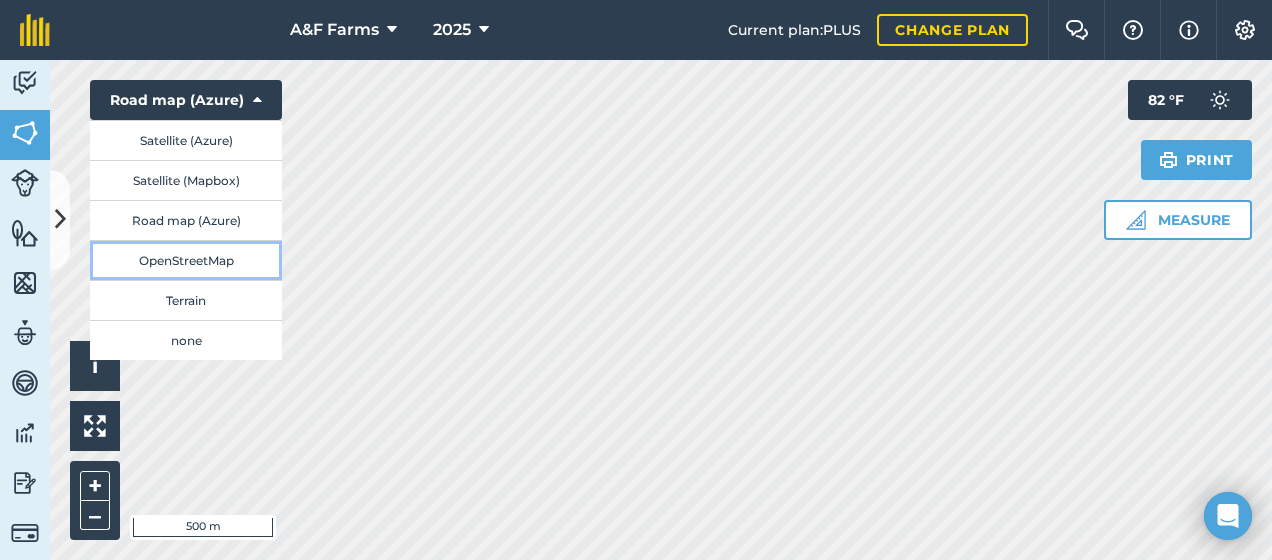 click on "OpenStreetMap" at bounding box center (186, 260) 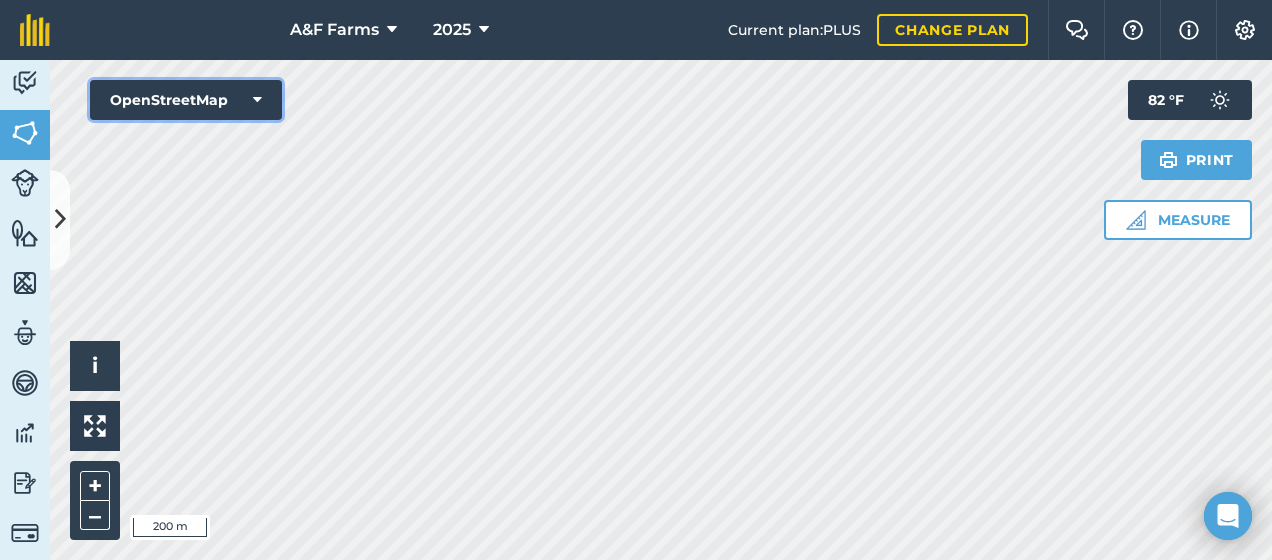 click on "OpenStreetMap" at bounding box center (186, 100) 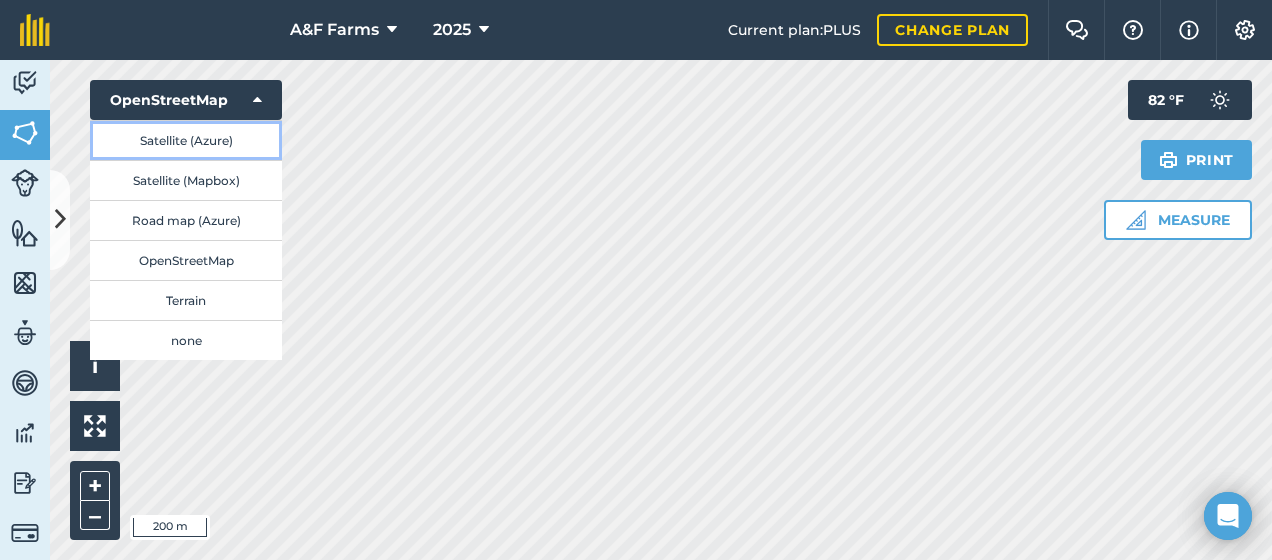 click on "Satellite (Azure)" at bounding box center [186, 140] 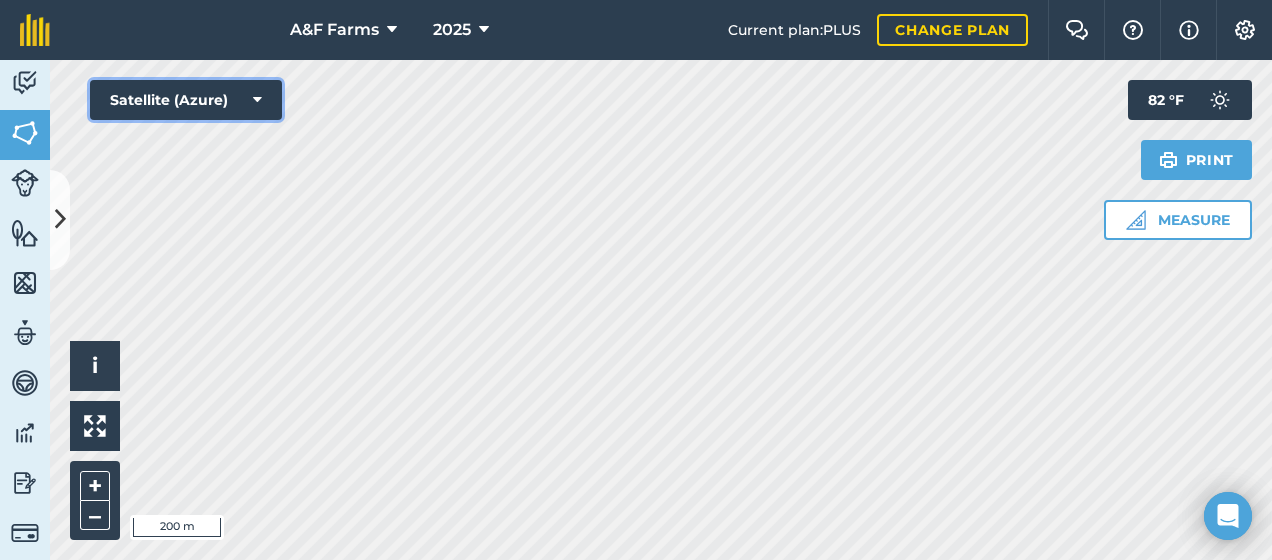 click on "Satellite (Azure)" at bounding box center [186, 100] 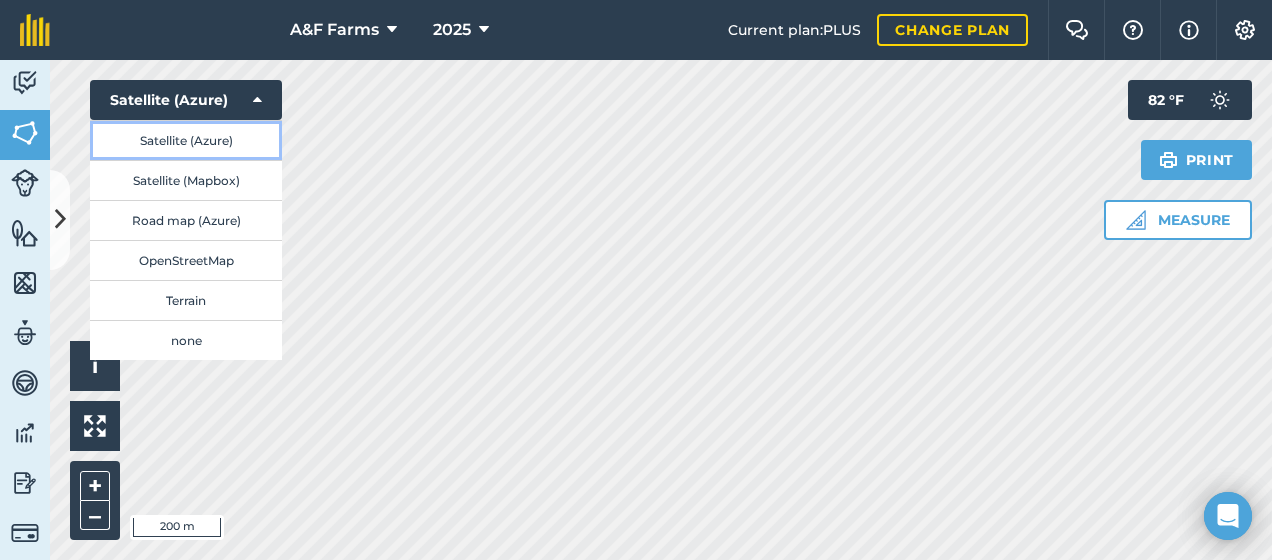 click on "Satellite (Azure)" at bounding box center (186, 140) 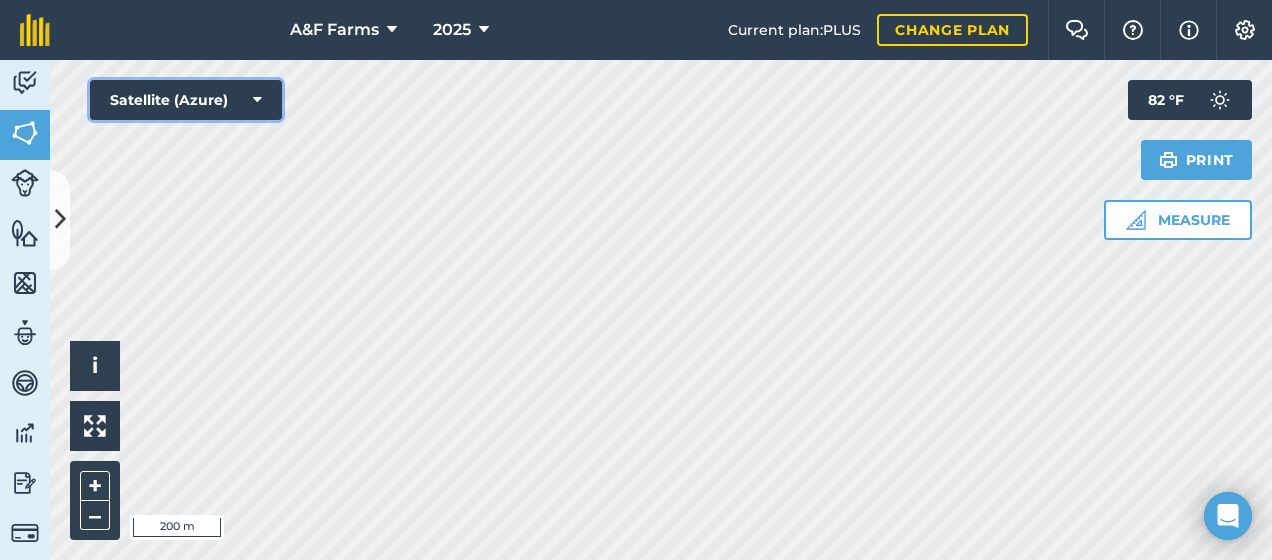 click at bounding box center [257, 100] 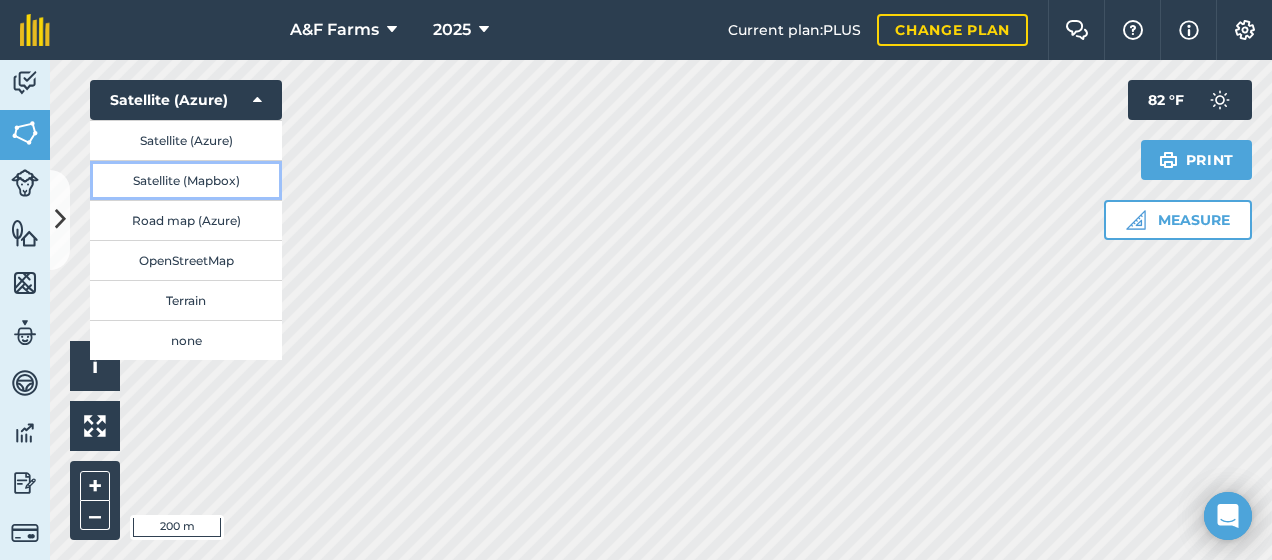 click on "Satellite (Mapbox)" at bounding box center (186, 180) 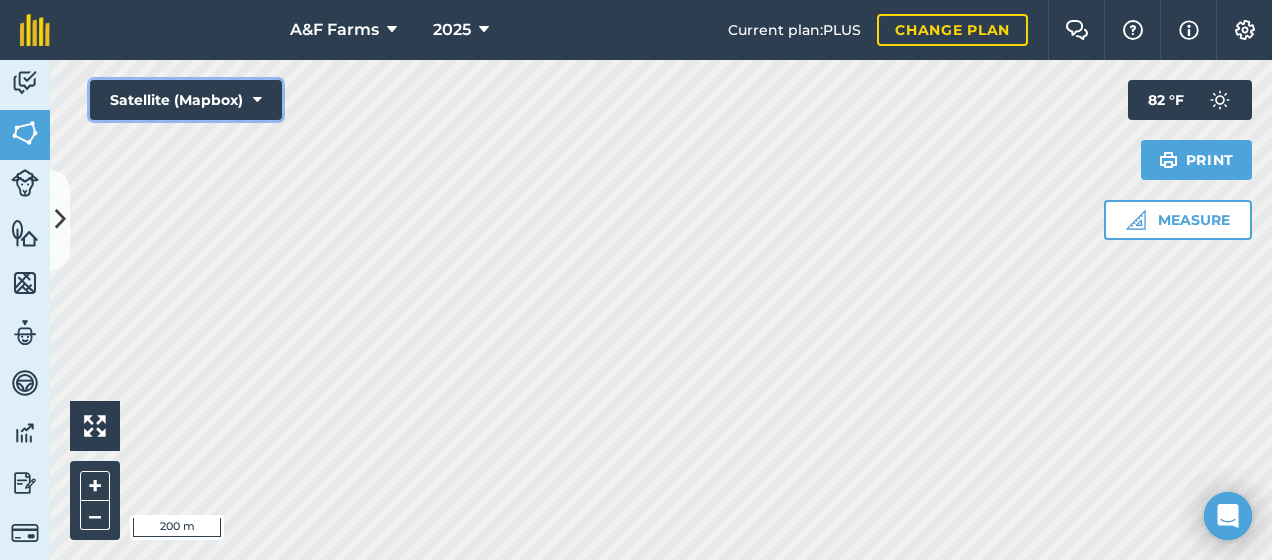 click on "Satellite (Mapbox)" at bounding box center [186, 100] 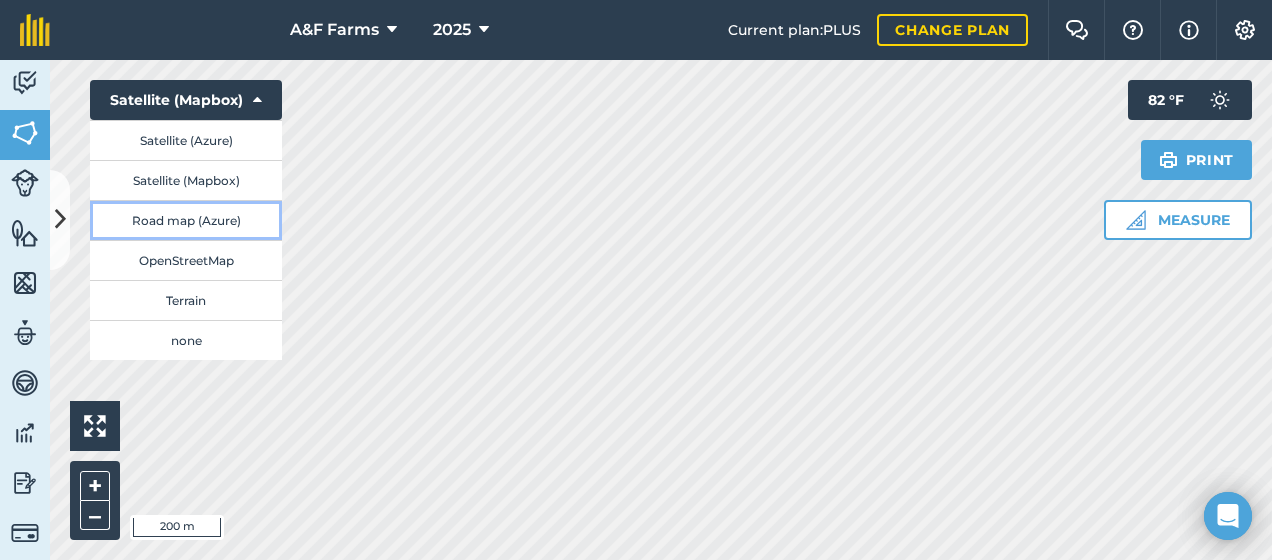 click on "Road map (Azure)" at bounding box center (186, 220) 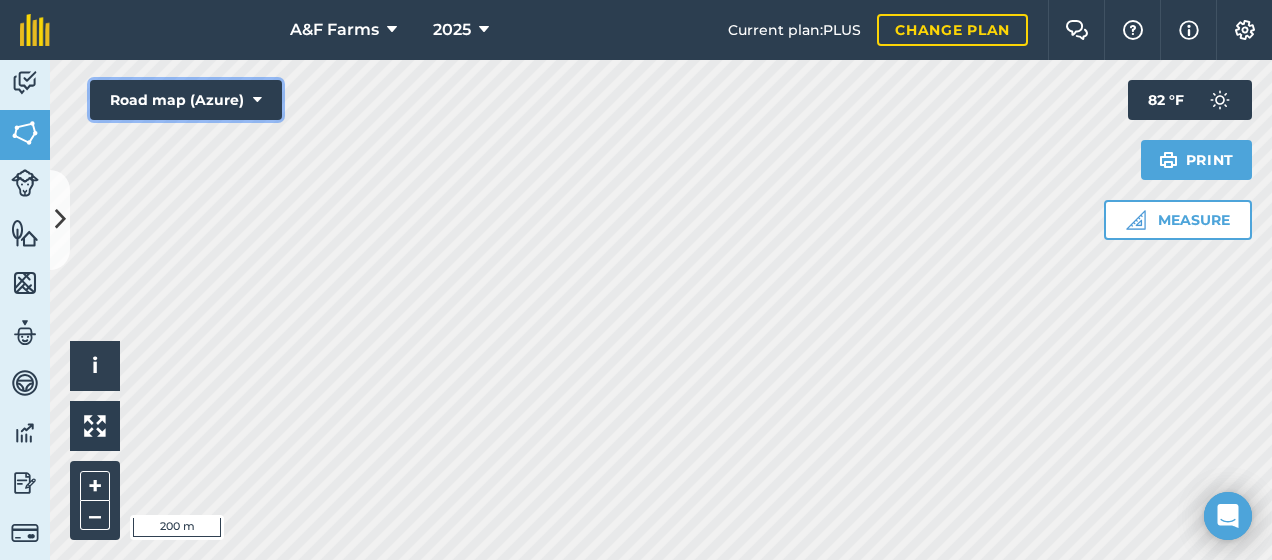 click at bounding box center [257, 100] 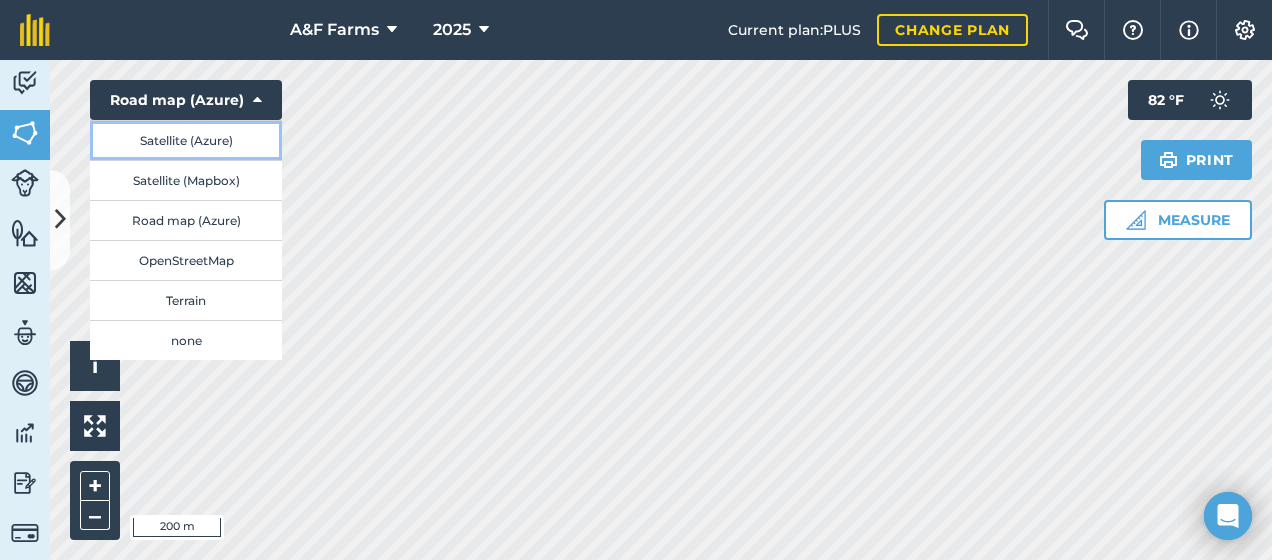 click on "Satellite (Azure)" at bounding box center [186, 140] 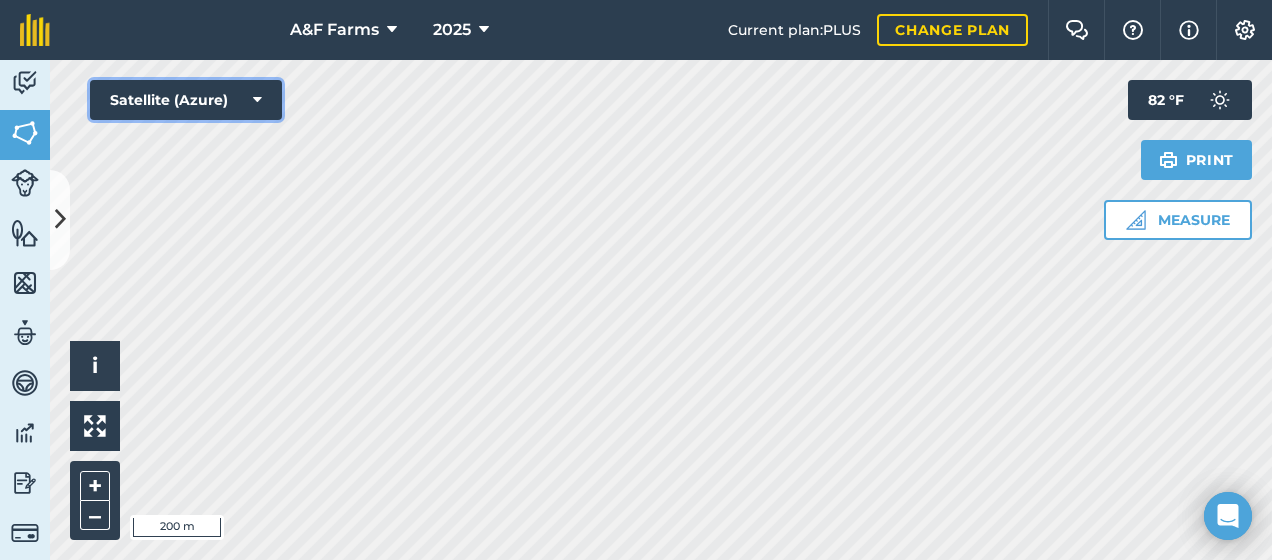 click at bounding box center [257, 100] 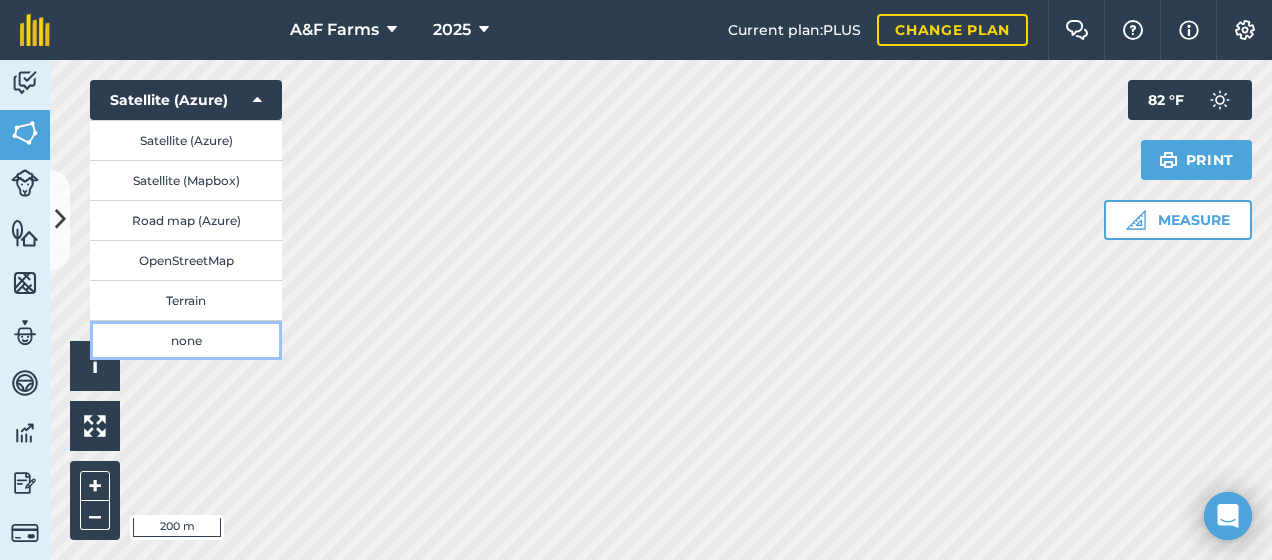 click on "none" at bounding box center [186, 340] 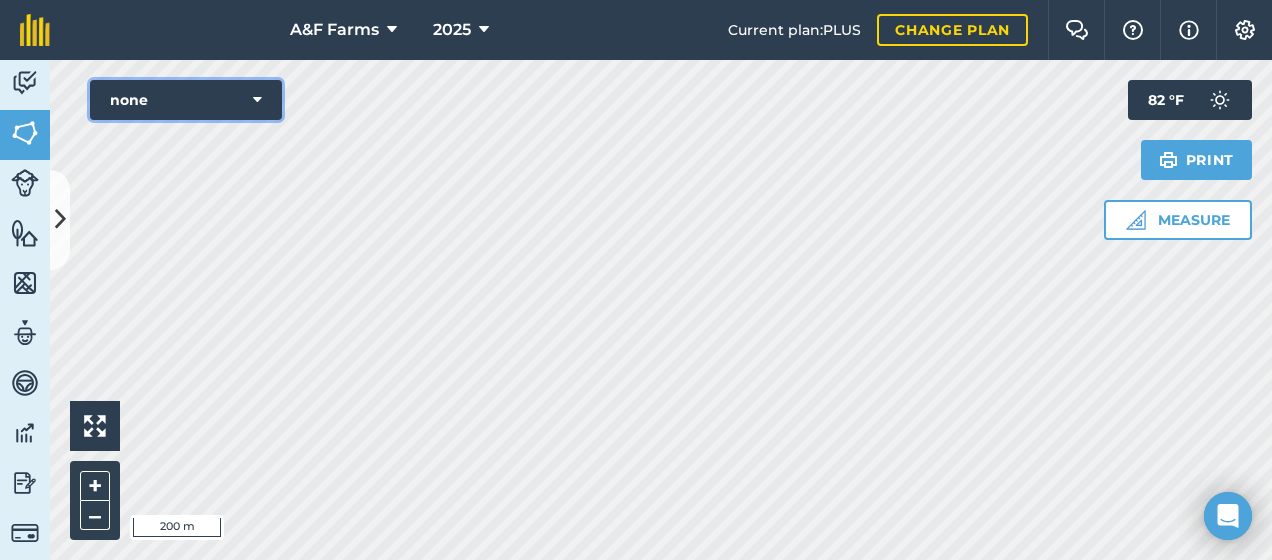 click on "none" at bounding box center [186, 100] 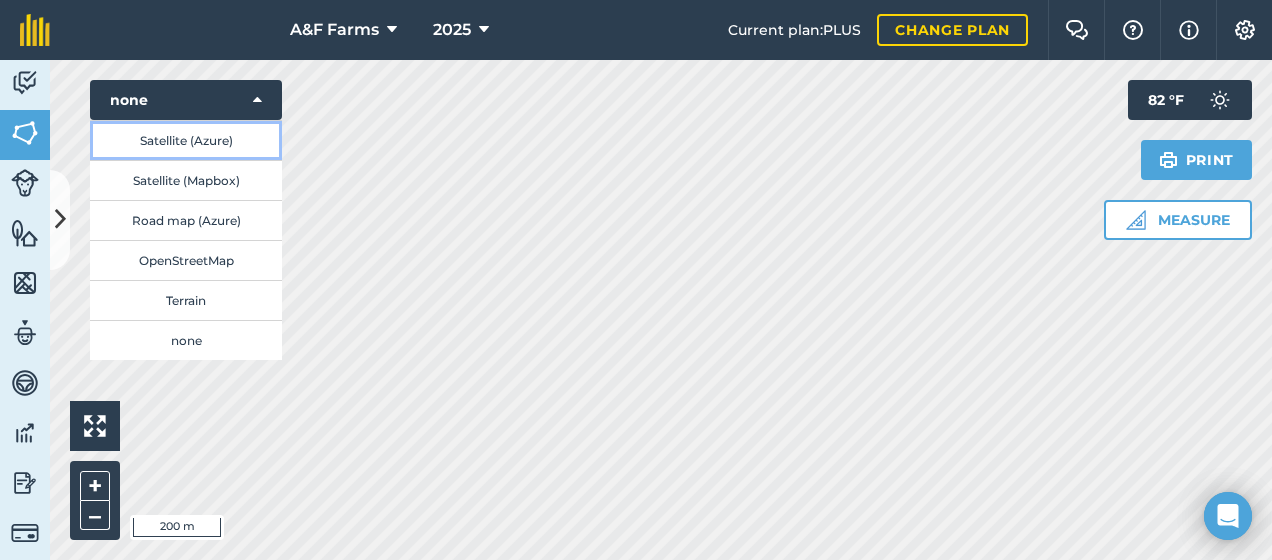 click on "Satellite (Azure)" at bounding box center [186, 140] 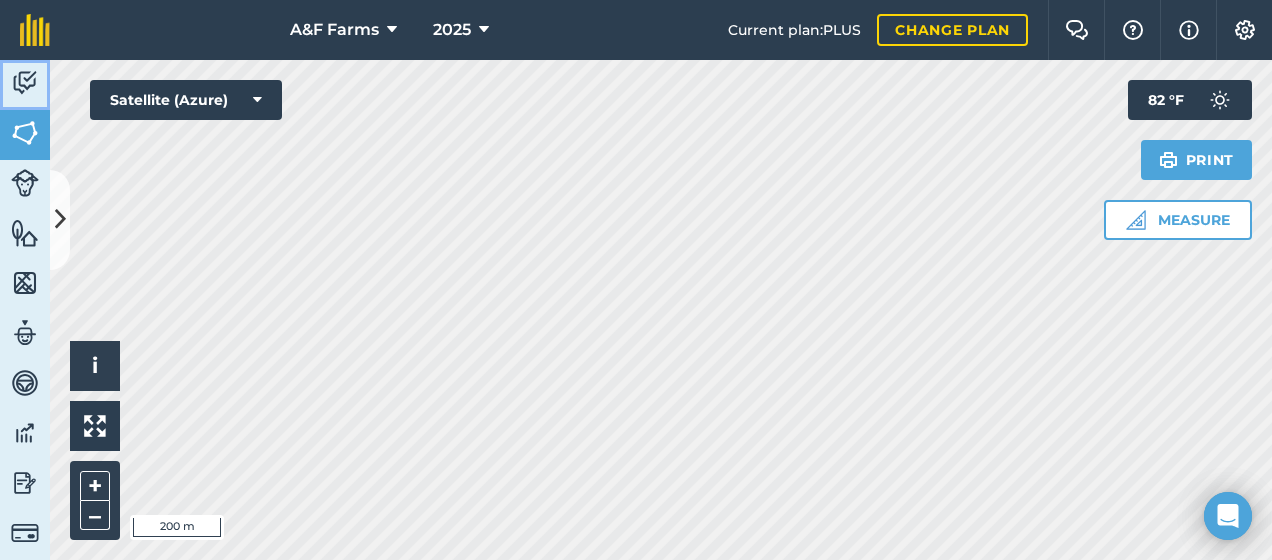 click at bounding box center [25, 83] 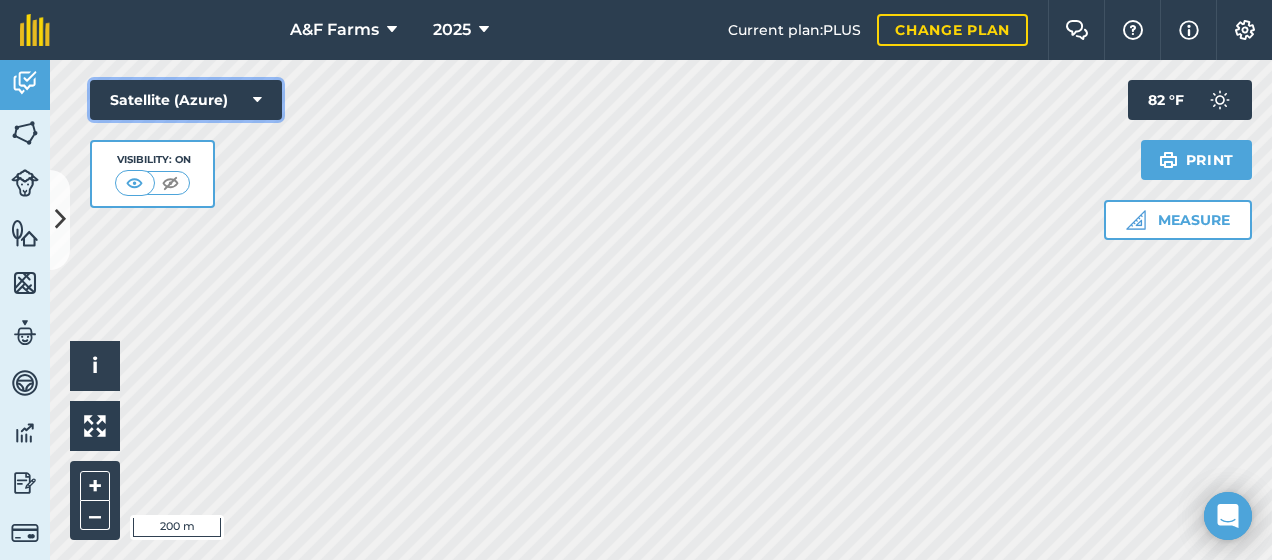 click at bounding box center (257, 100) 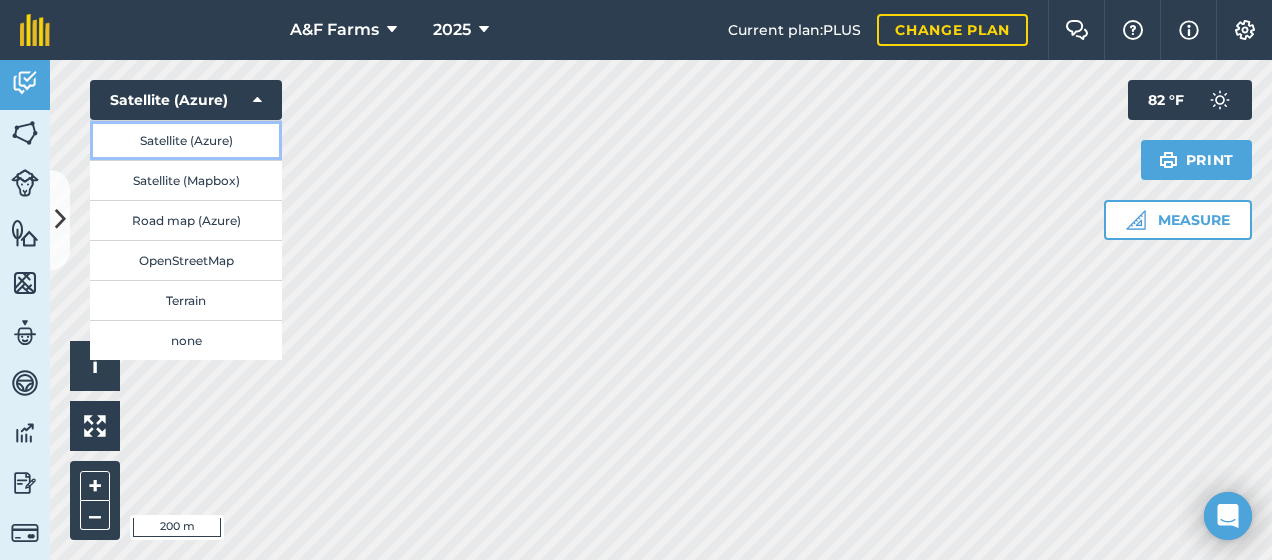 click on "Satellite (Azure)" at bounding box center (186, 140) 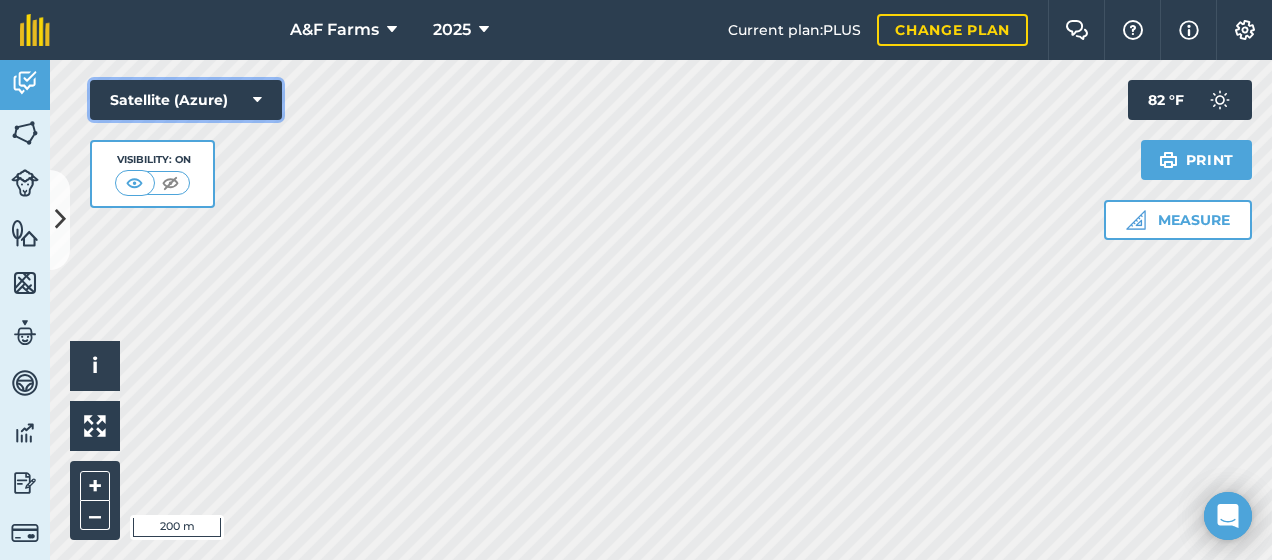 click at bounding box center [257, 100] 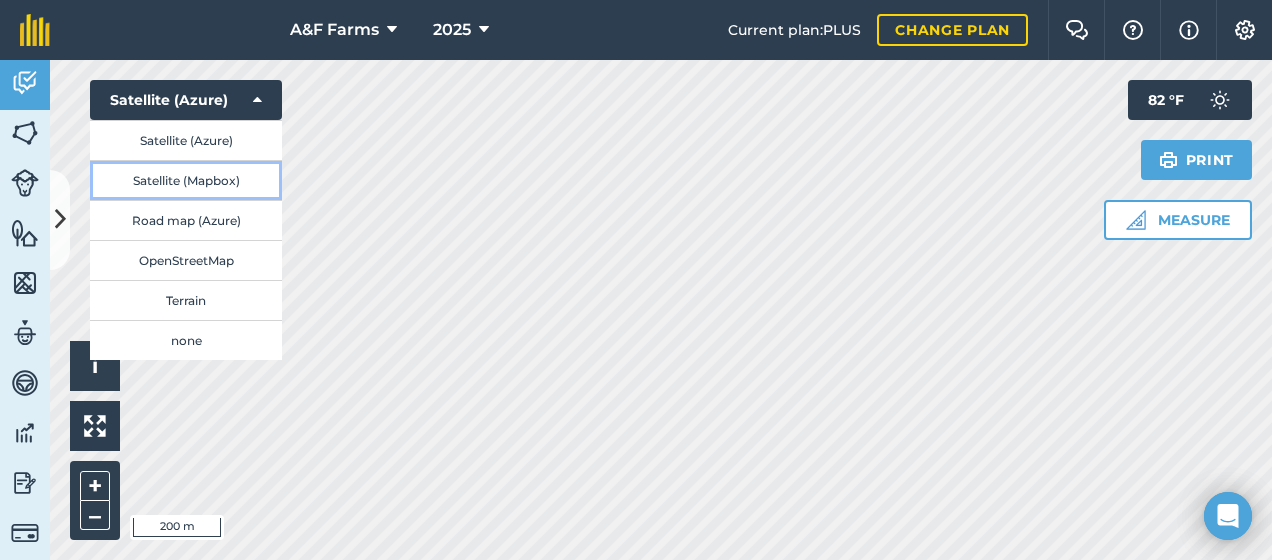 click on "Satellite (Mapbox)" at bounding box center [186, 180] 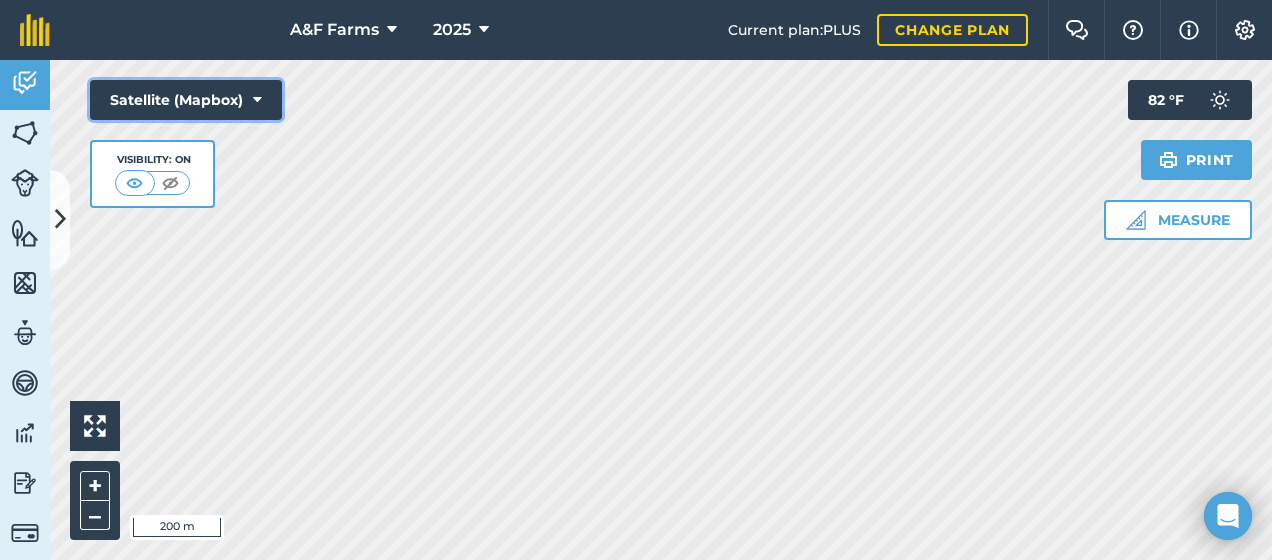 click on "Satellite (Mapbox)" at bounding box center (186, 100) 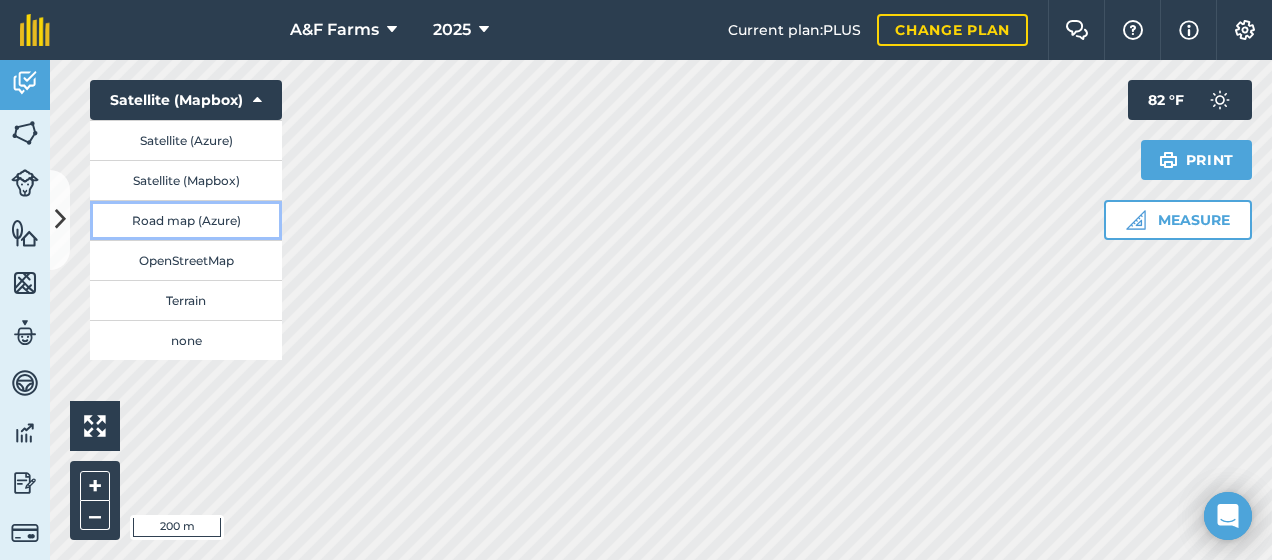 click on "Road map (Azure)" at bounding box center (186, 220) 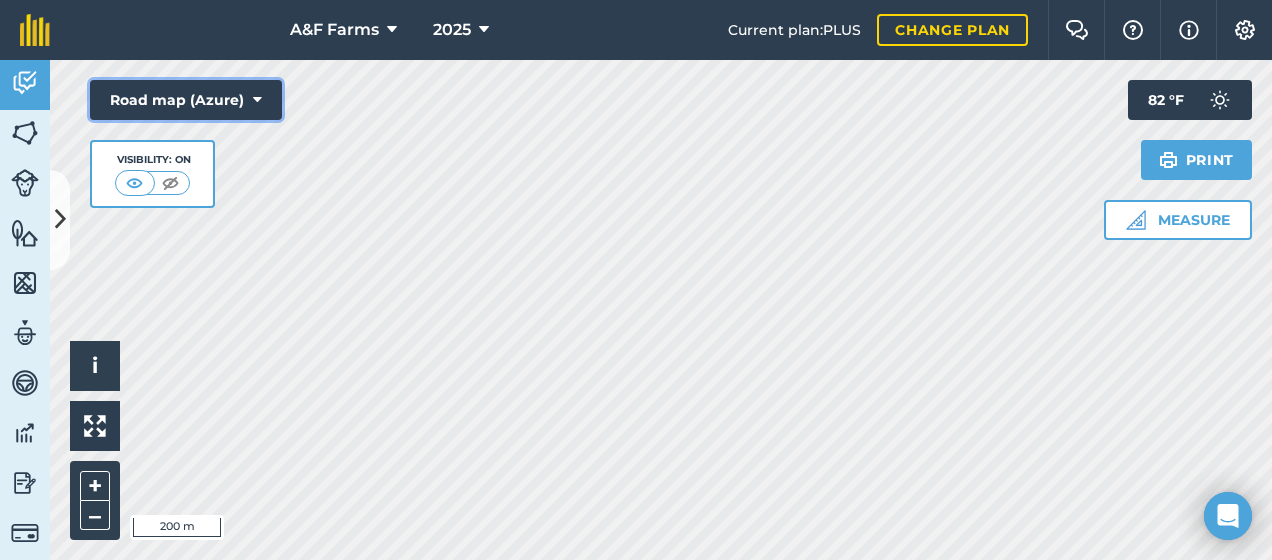 click on "Road map (Azure)" at bounding box center [186, 100] 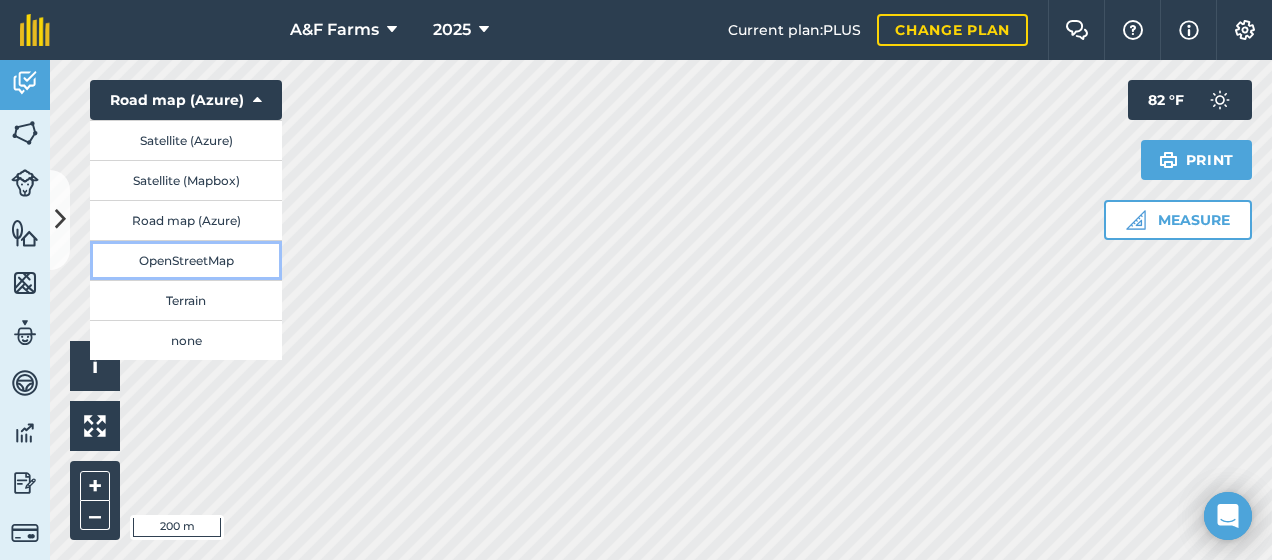 click on "OpenStreetMap" at bounding box center (186, 260) 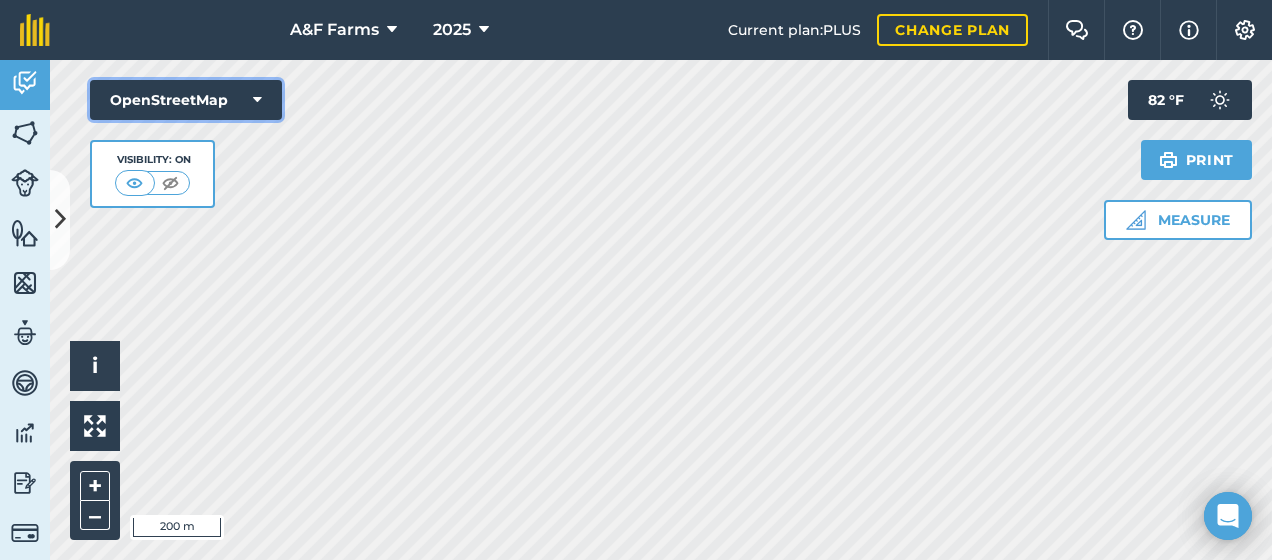 click on "OpenStreetMap" at bounding box center (186, 100) 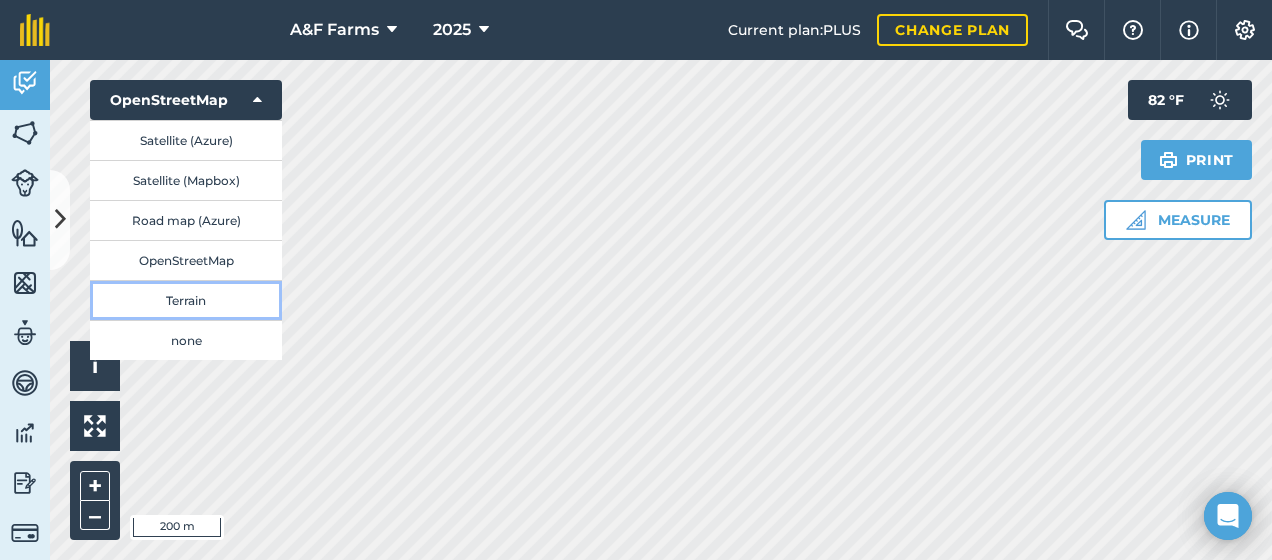 click on "Terrain" at bounding box center [186, 300] 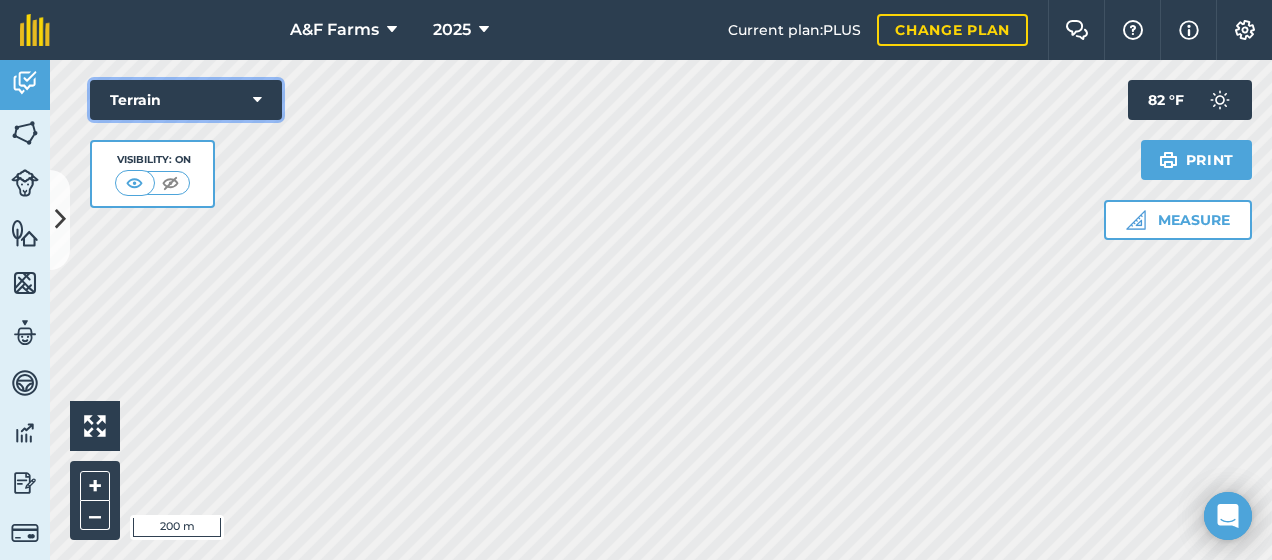 click at bounding box center (257, 100) 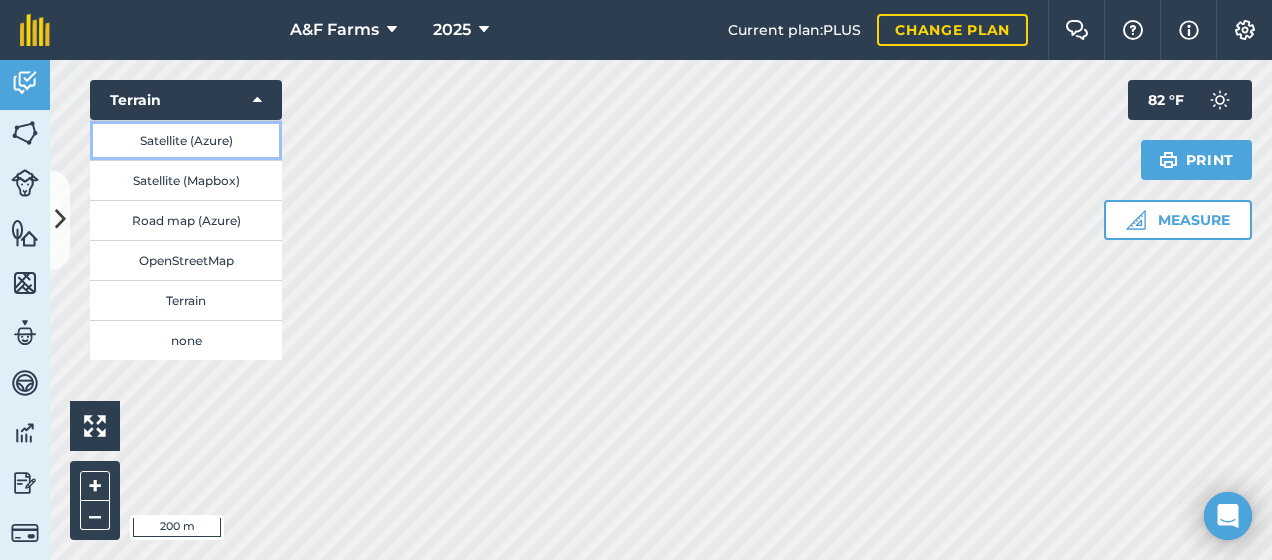 click on "Satellite (Azure)" at bounding box center [186, 140] 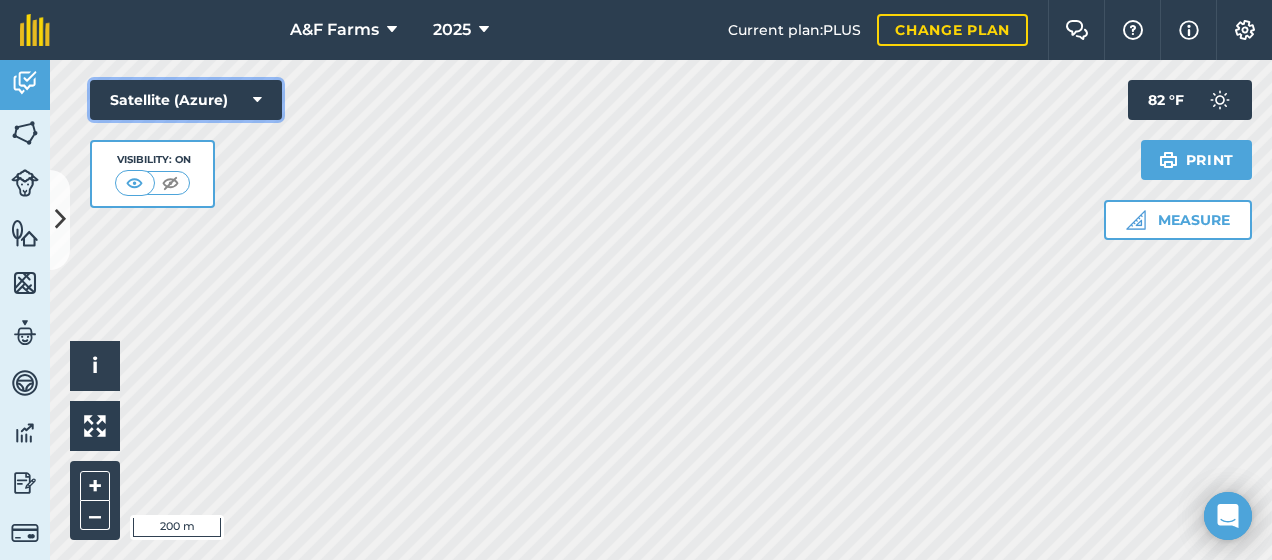 click on "Satellite (Azure)" at bounding box center [186, 100] 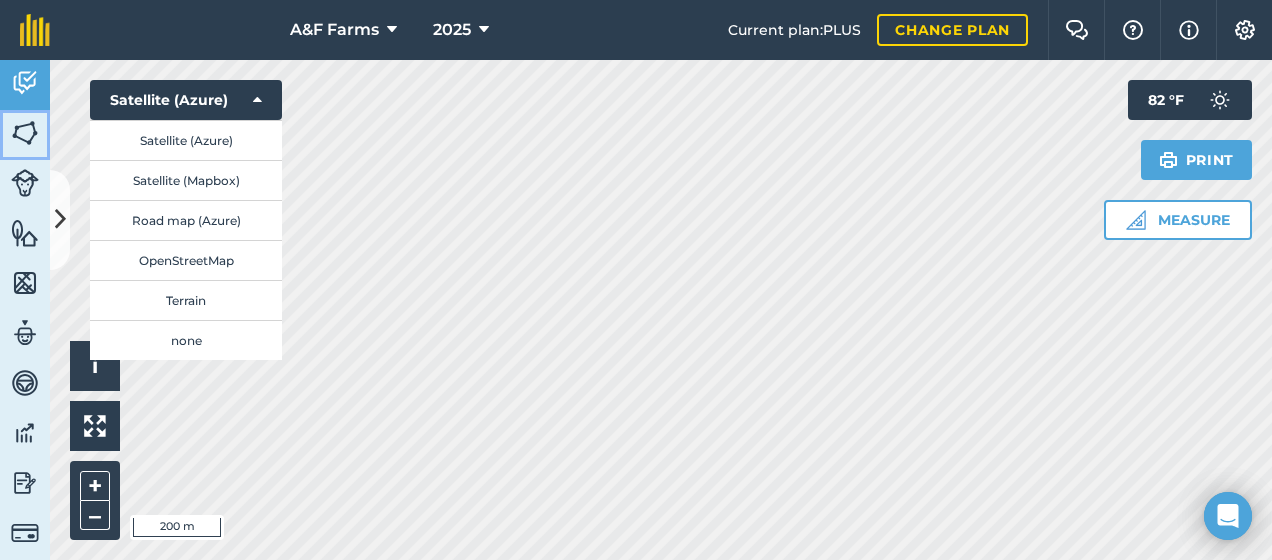 click at bounding box center [25, 133] 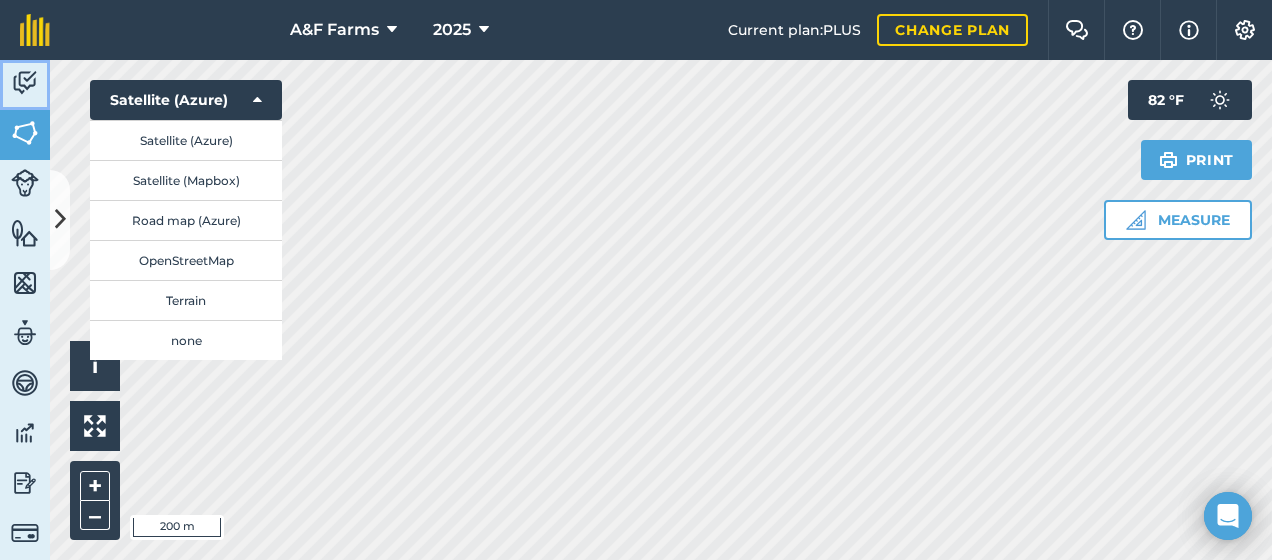 click at bounding box center [25, 83] 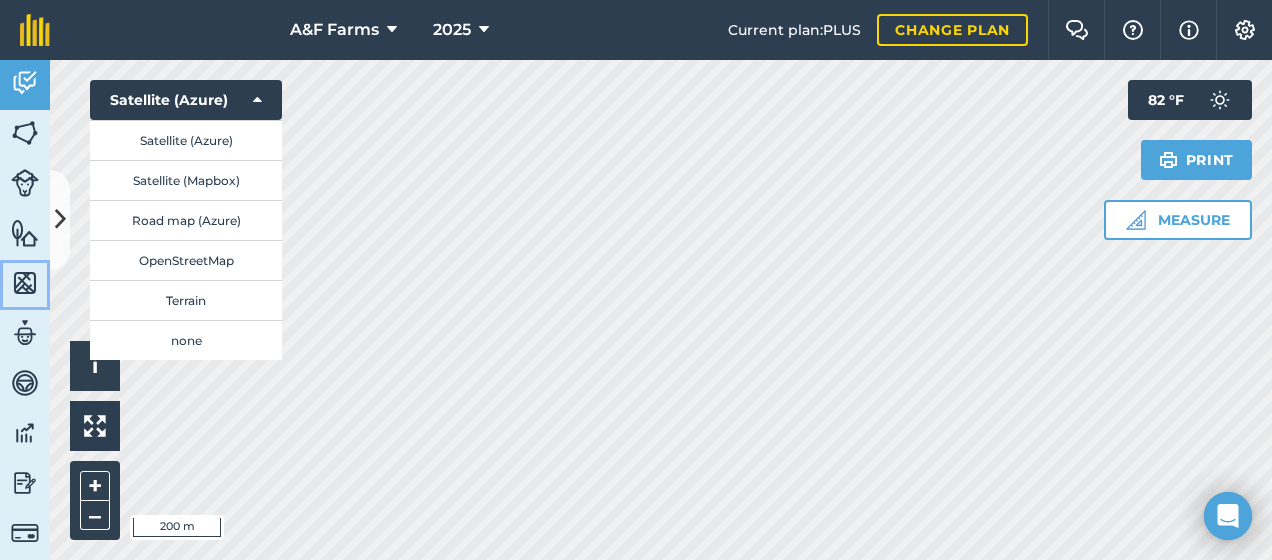 click at bounding box center [25, 283] 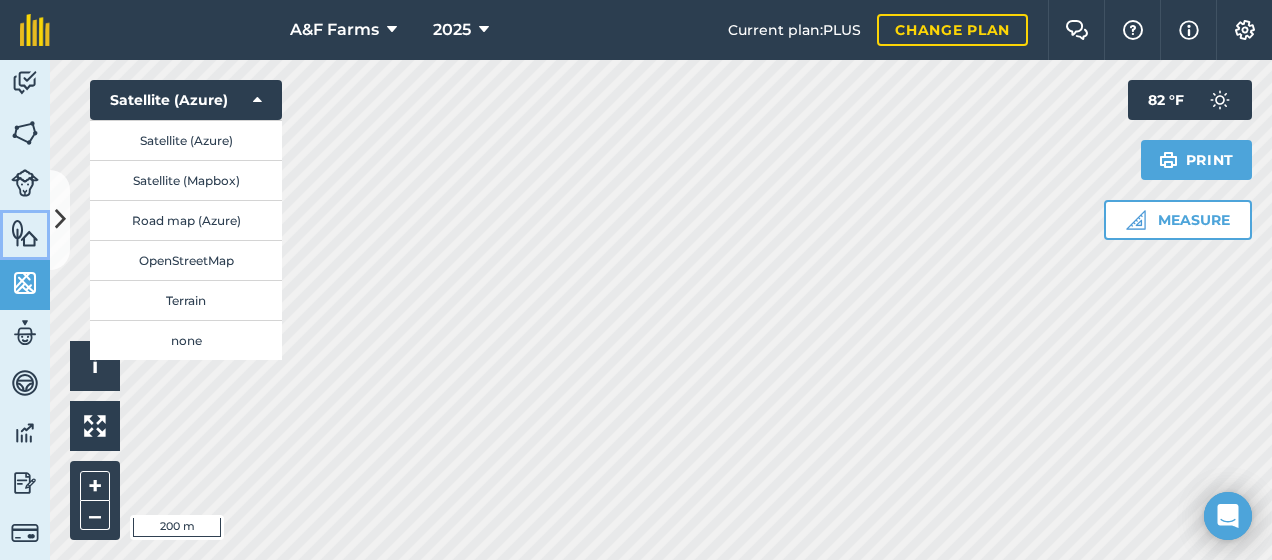 click at bounding box center (25, 233) 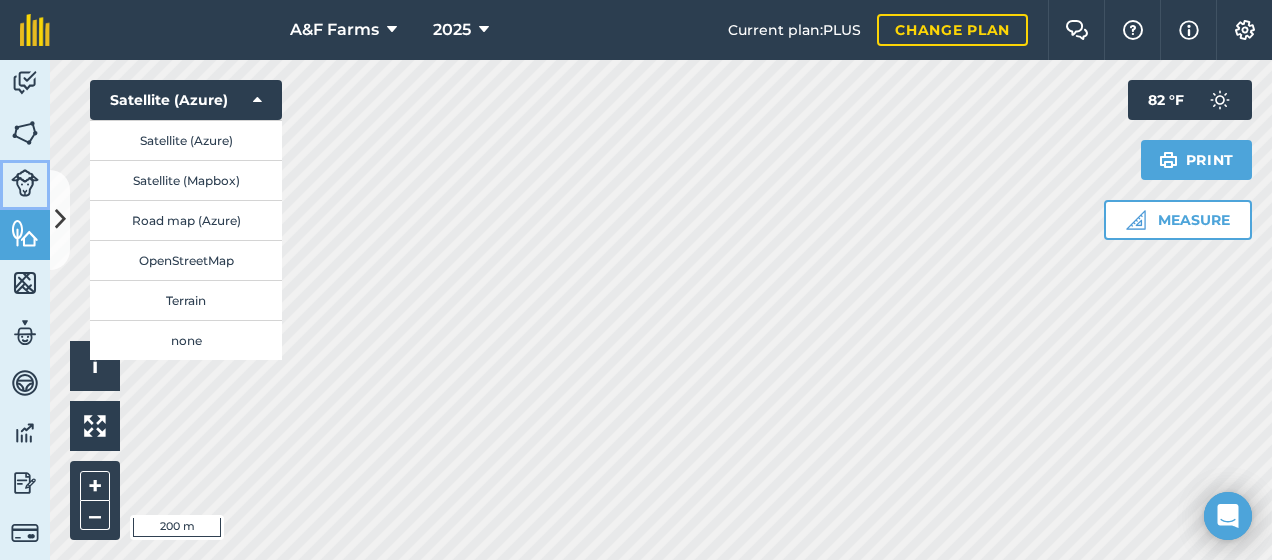 click at bounding box center [25, 183] 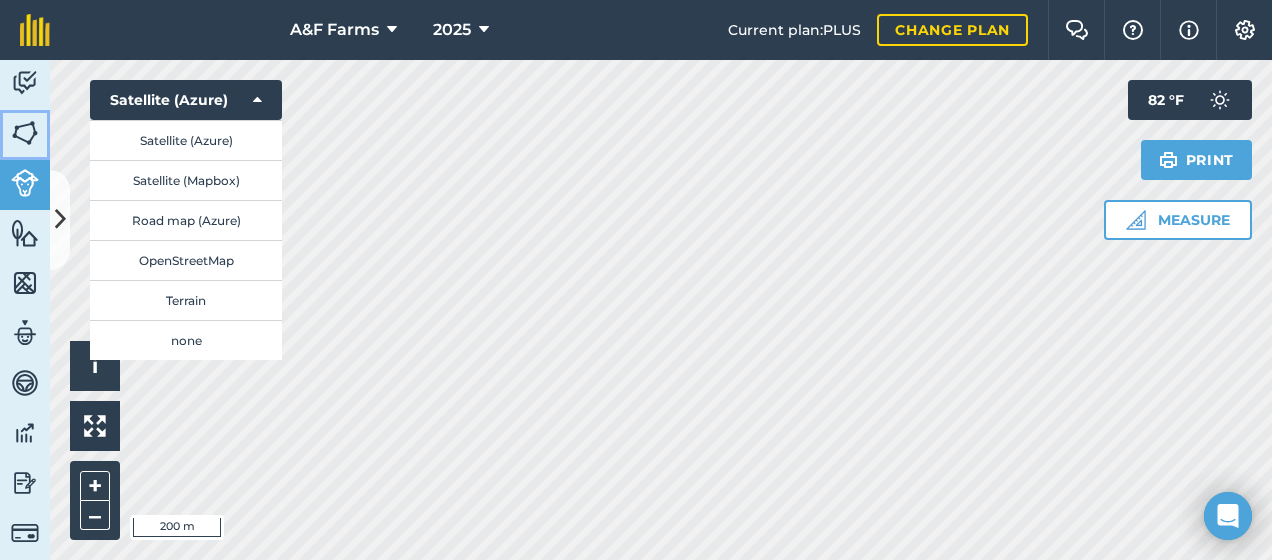 click at bounding box center [25, 133] 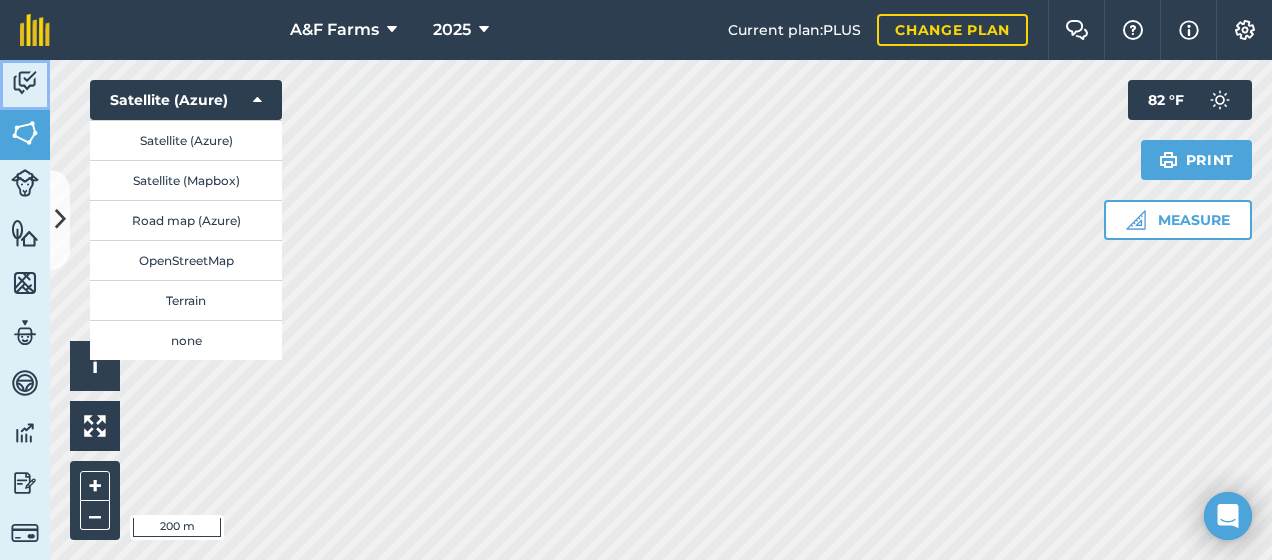 click at bounding box center [25, 83] 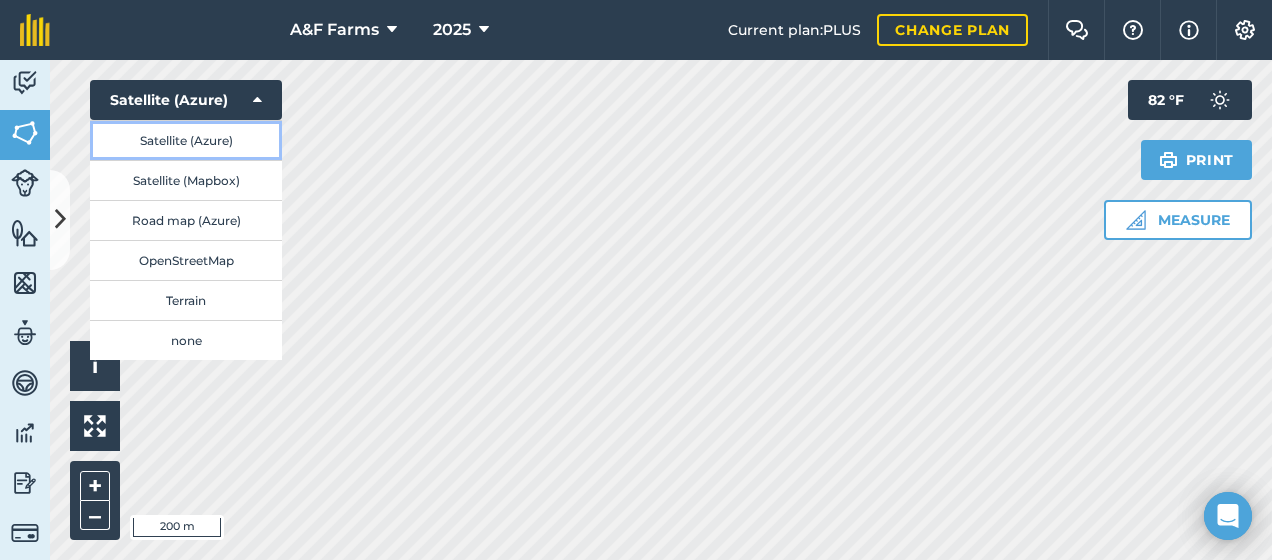 click on "Satellite (Azure)" at bounding box center [186, 140] 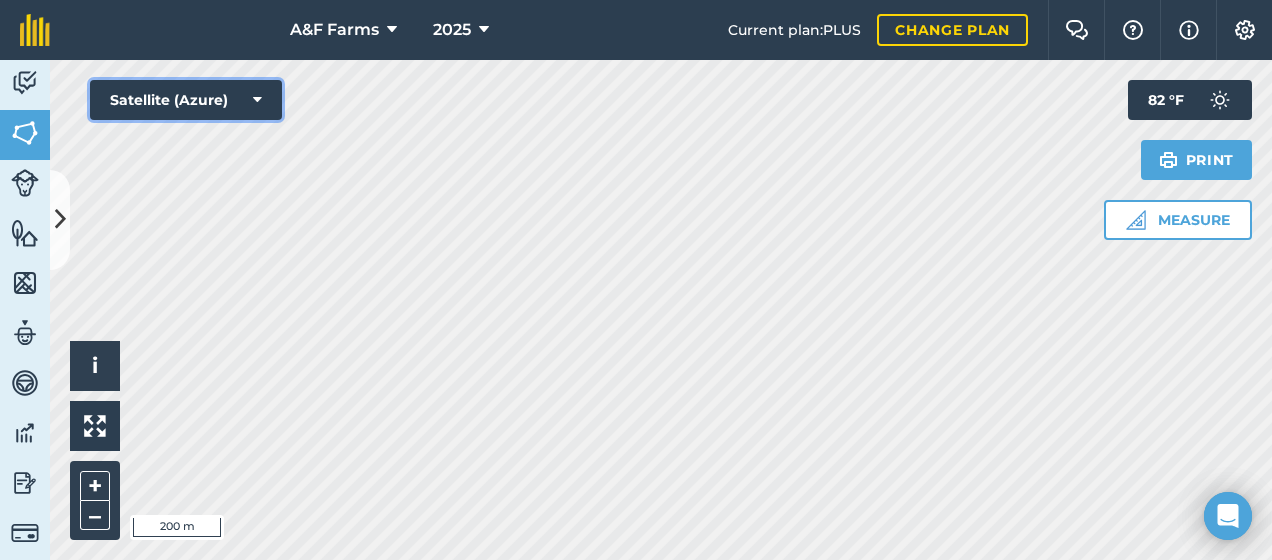 click on "Satellite (Azure)" at bounding box center [186, 100] 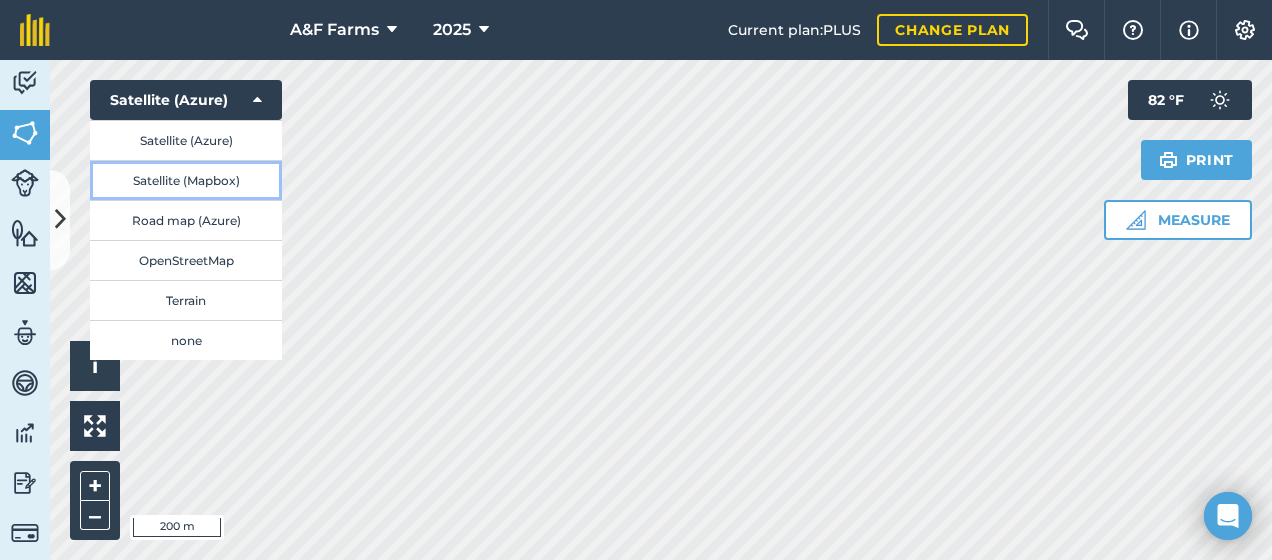 click on "Satellite (Mapbox)" at bounding box center [186, 180] 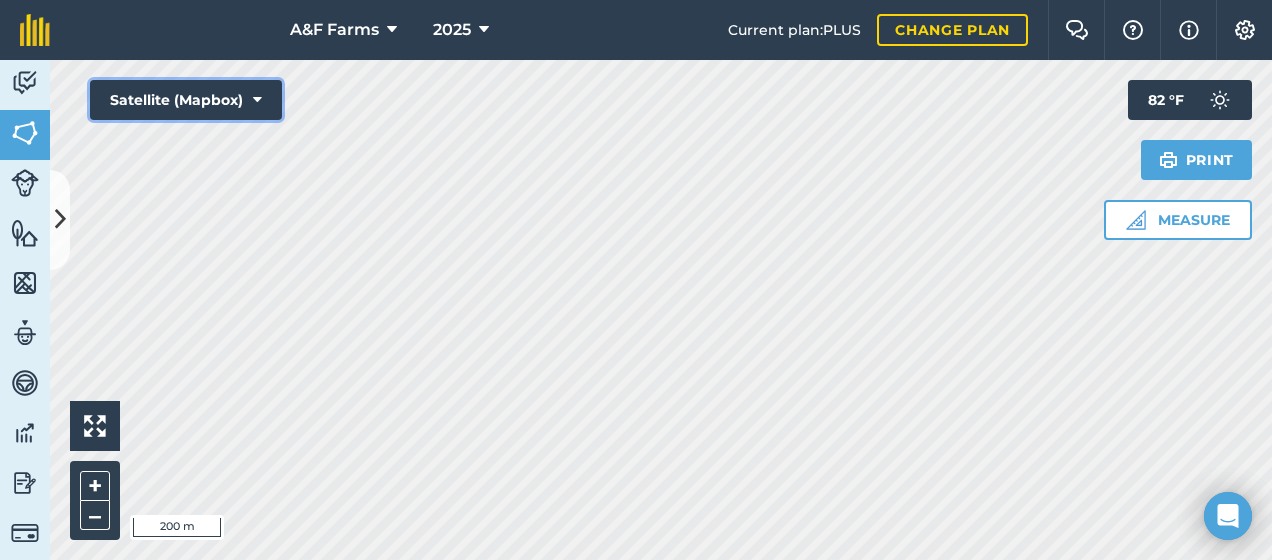 drag, startPoint x: 258, startPoint y: 104, endPoint x: 253, endPoint y: 114, distance: 11.18034 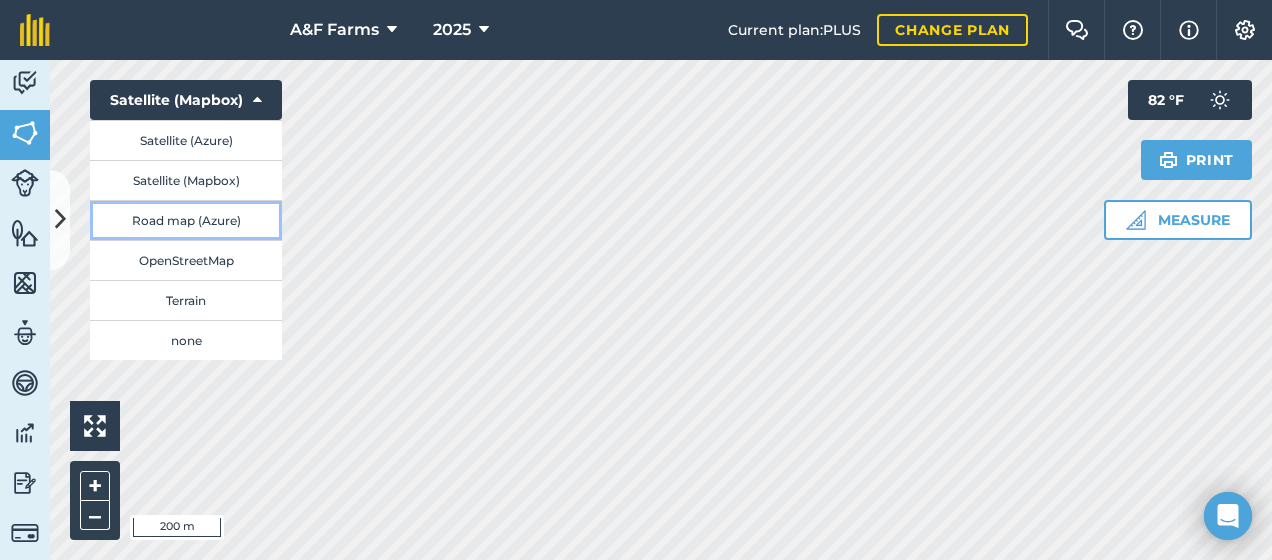 click on "Road map (Azure)" at bounding box center [186, 220] 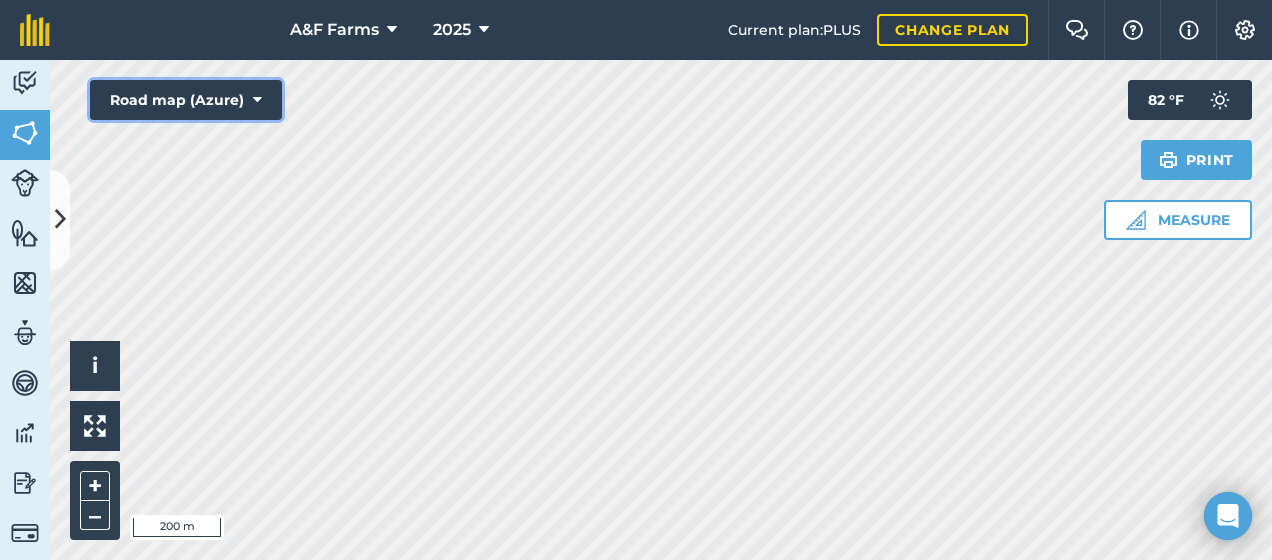 click on "Road map (Azure)" at bounding box center (186, 100) 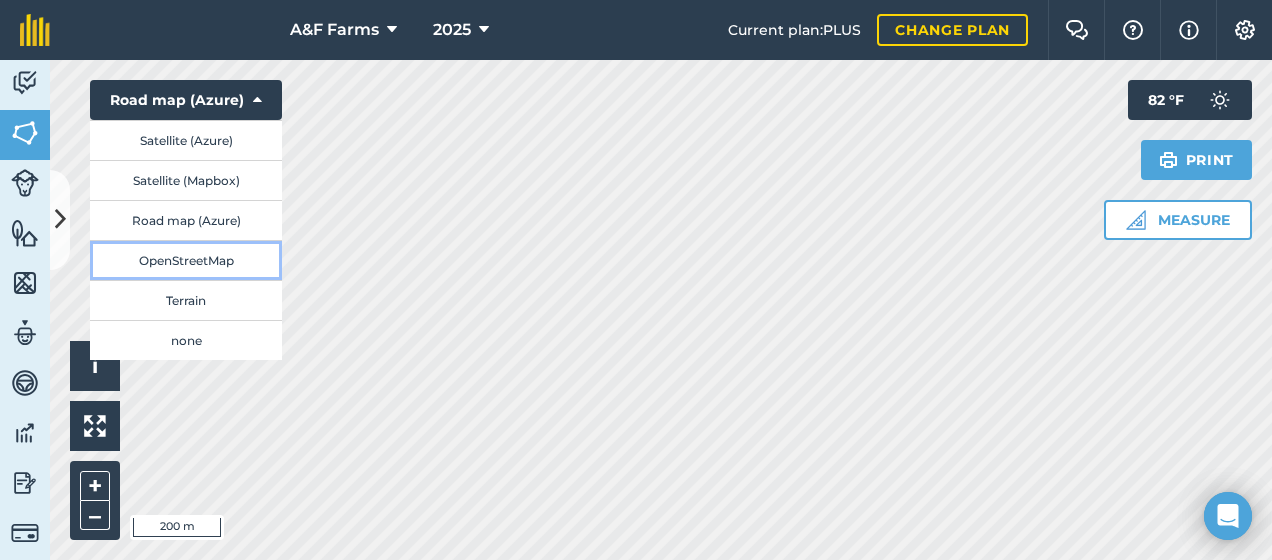 click on "OpenStreetMap" at bounding box center [186, 260] 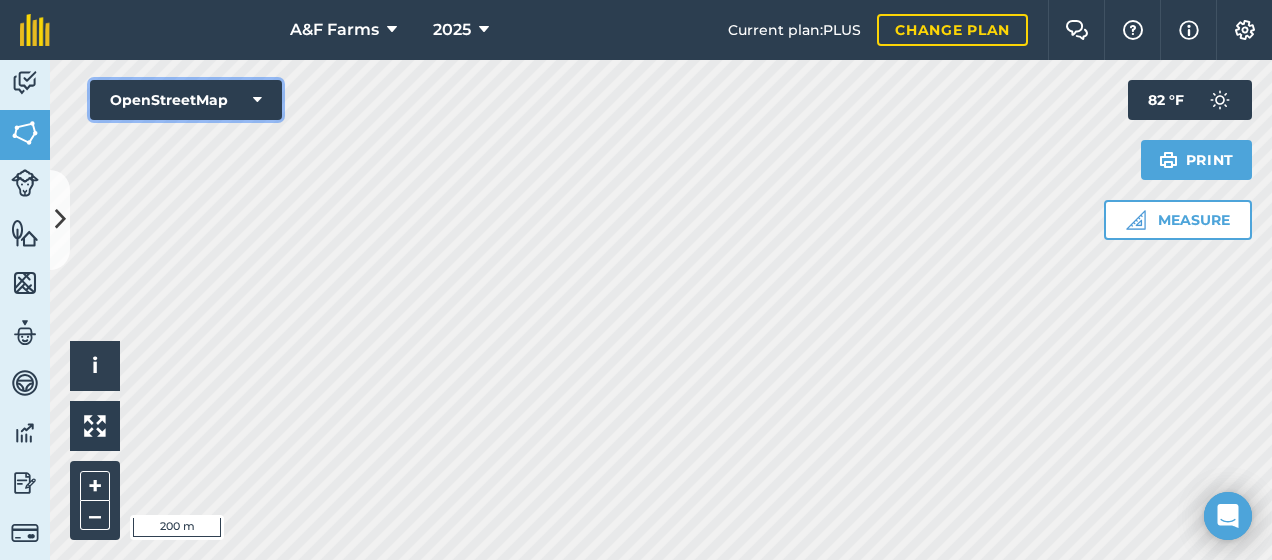 click at bounding box center [257, 100] 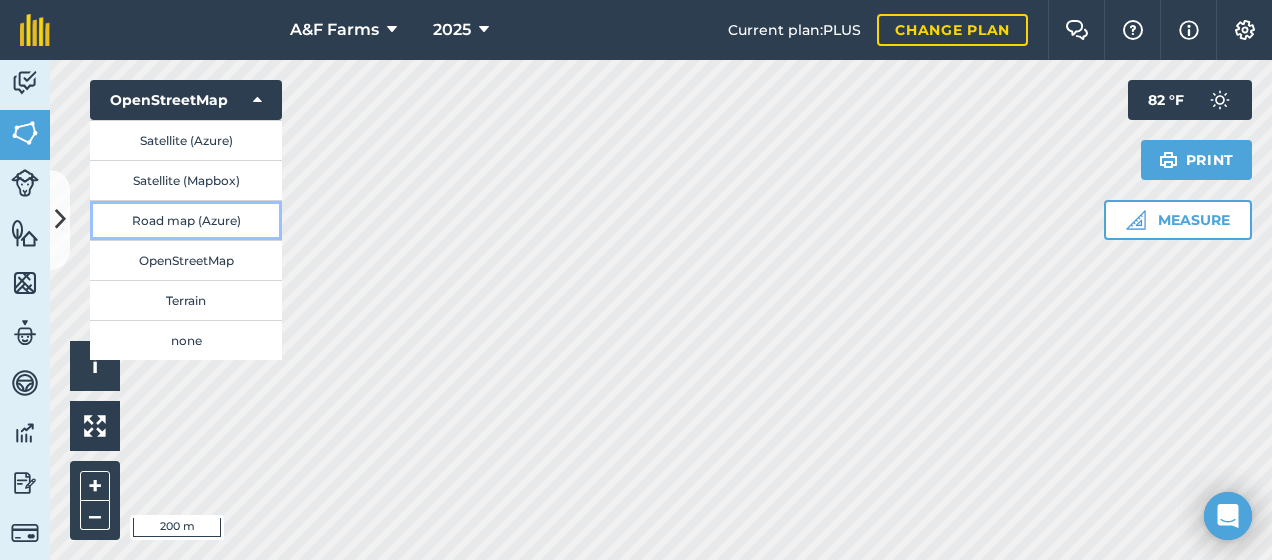 click on "Road map (Azure)" at bounding box center (186, 220) 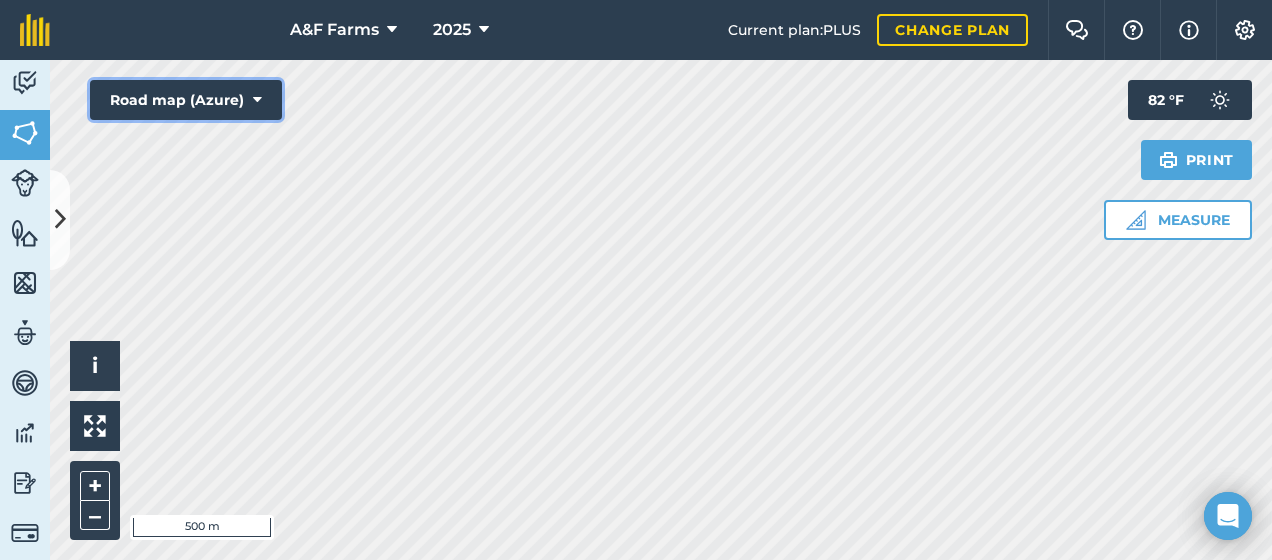 click at bounding box center [257, 100] 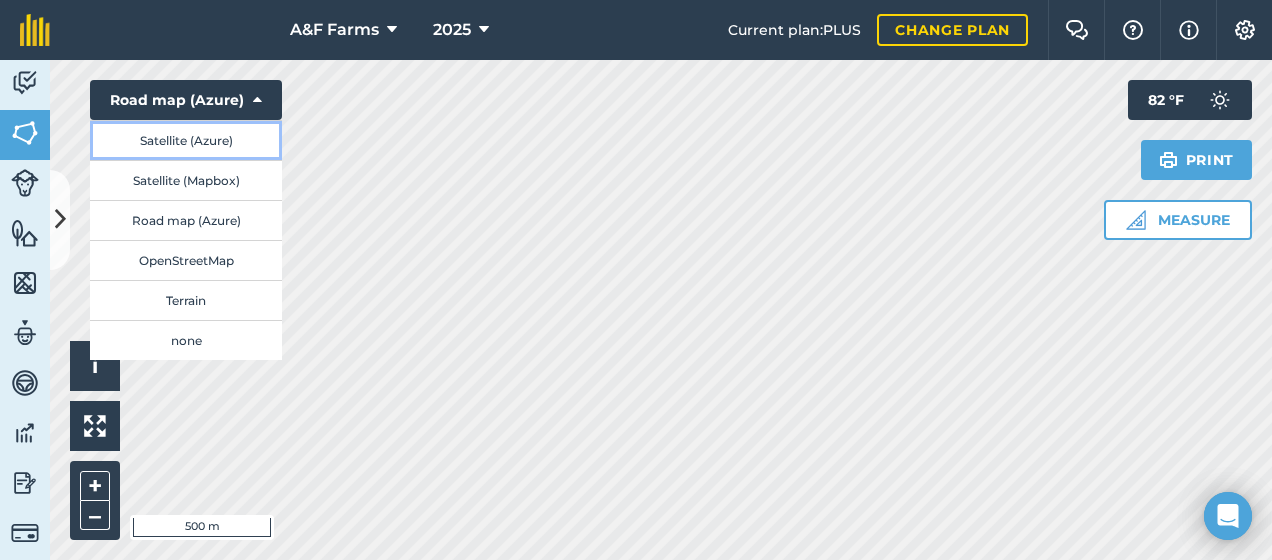 click on "Satellite (Azure)" at bounding box center [186, 140] 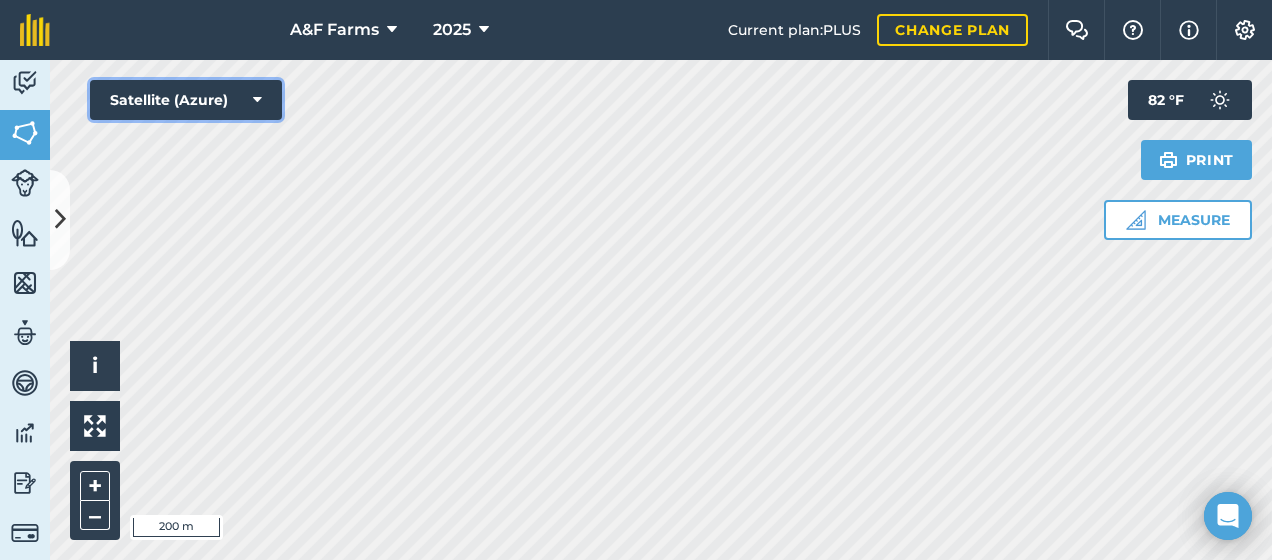 click at bounding box center [257, 100] 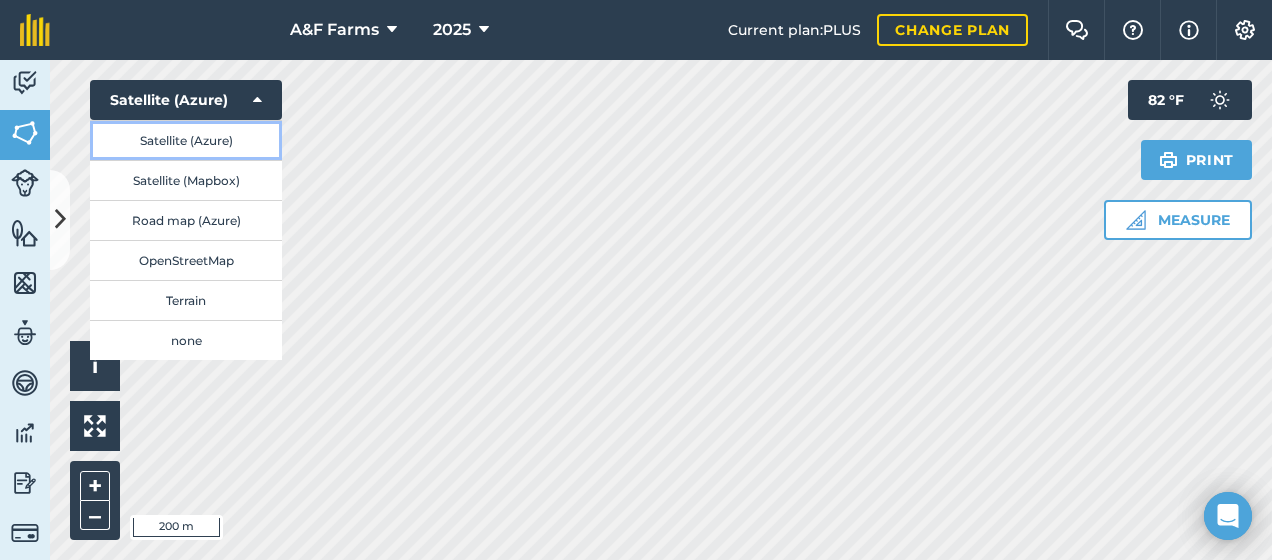 click on "Satellite (Azure)" at bounding box center (186, 140) 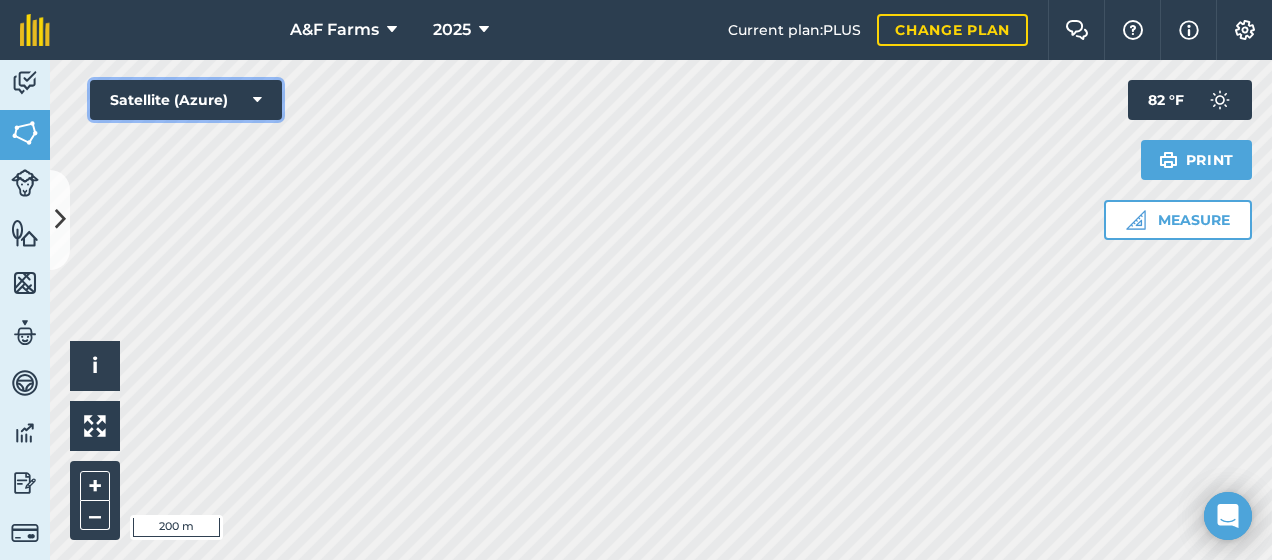 click at bounding box center (257, 100) 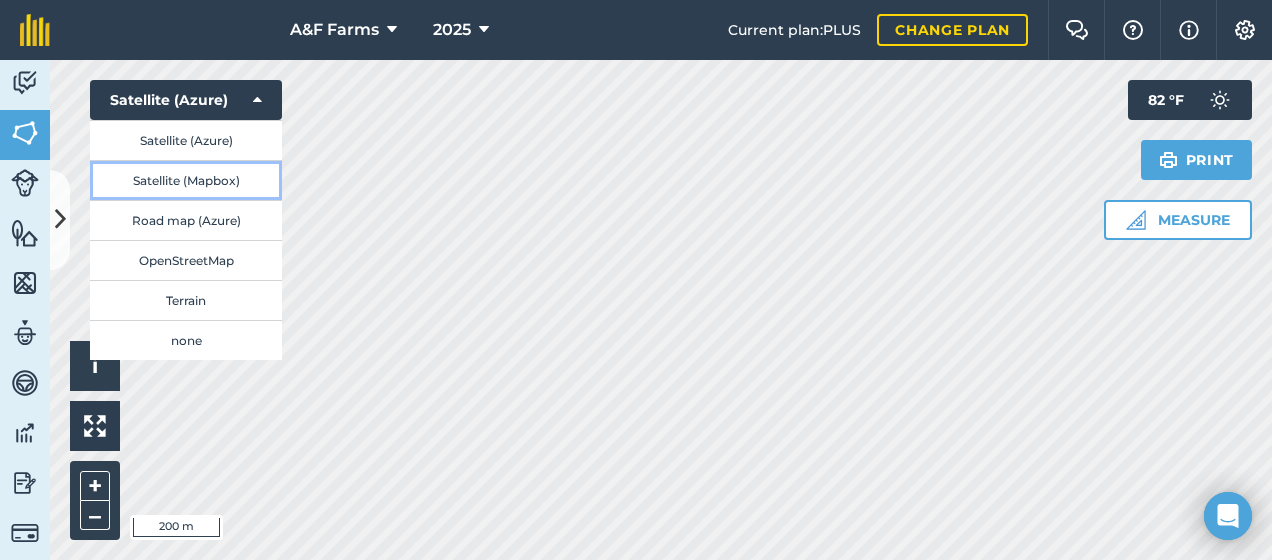 click on "Satellite (Mapbox)" at bounding box center [186, 180] 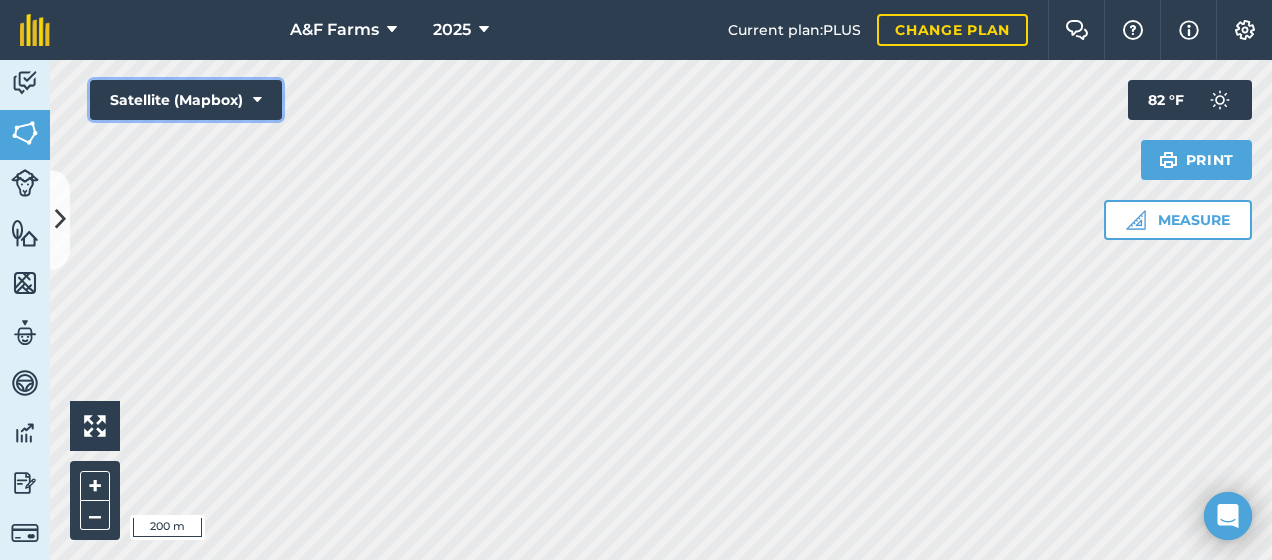 click at bounding box center (257, 100) 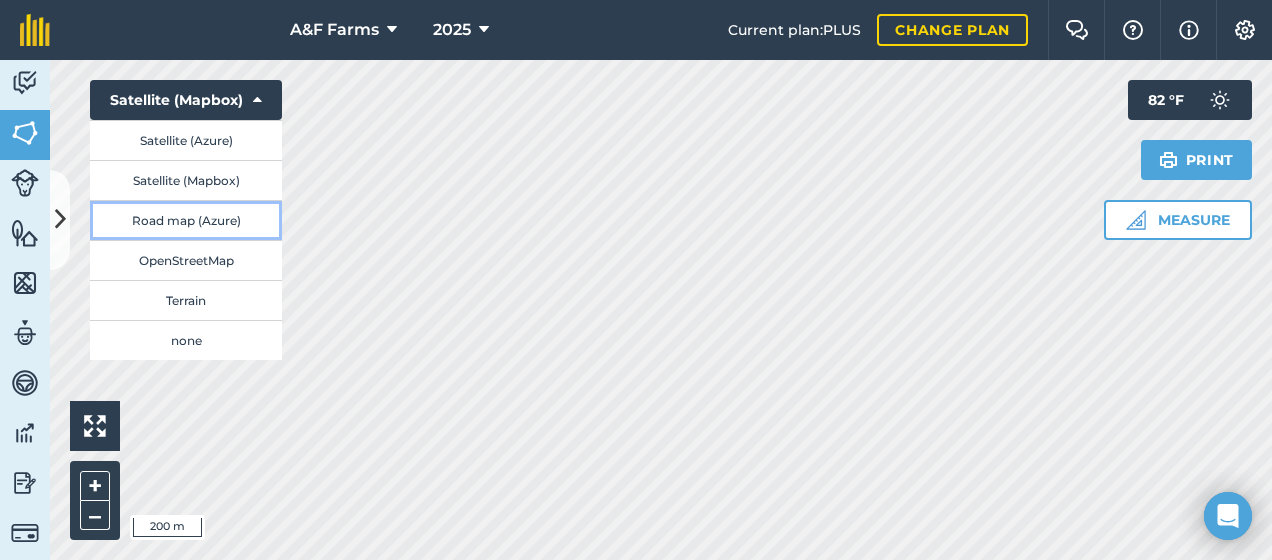 click on "Road map (Azure)" at bounding box center [186, 220] 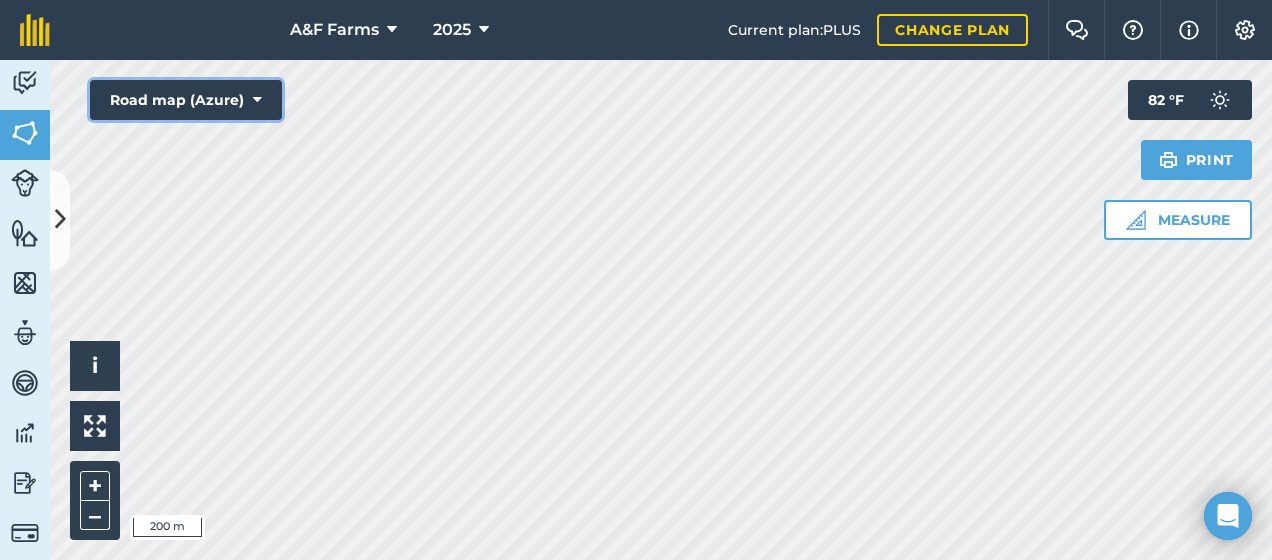 click at bounding box center (257, 100) 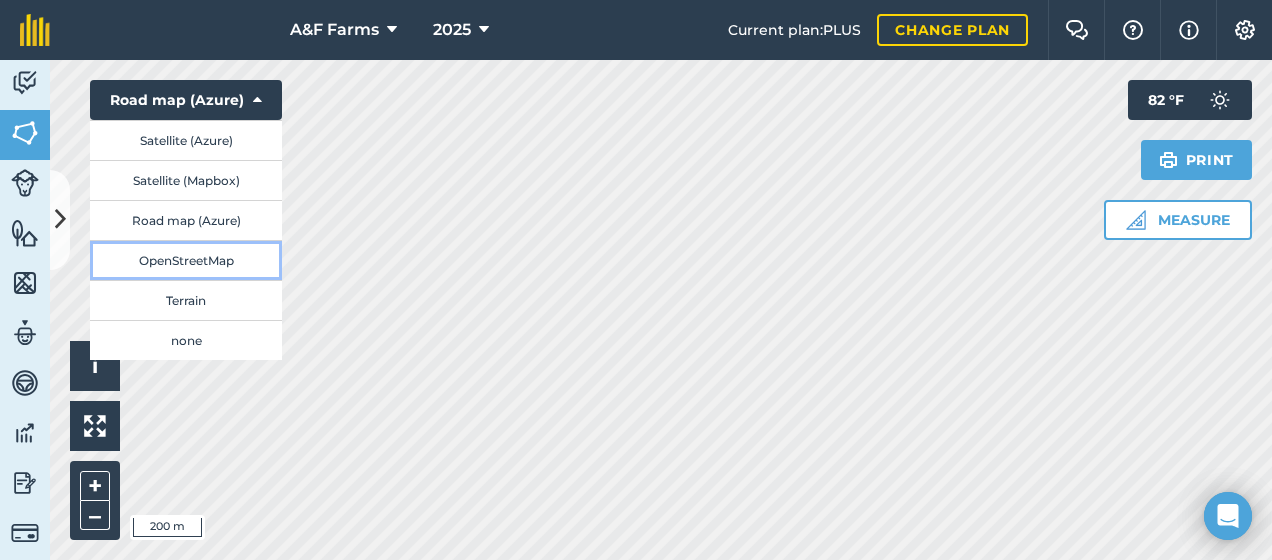 click on "OpenStreetMap" at bounding box center [186, 260] 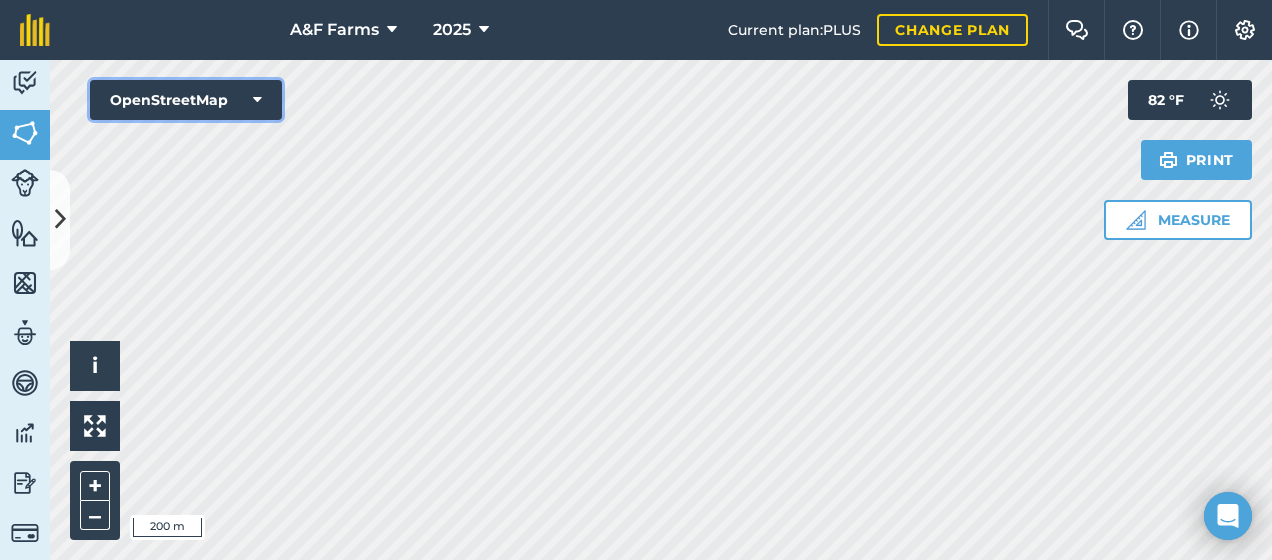 click at bounding box center [257, 100] 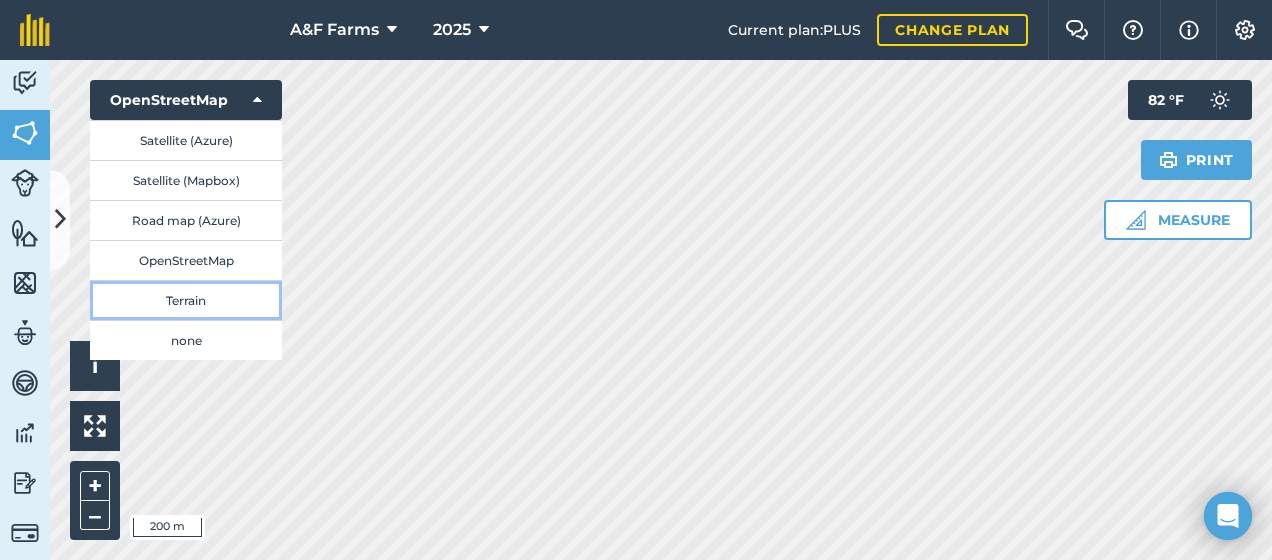 click on "Terrain" at bounding box center (186, 300) 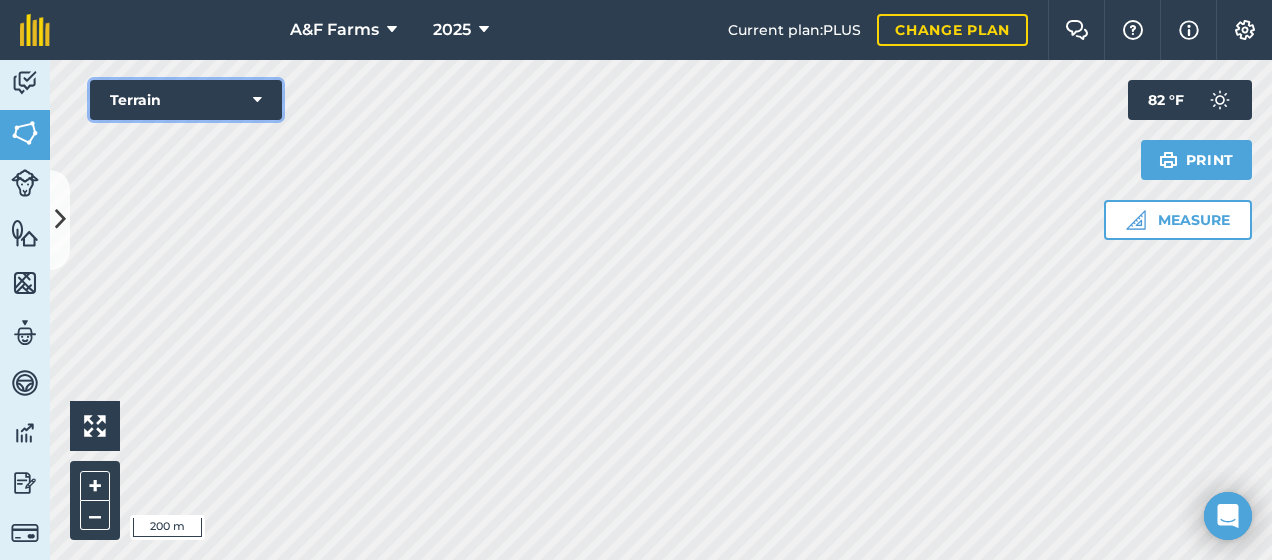 click at bounding box center (257, 100) 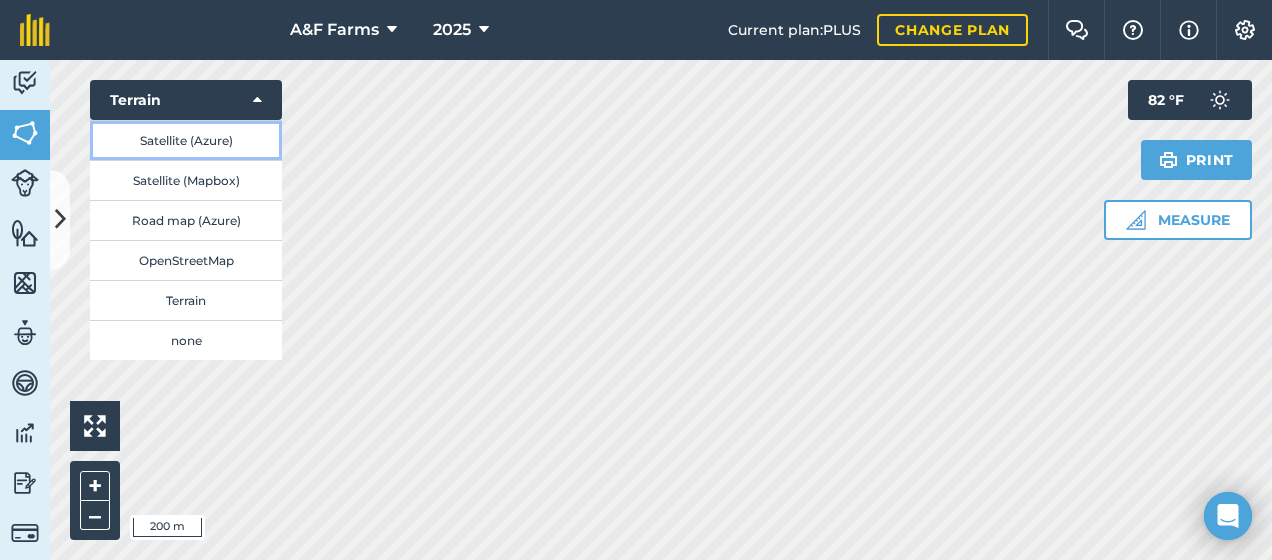 click on "Satellite (Azure)" at bounding box center [186, 140] 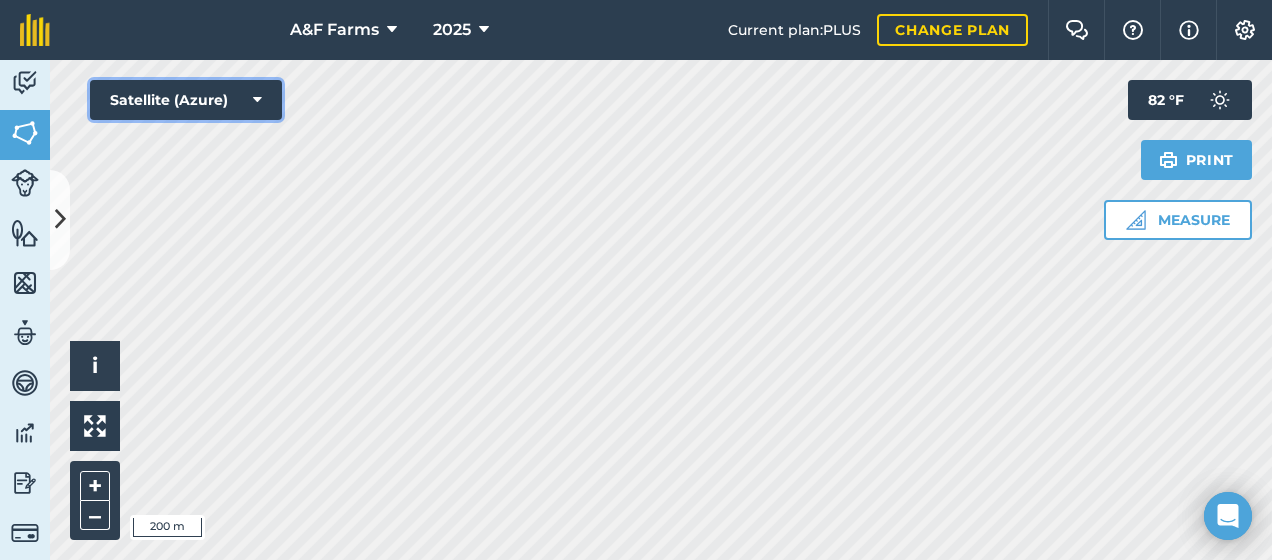 click on "Satellite (Azure)" at bounding box center (186, 100) 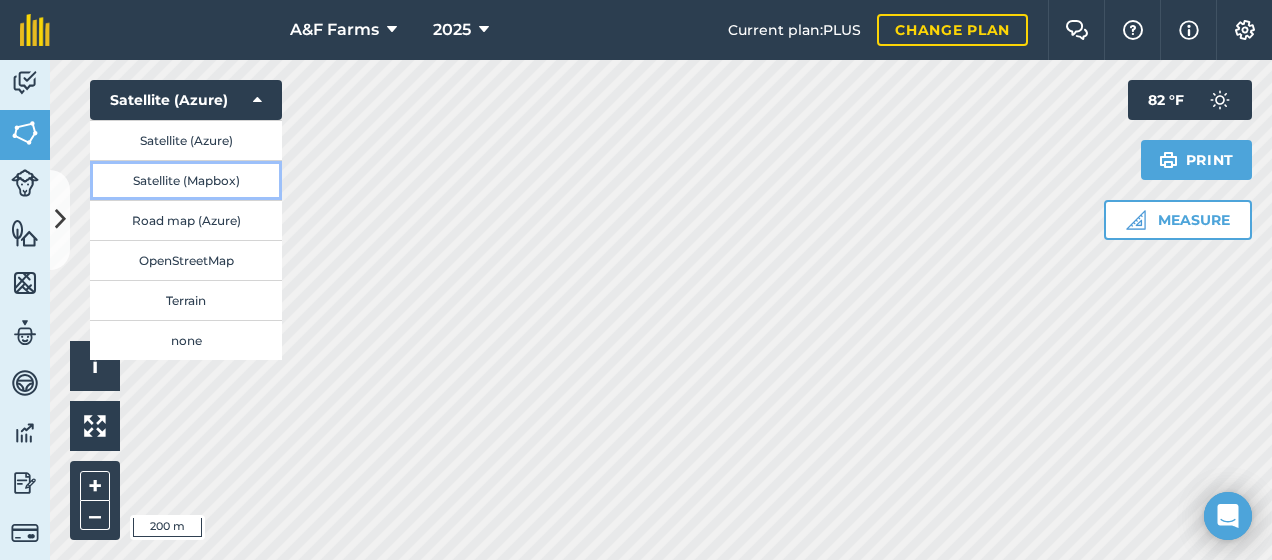 click on "Satellite (Mapbox)" at bounding box center [186, 180] 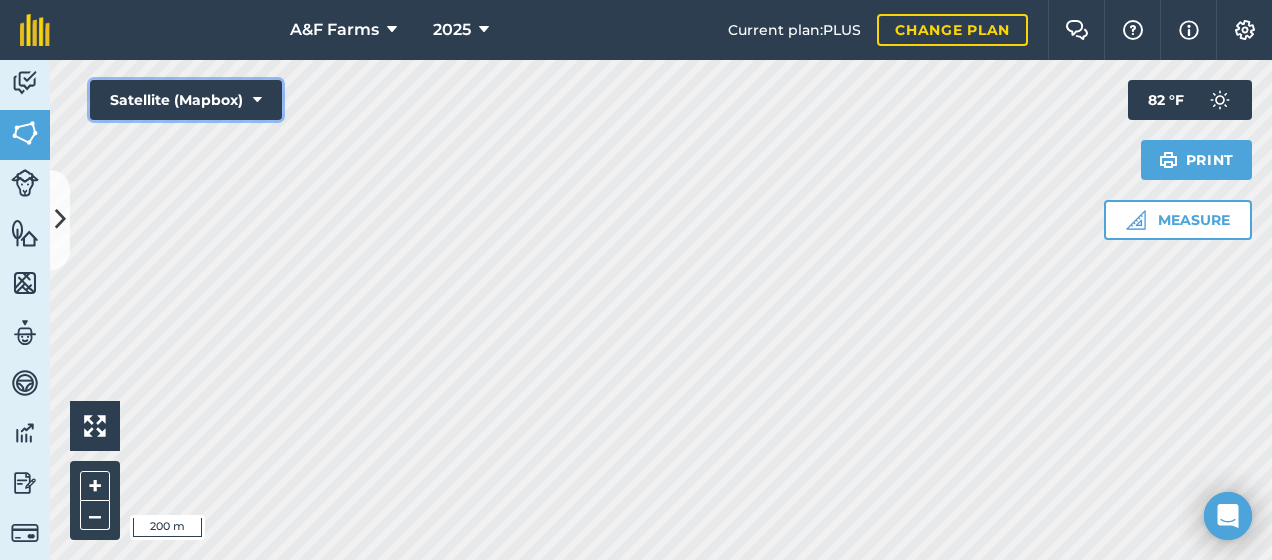 click at bounding box center [257, 100] 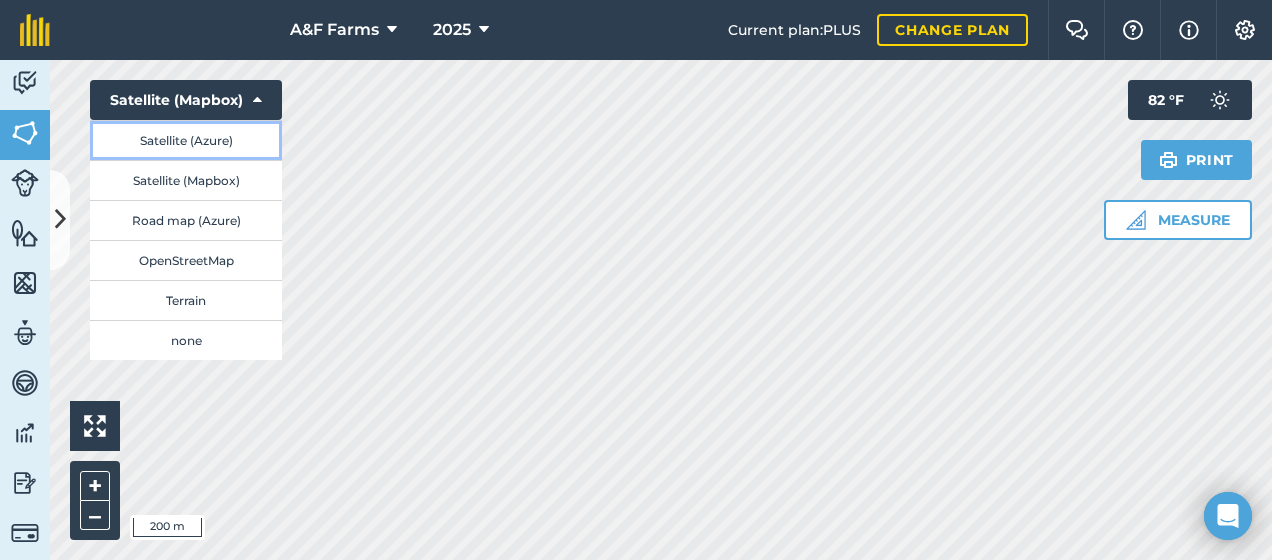 click on "Satellite (Azure)" at bounding box center (186, 140) 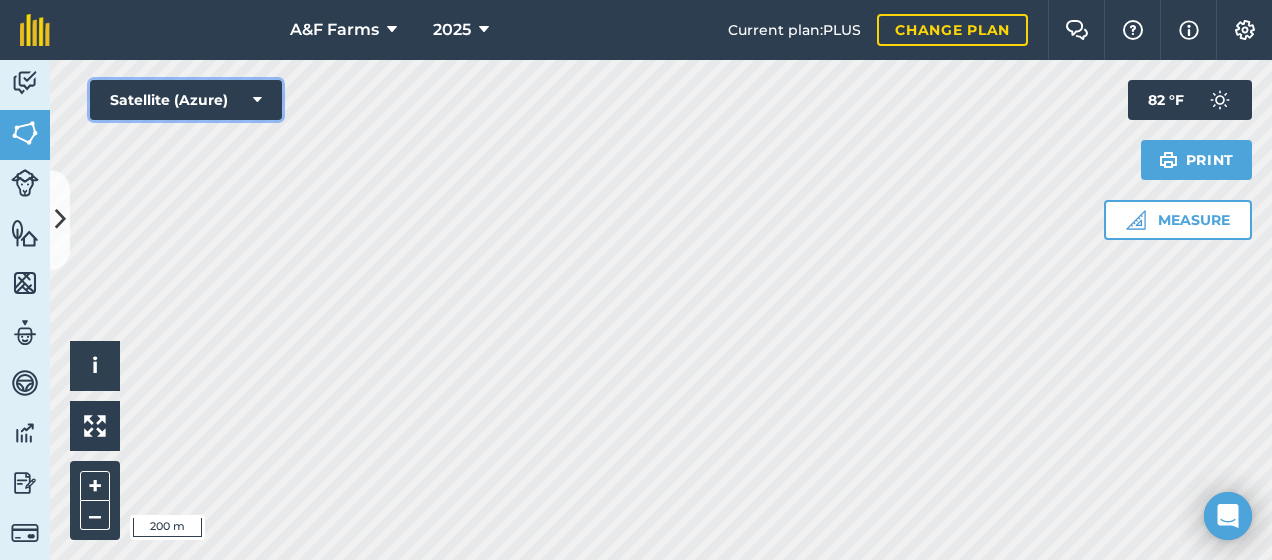 click on "Satellite (Azure)" at bounding box center [186, 100] 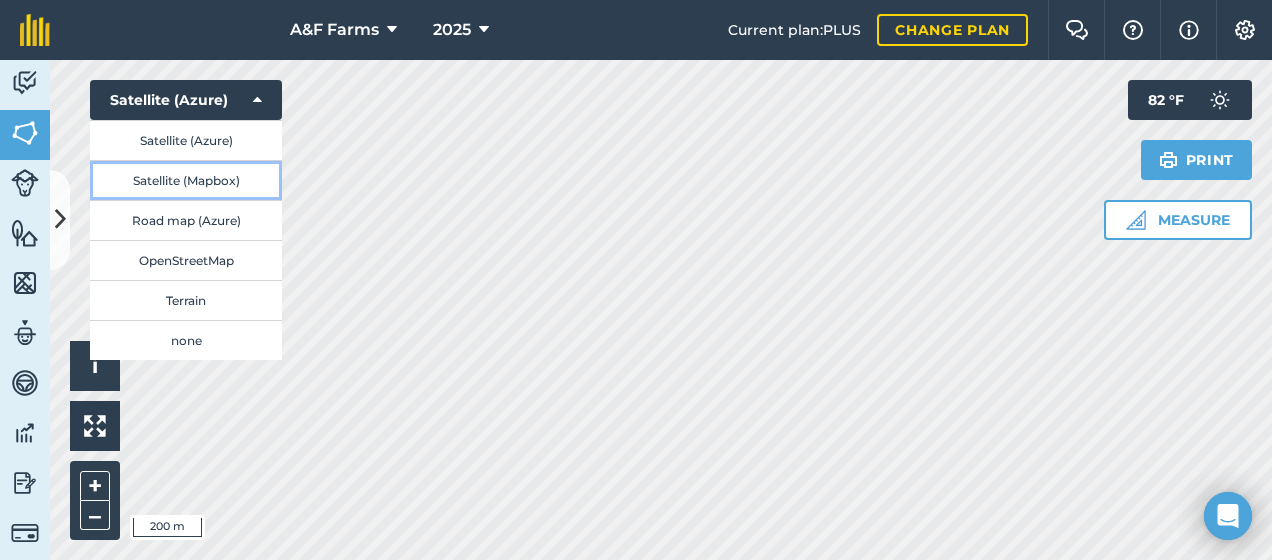 click on "Satellite (Mapbox)" at bounding box center [186, 180] 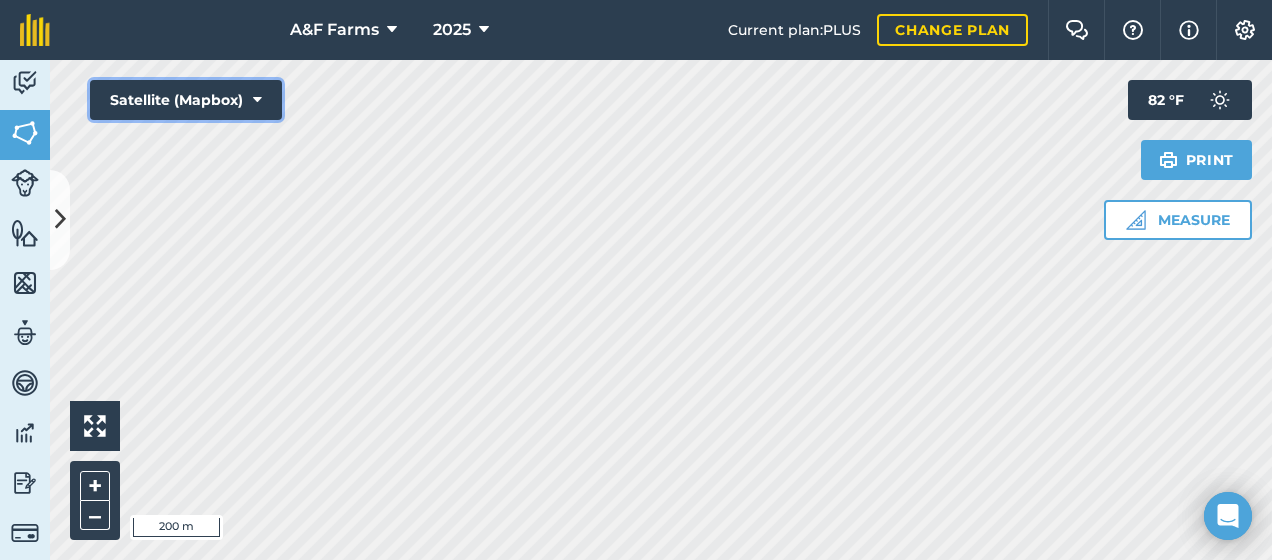 click at bounding box center [257, 100] 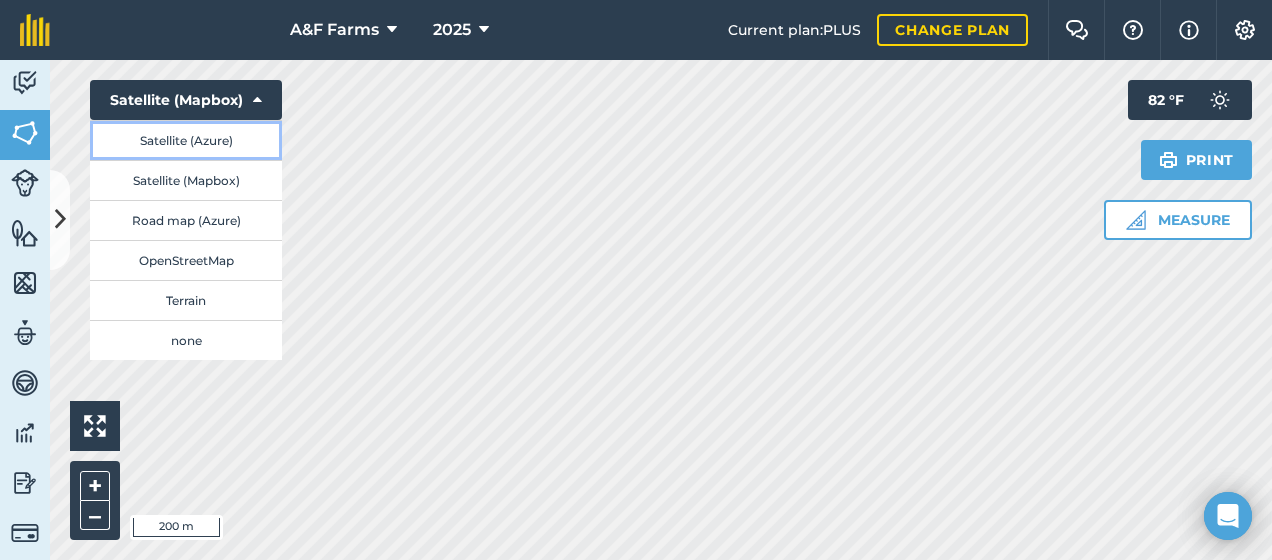 click on "Satellite (Azure)" at bounding box center [186, 140] 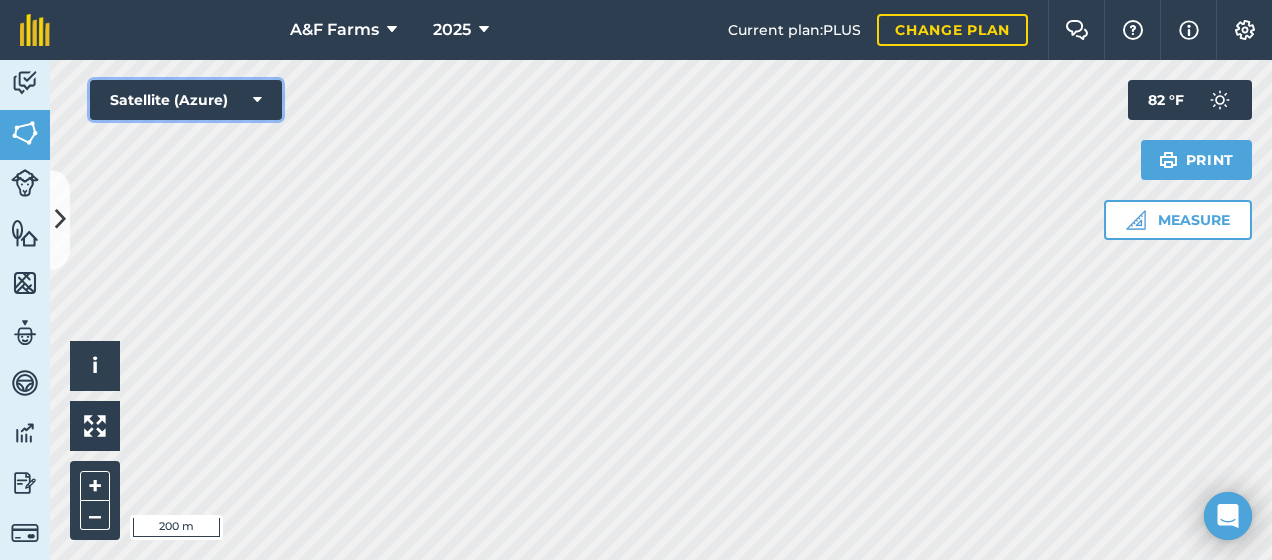 click on "Satellite (Azure)" at bounding box center [186, 100] 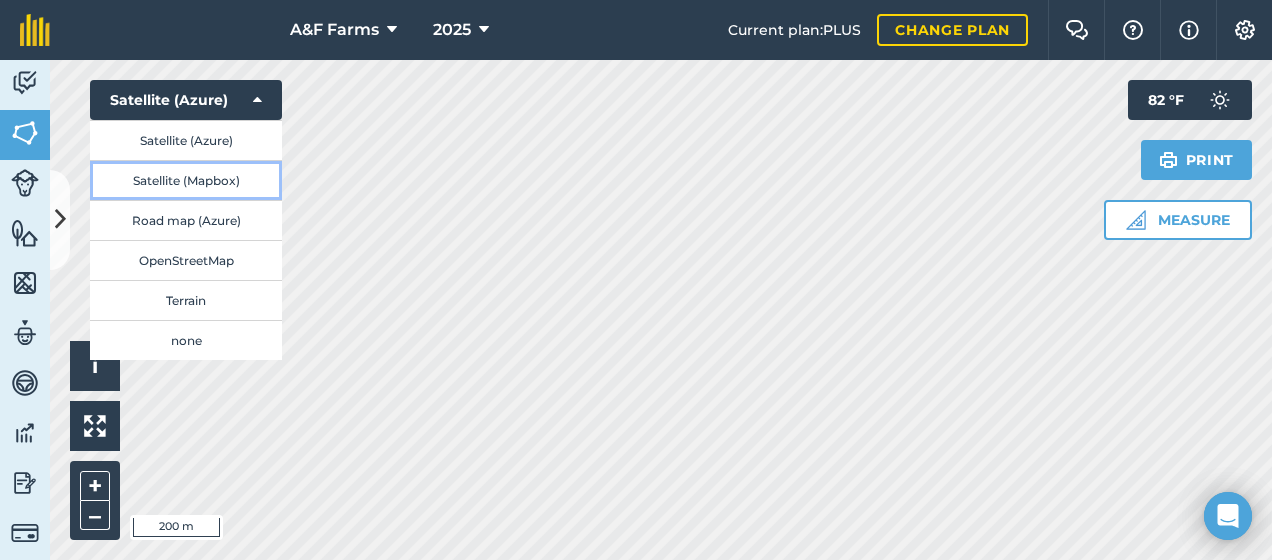 click on "Satellite (Mapbox)" at bounding box center (186, 180) 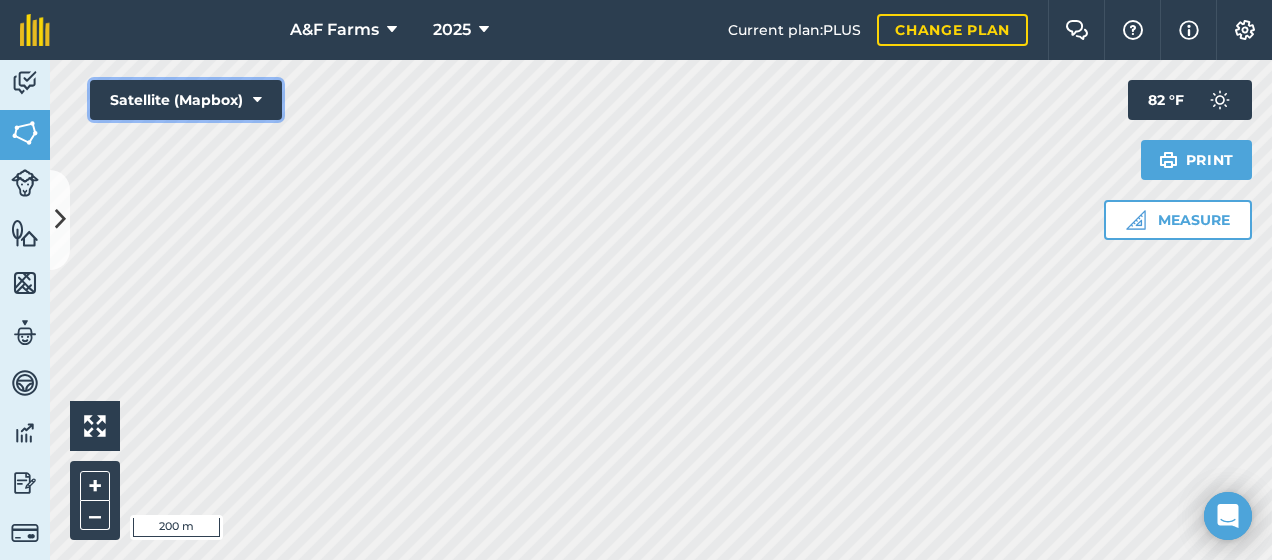 click at bounding box center [257, 100] 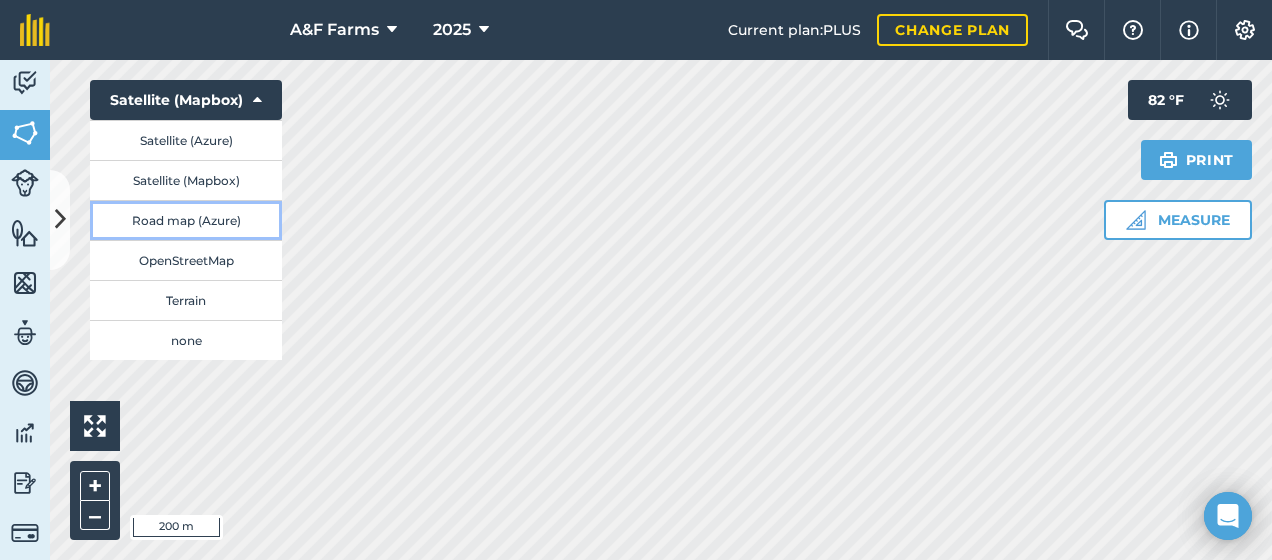 click on "Road map (Azure)" at bounding box center (186, 220) 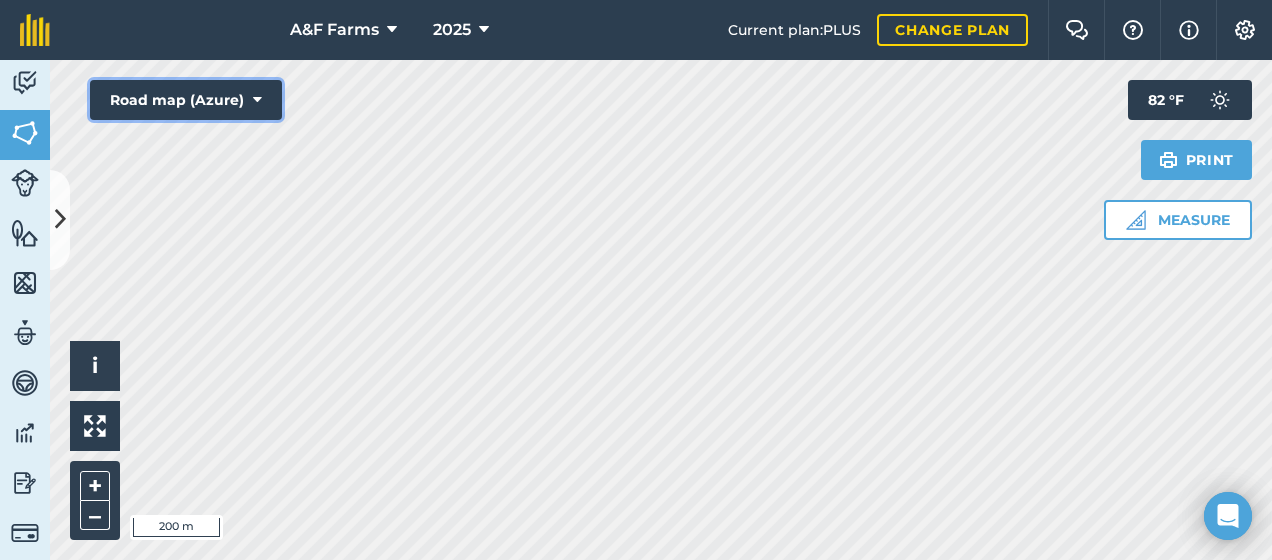 click on "Road map (Azure)" at bounding box center (186, 100) 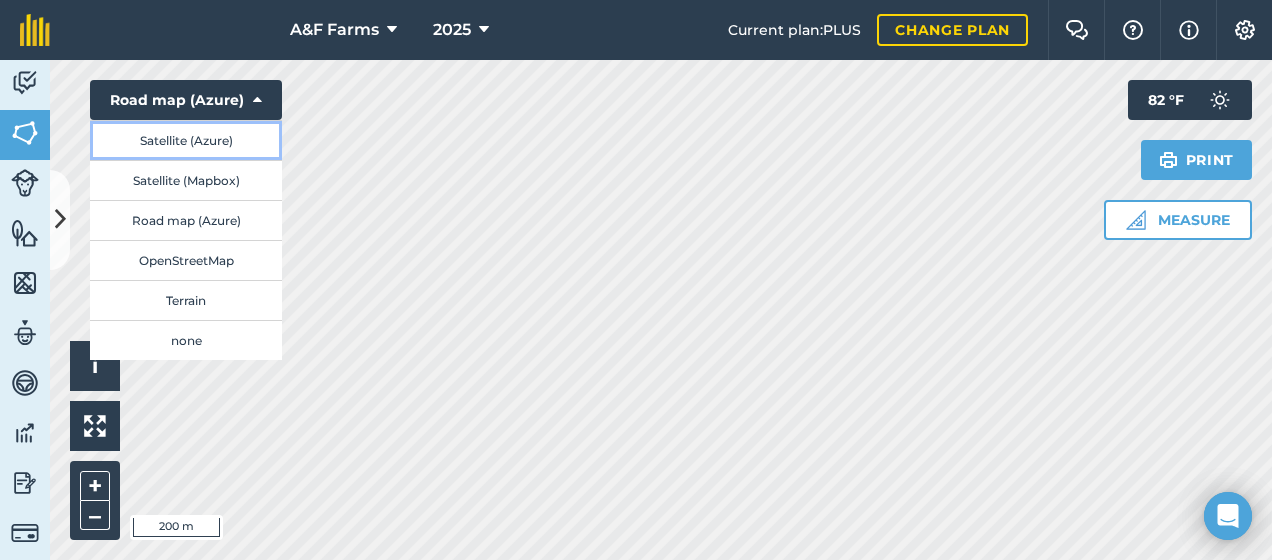 click on "Satellite (Azure)" at bounding box center (186, 140) 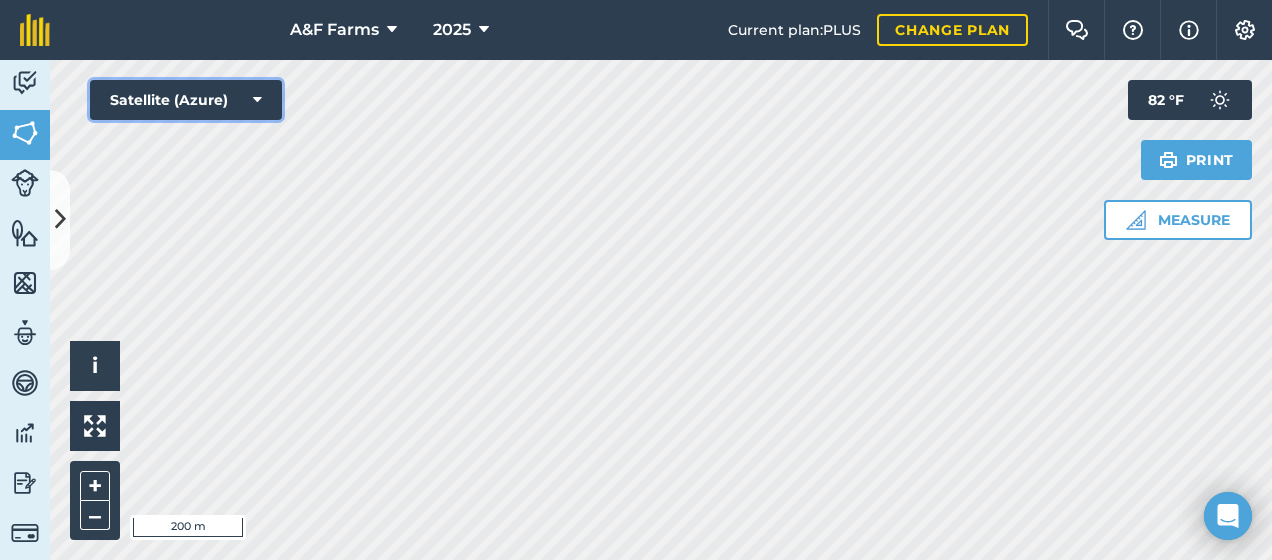 click at bounding box center [257, 100] 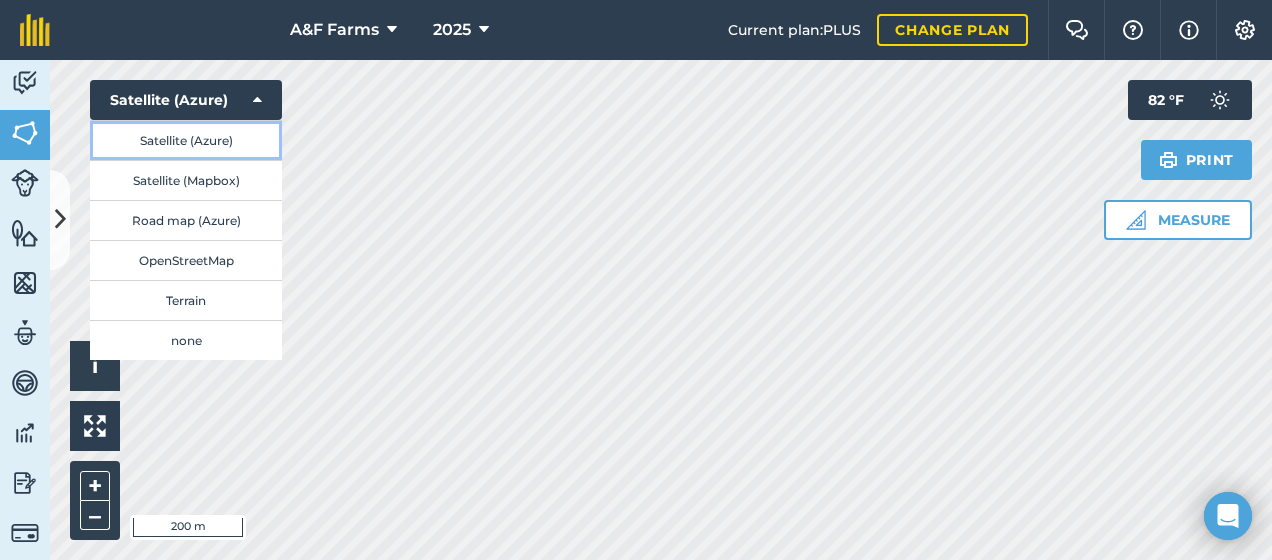 click on "Satellite (Azure)" at bounding box center (186, 140) 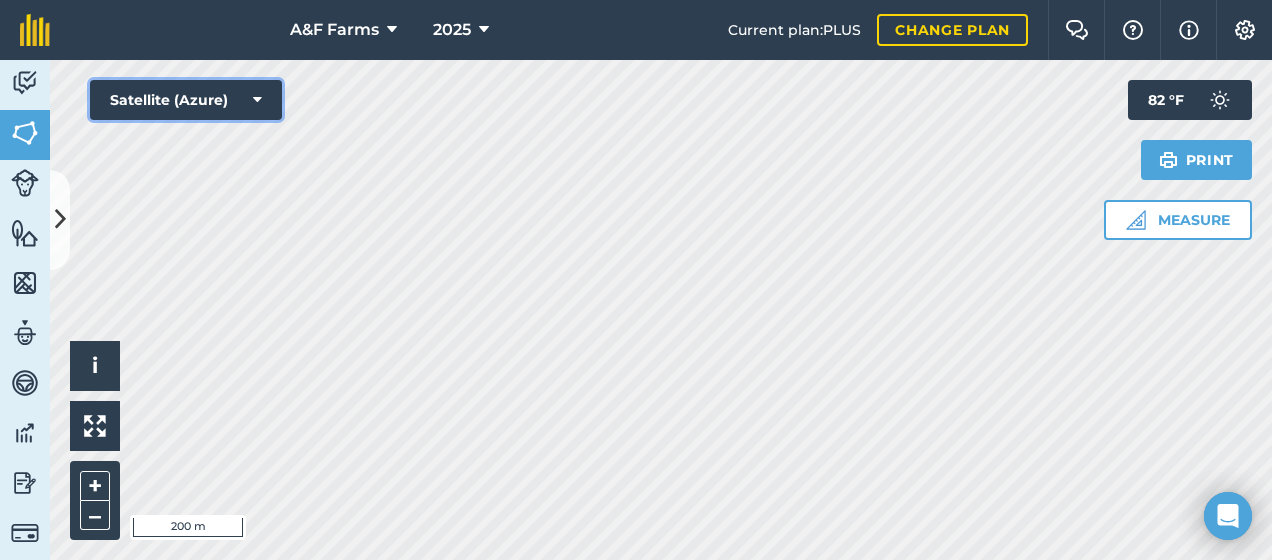 click at bounding box center (257, 100) 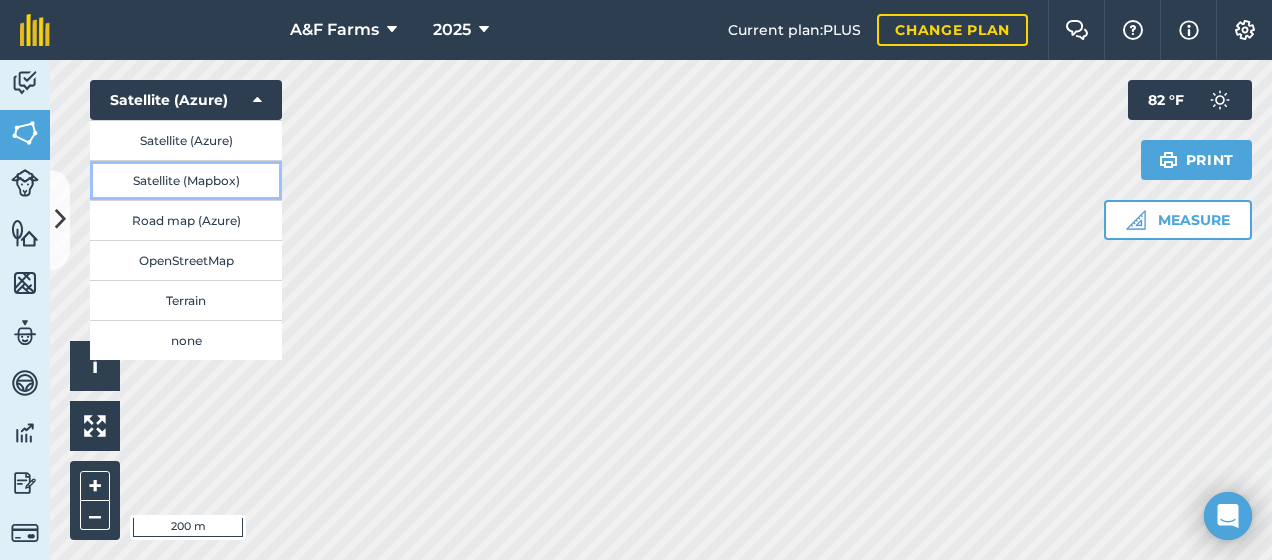 click on "Satellite (Mapbox)" at bounding box center (186, 180) 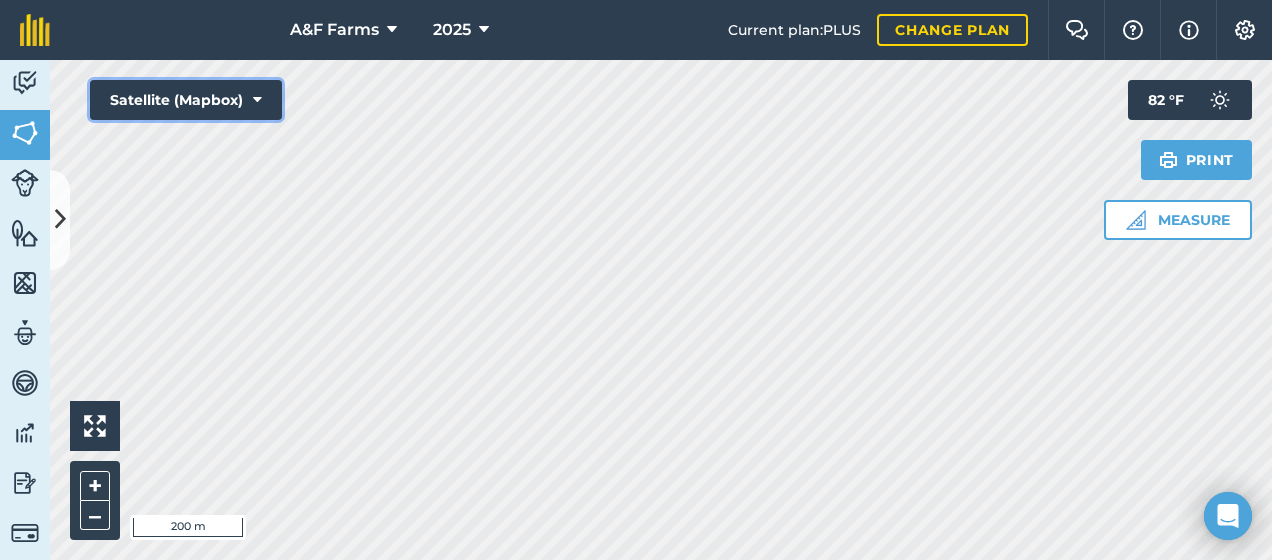 click on "Satellite (Mapbox)" at bounding box center [186, 100] 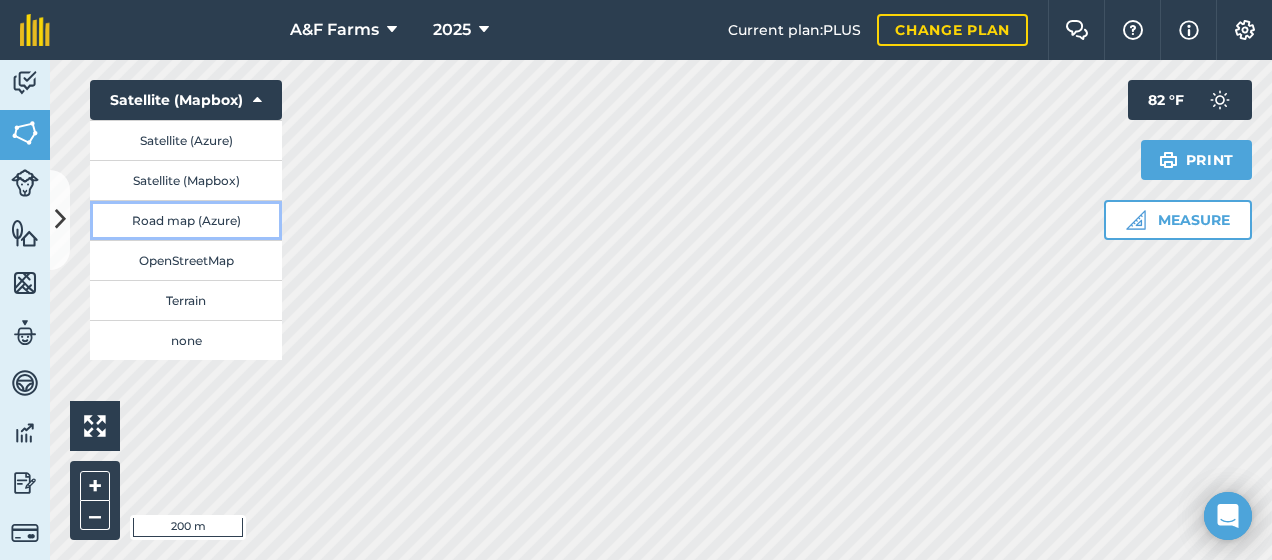 click on "Road map (Azure)" at bounding box center [186, 220] 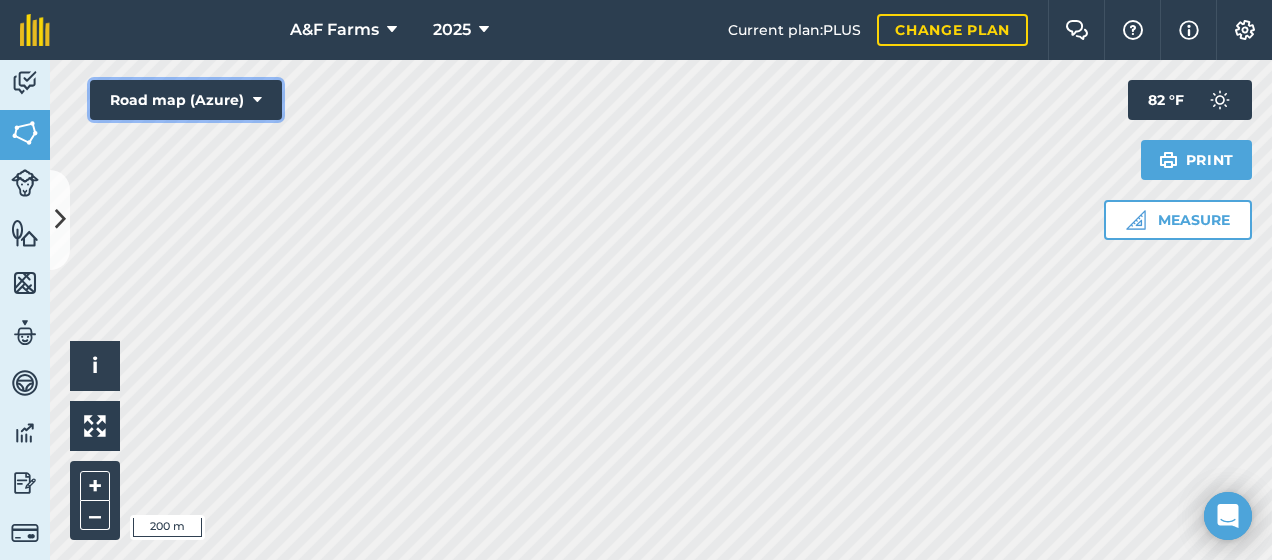 click at bounding box center [257, 100] 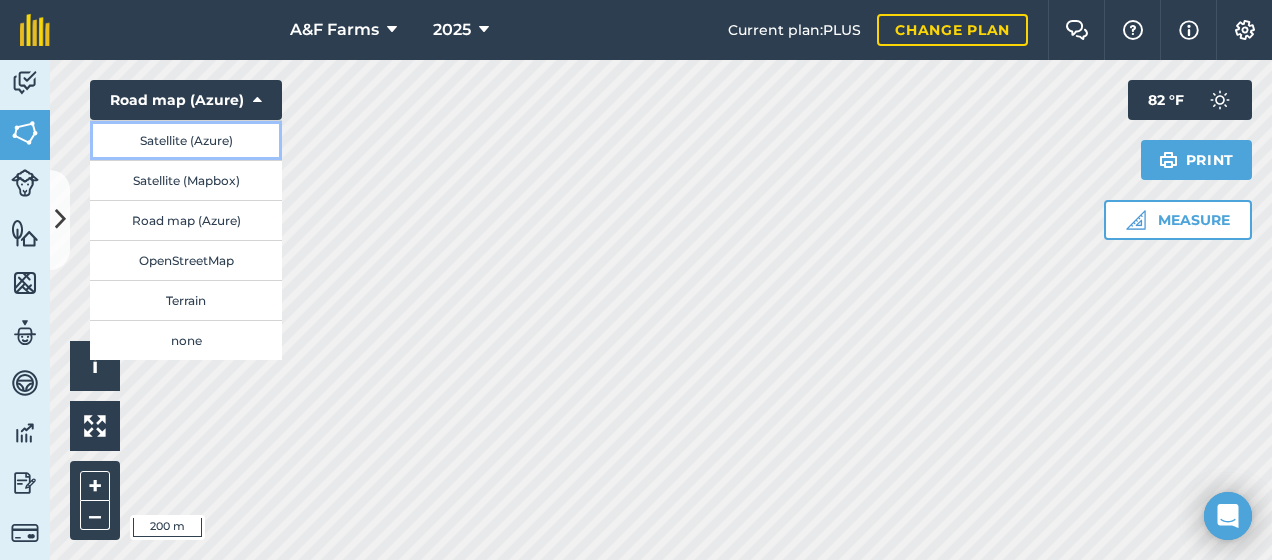 click on "Satellite (Azure)" at bounding box center (186, 140) 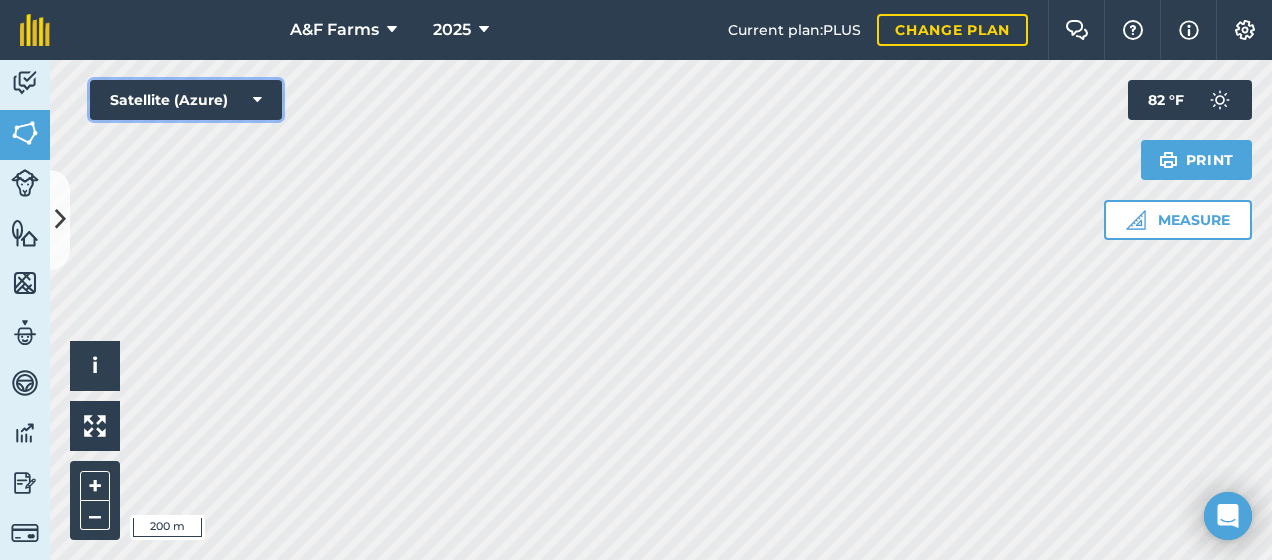 click at bounding box center [257, 100] 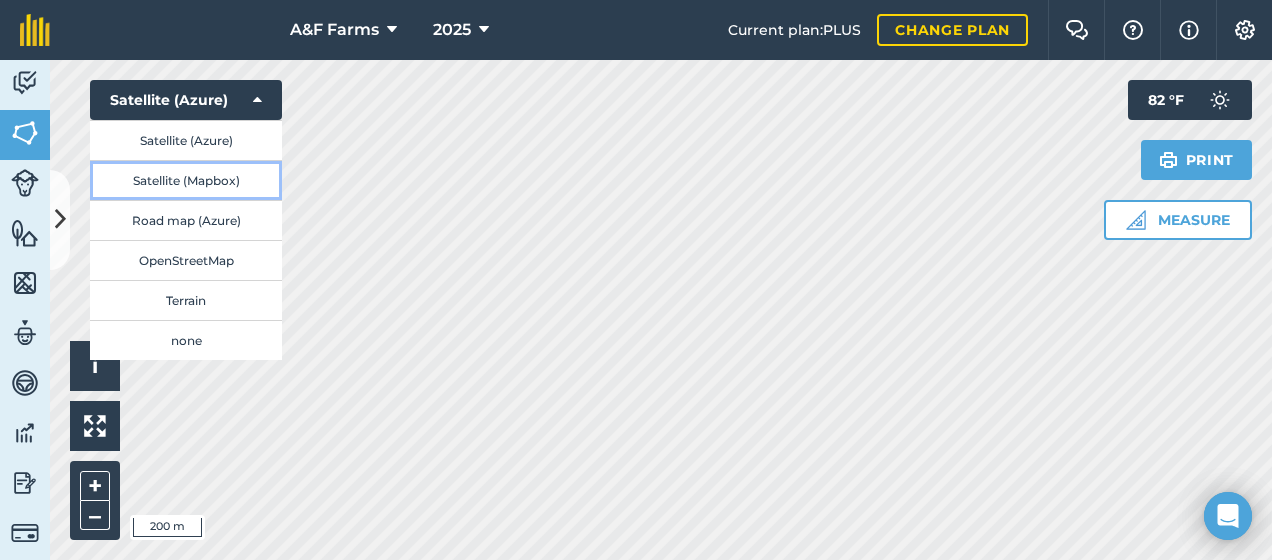 click on "Satellite (Mapbox)" at bounding box center (186, 180) 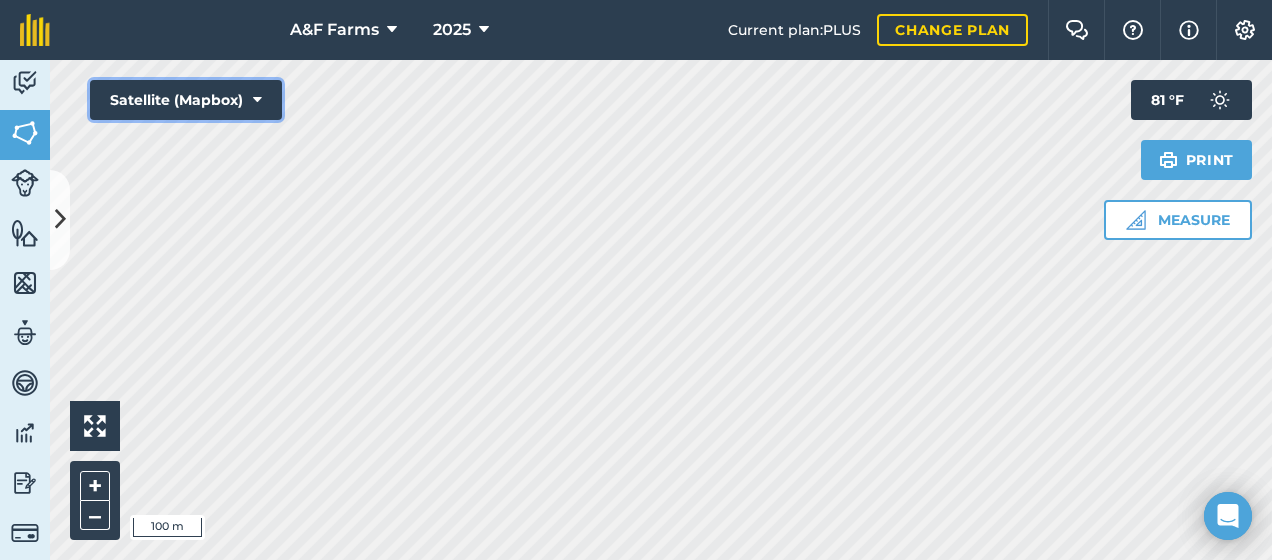 click at bounding box center [257, 100] 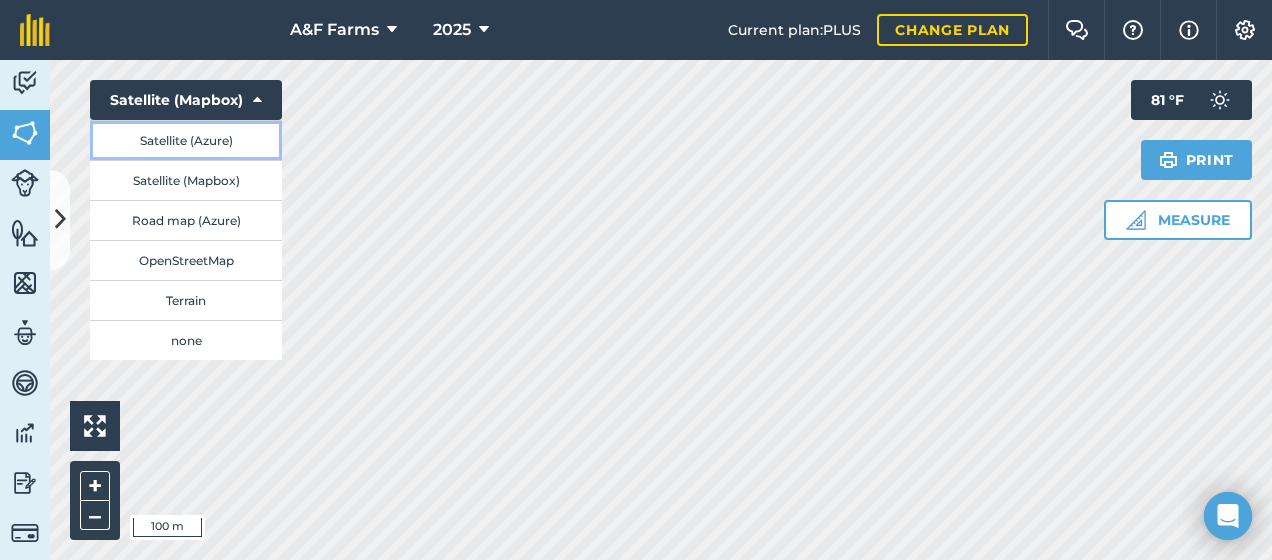 click on "Satellite (Azure)" at bounding box center (186, 140) 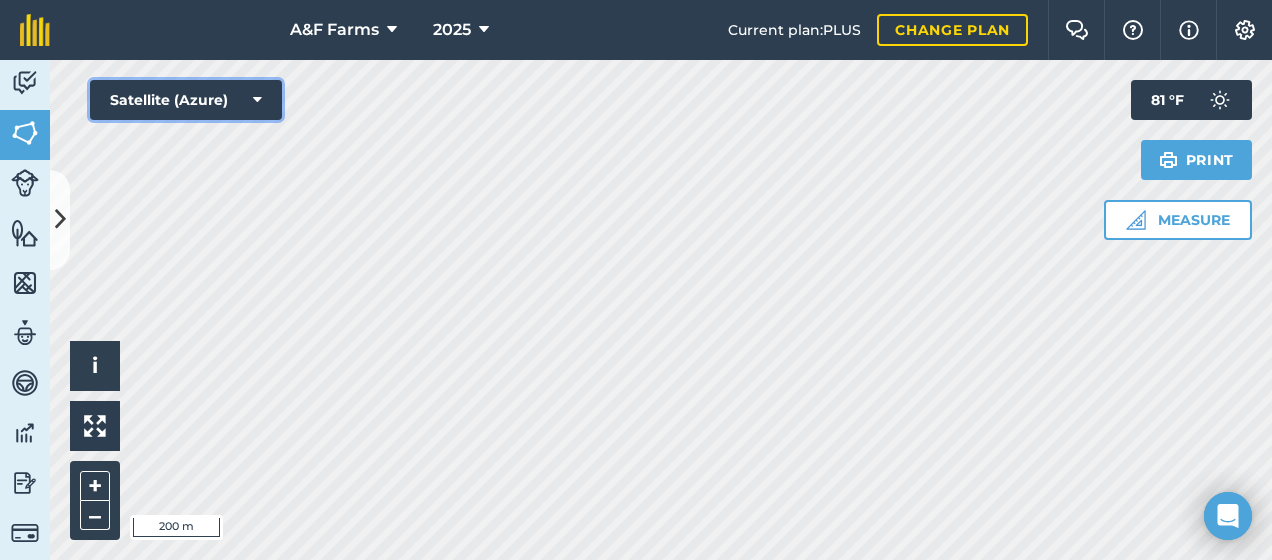 click at bounding box center (257, 100) 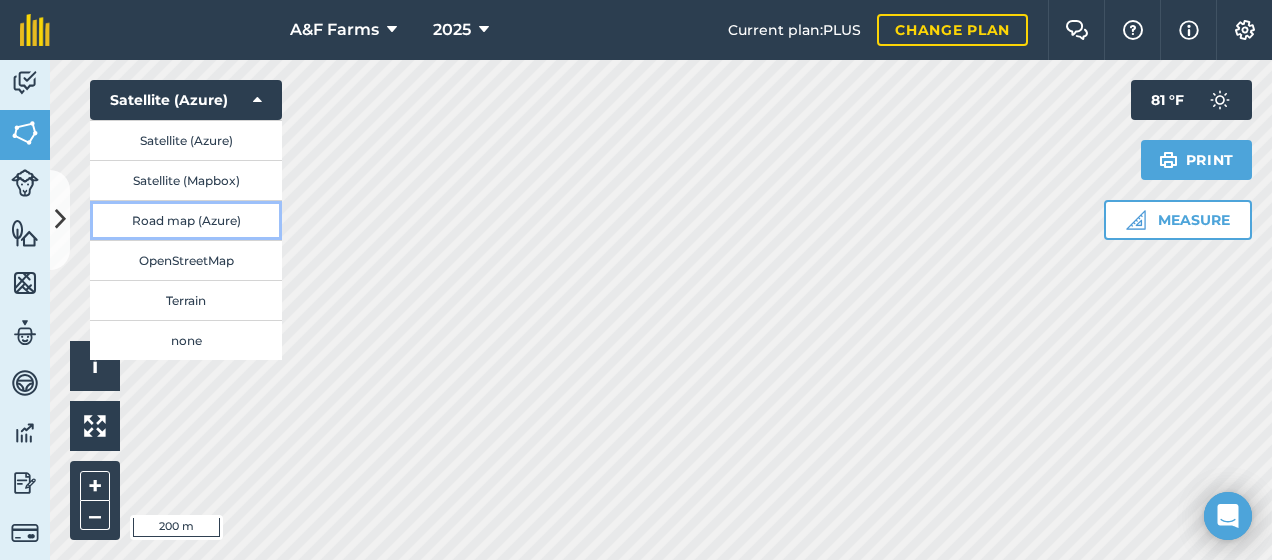 click on "Road map (Azure)" at bounding box center (186, 220) 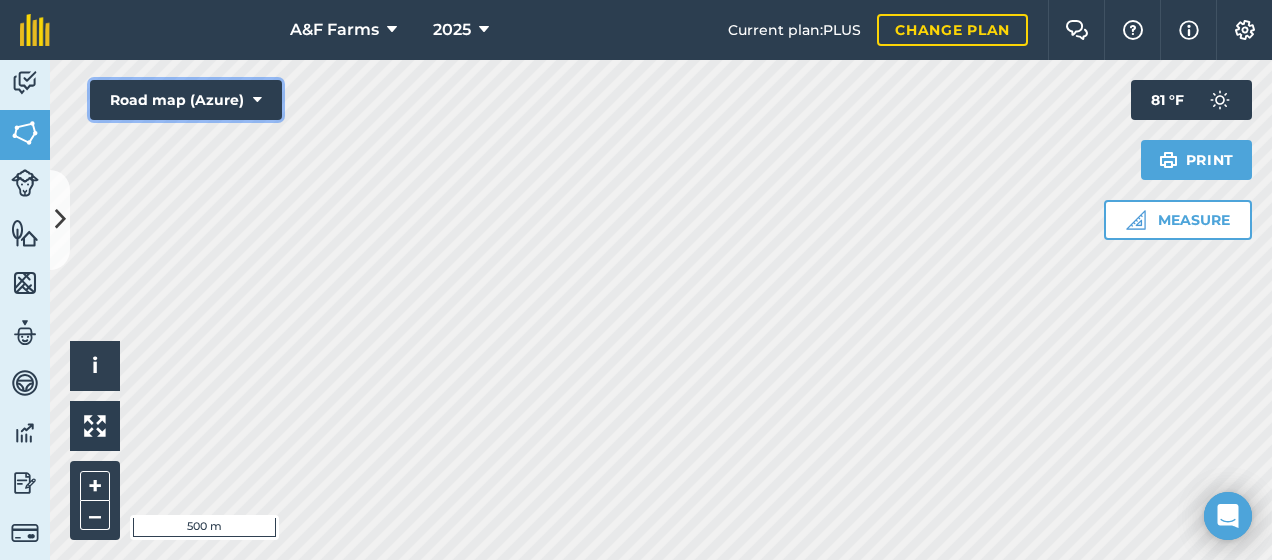 click on "Road map (Azure)" at bounding box center (186, 100) 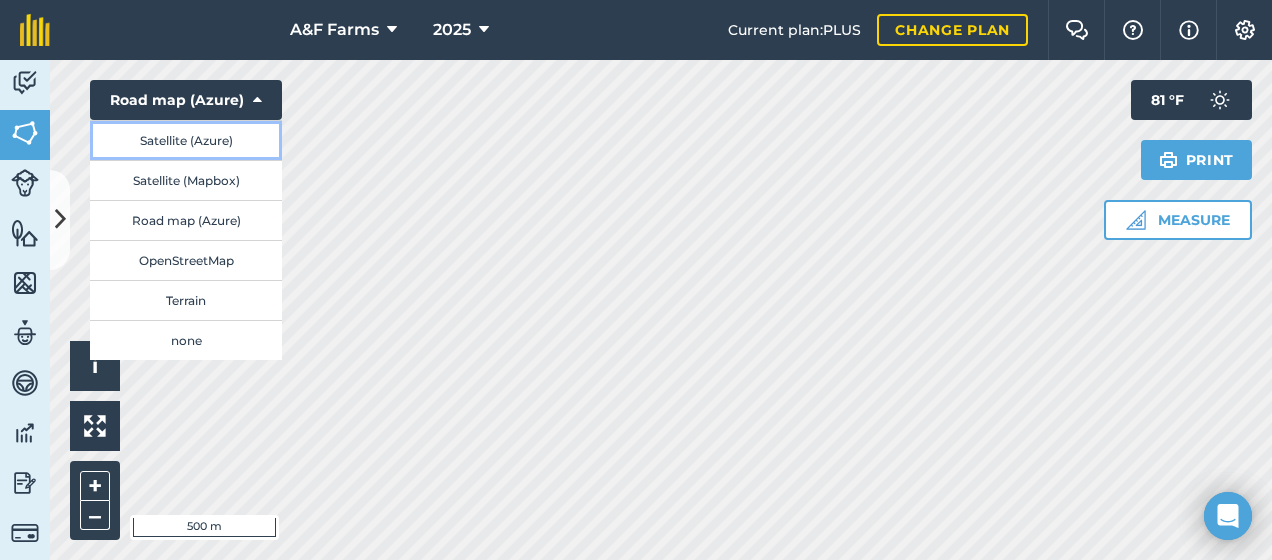 click on "Satellite (Azure)" at bounding box center (186, 140) 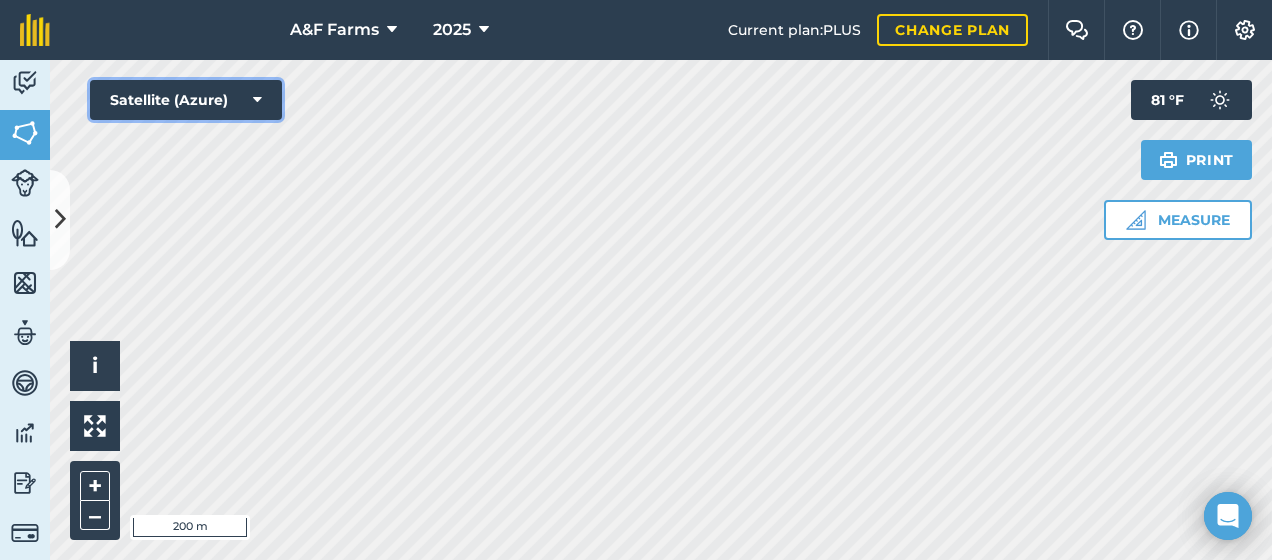 click on "Satellite (Azure)" at bounding box center (186, 100) 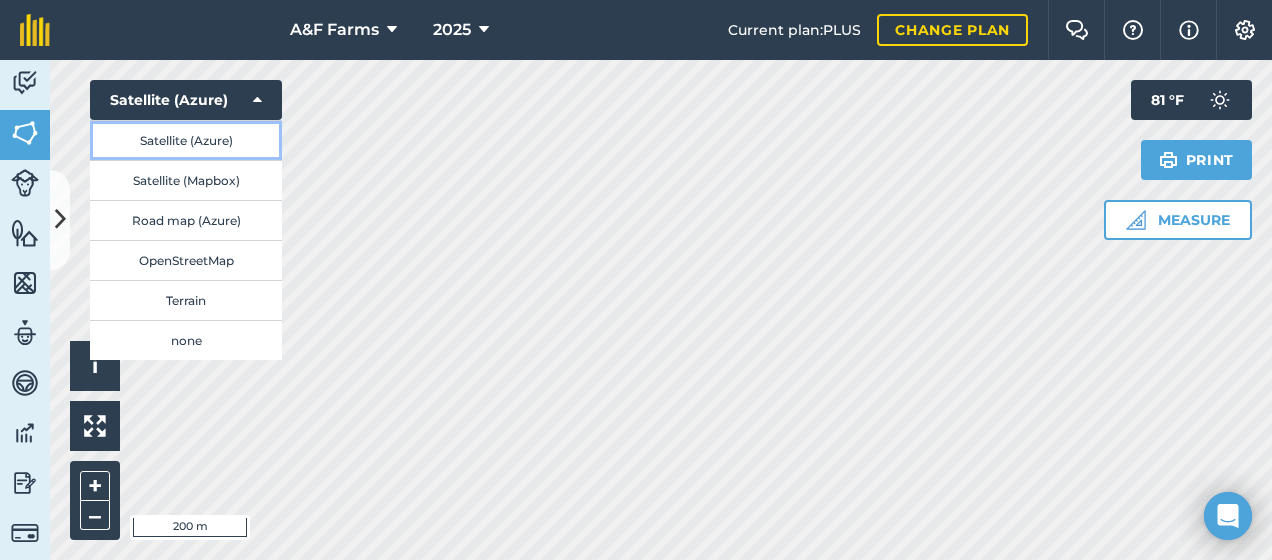 click on "Satellite (Azure)" at bounding box center [186, 140] 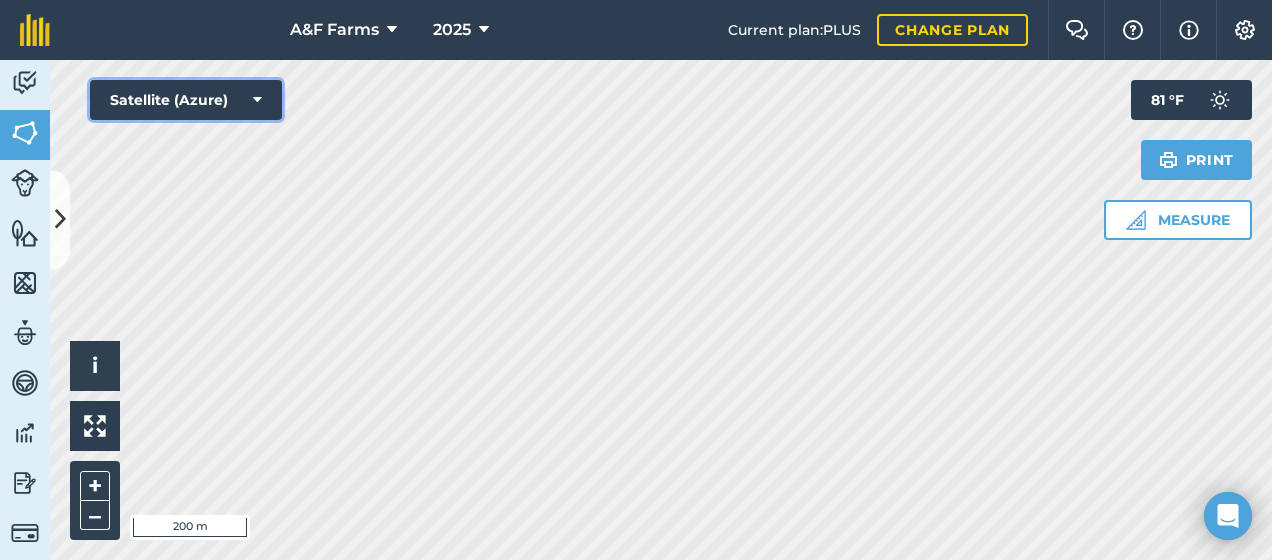drag, startPoint x: 263, startPoint y: 98, endPoint x: 268, endPoint y: 112, distance: 14.866069 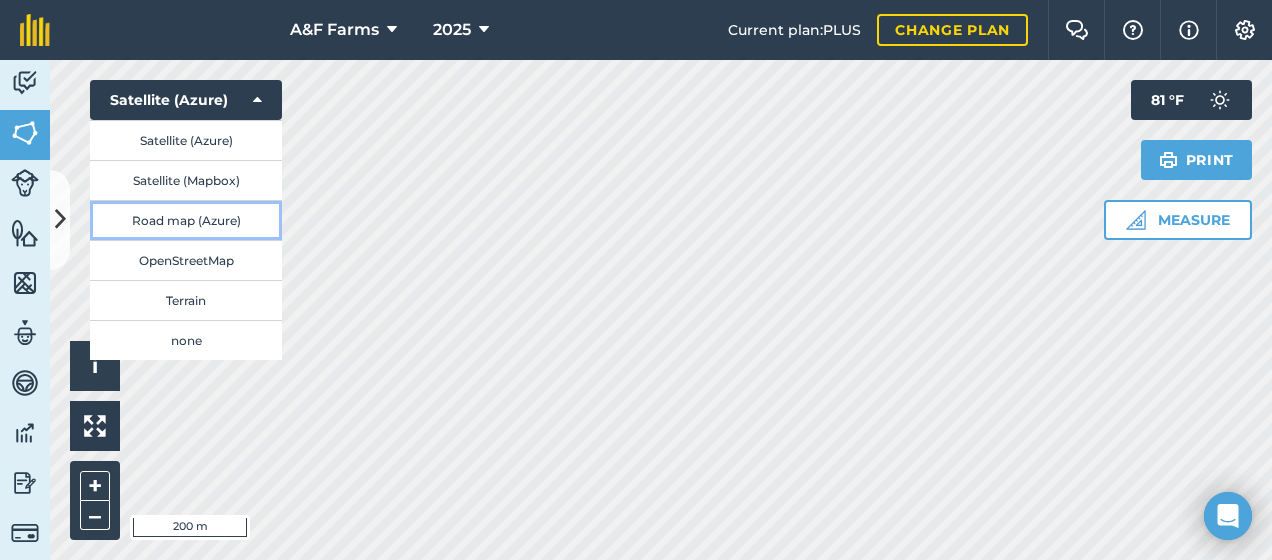 click on "Road map (Azure)" at bounding box center (186, 220) 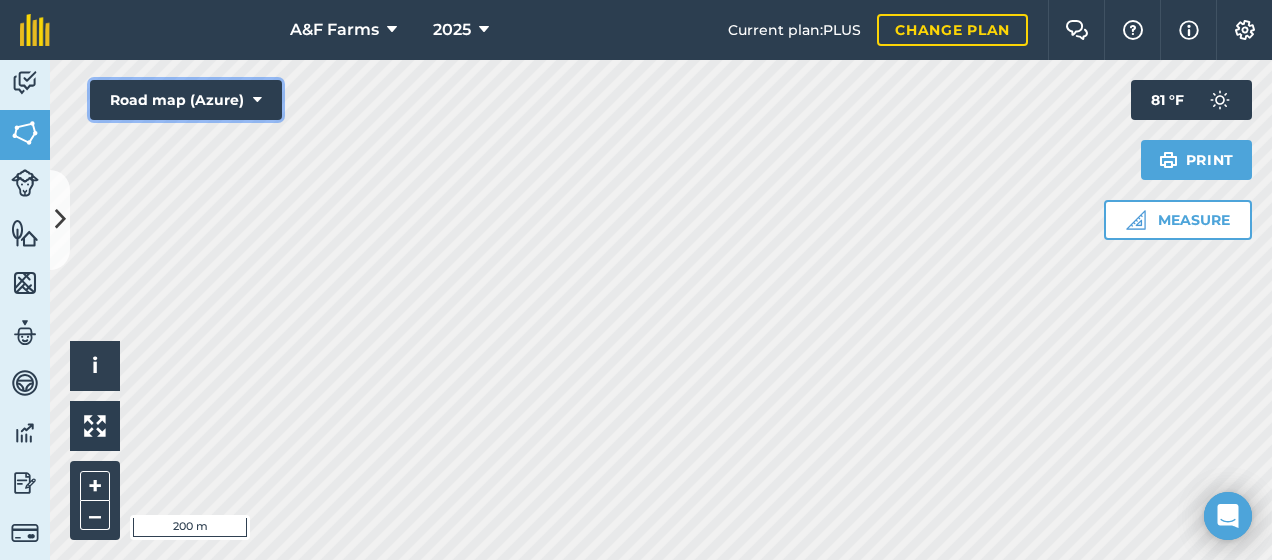 drag, startPoint x: 261, startPoint y: 96, endPoint x: 264, endPoint y: 111, distance: 15.297058 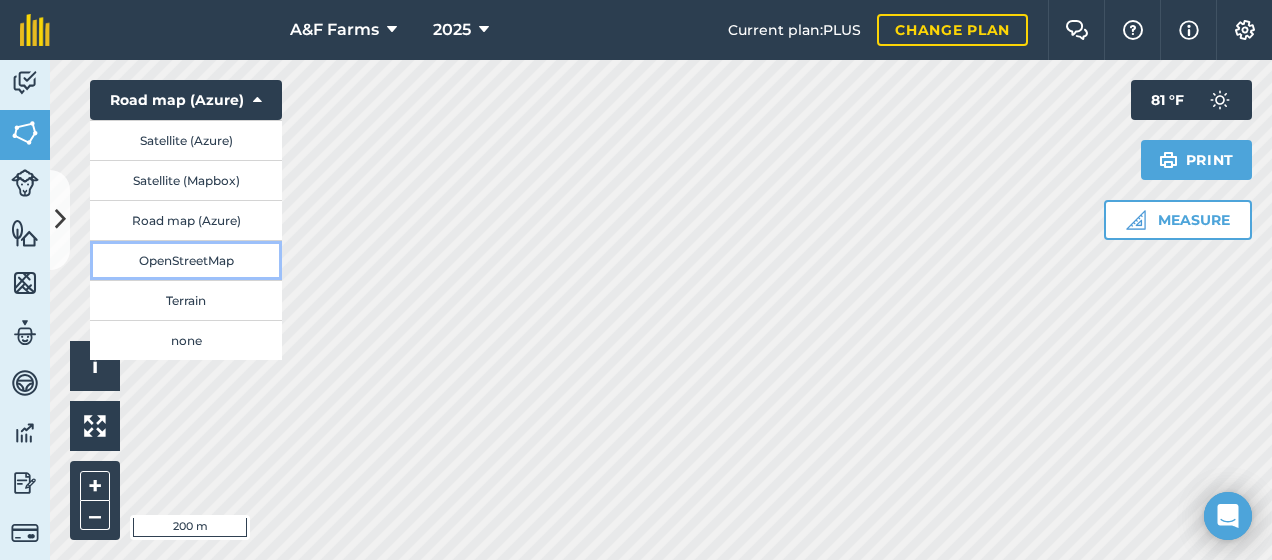 click on "OpenStreetMap" at bounding box center (186, 260) 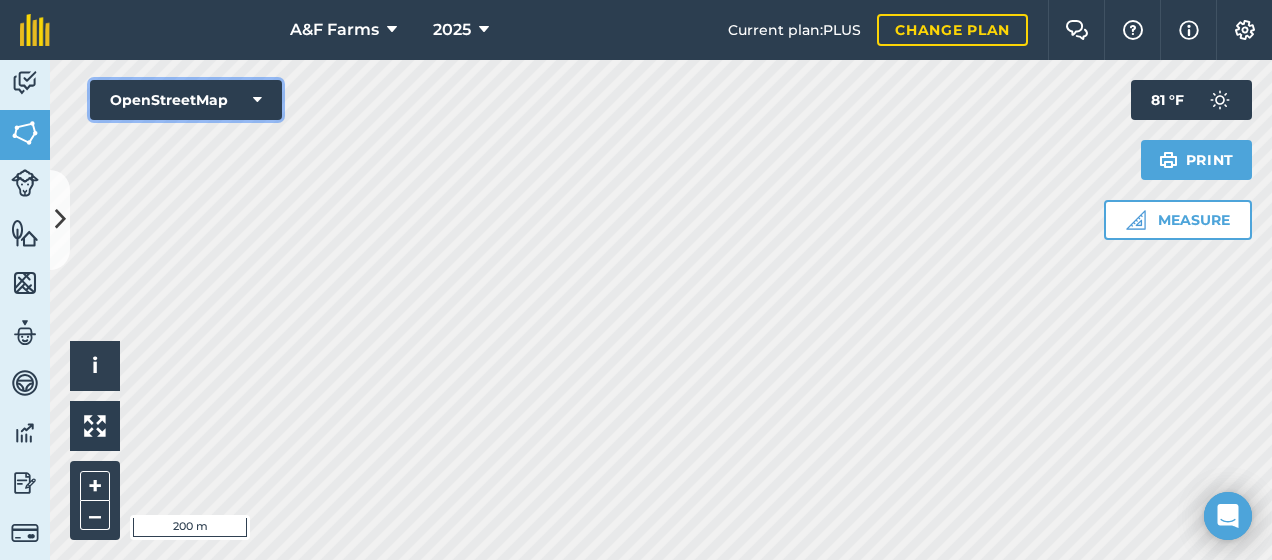 click on "OpenStreetMap" at bounding box center (186, 100) 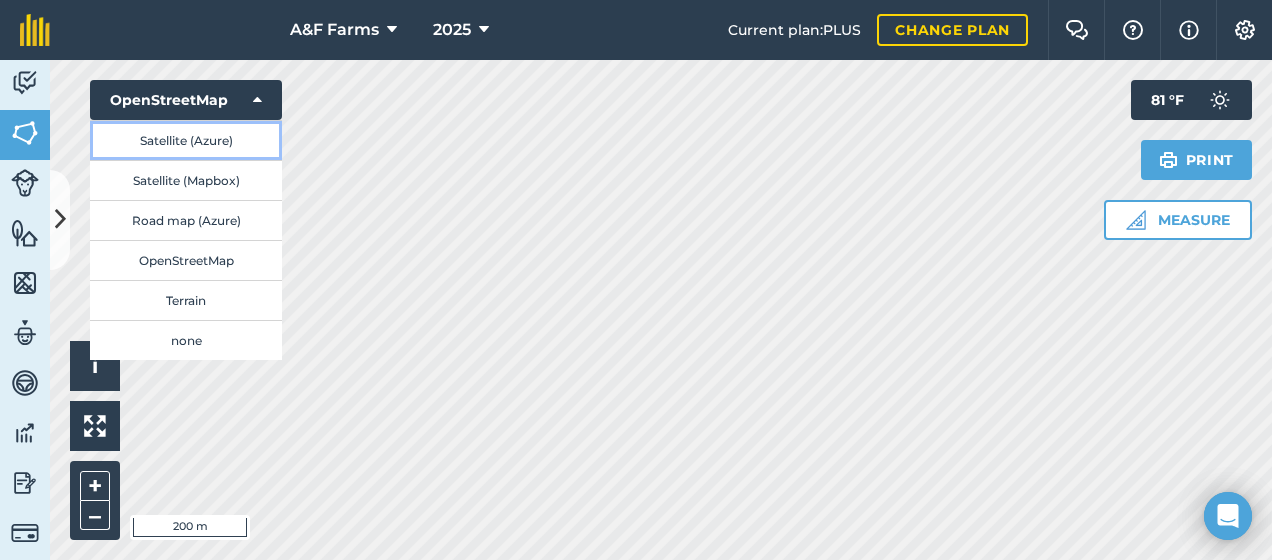 click on "Satellite (Azure)" at bounding box center (186, 140) 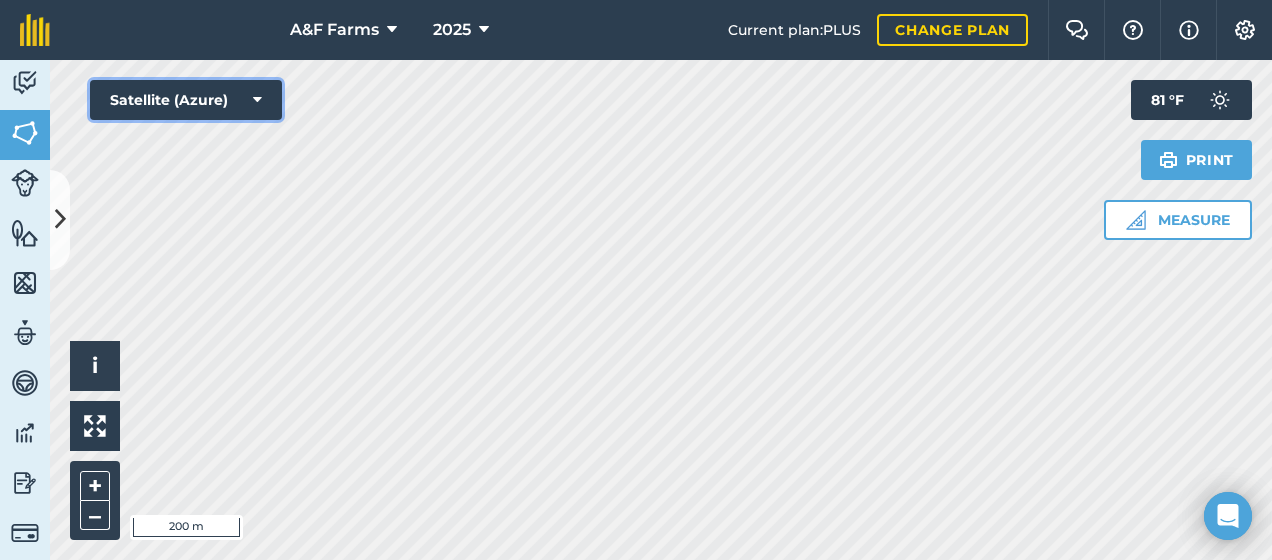 click on "Satellite (Azure)" at bounding box center [186, 100] 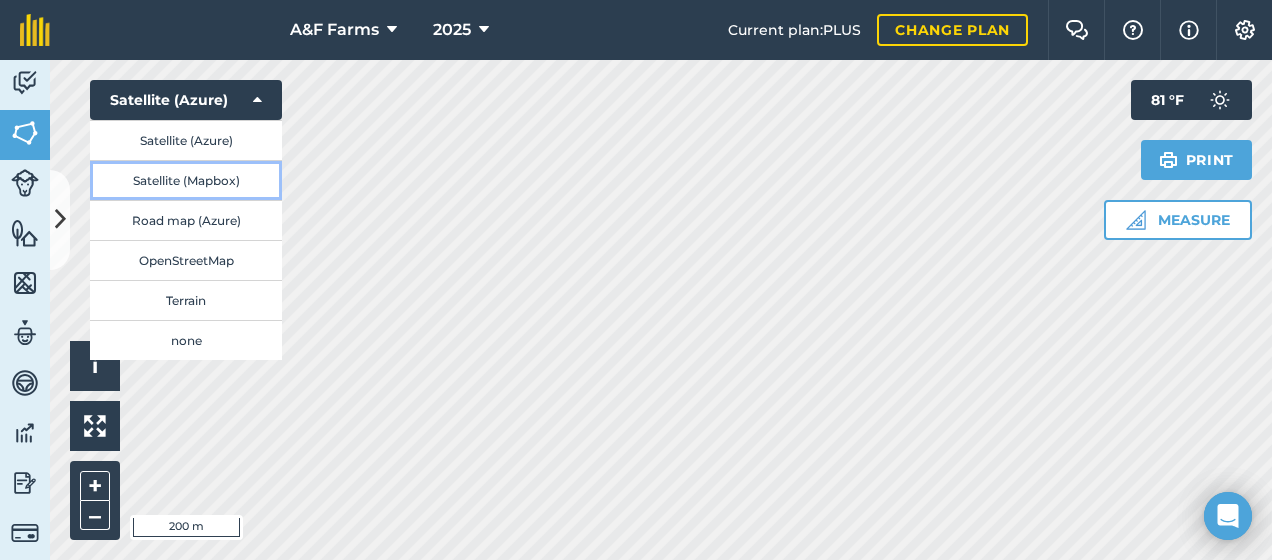 click on "Satellite (Mapbox)" at bounding box center (186, 180) 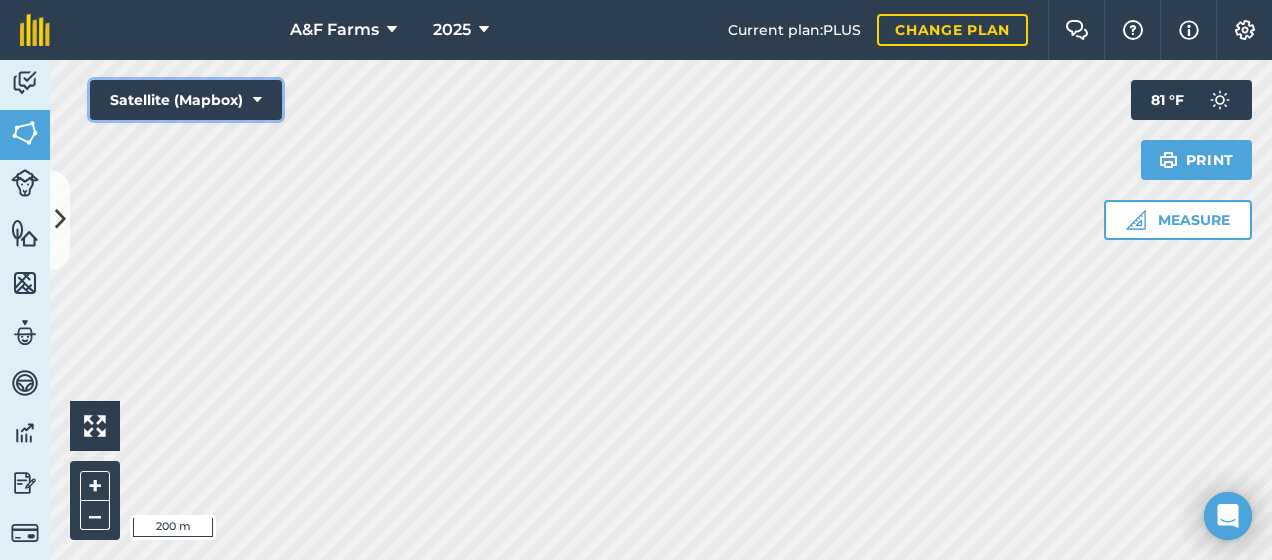 click at bounding box center (257, 100) 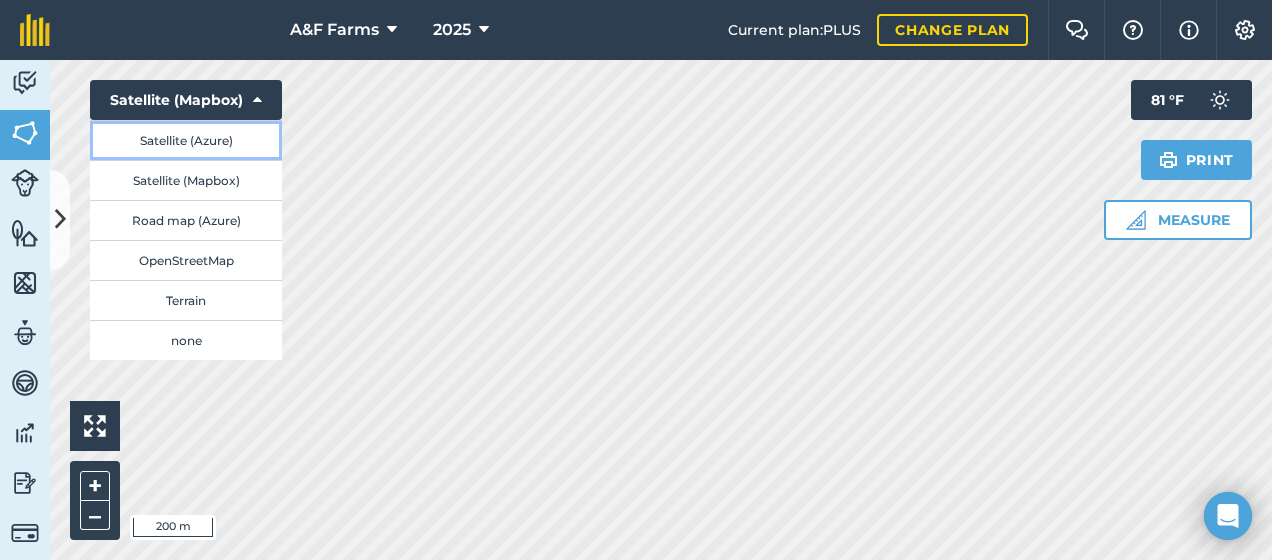 click on "Satellite (Azure)" at bounding box center [186, 140] 